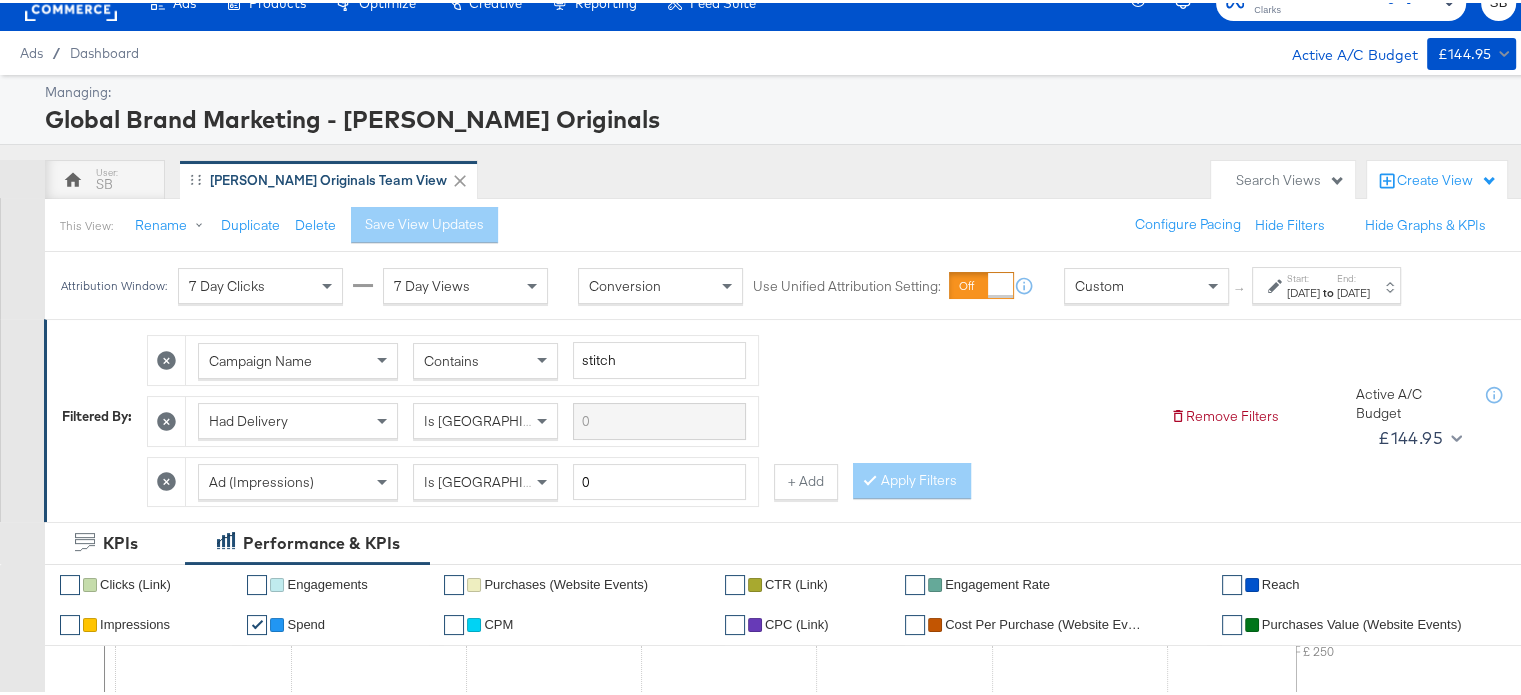 scroll, scrollTop: 0, scrollLeft: 0, axis: both 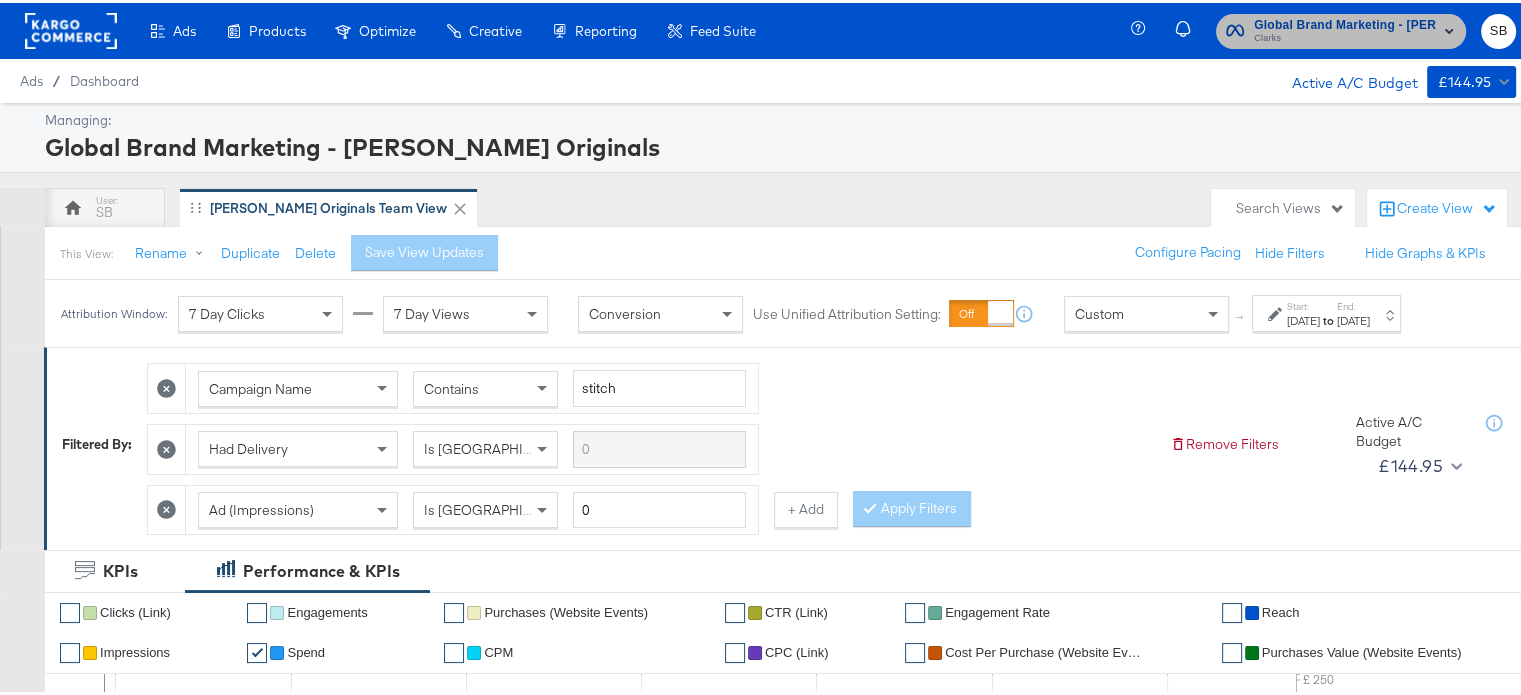 click on "Clarks" at bounding box center [1345, 36] 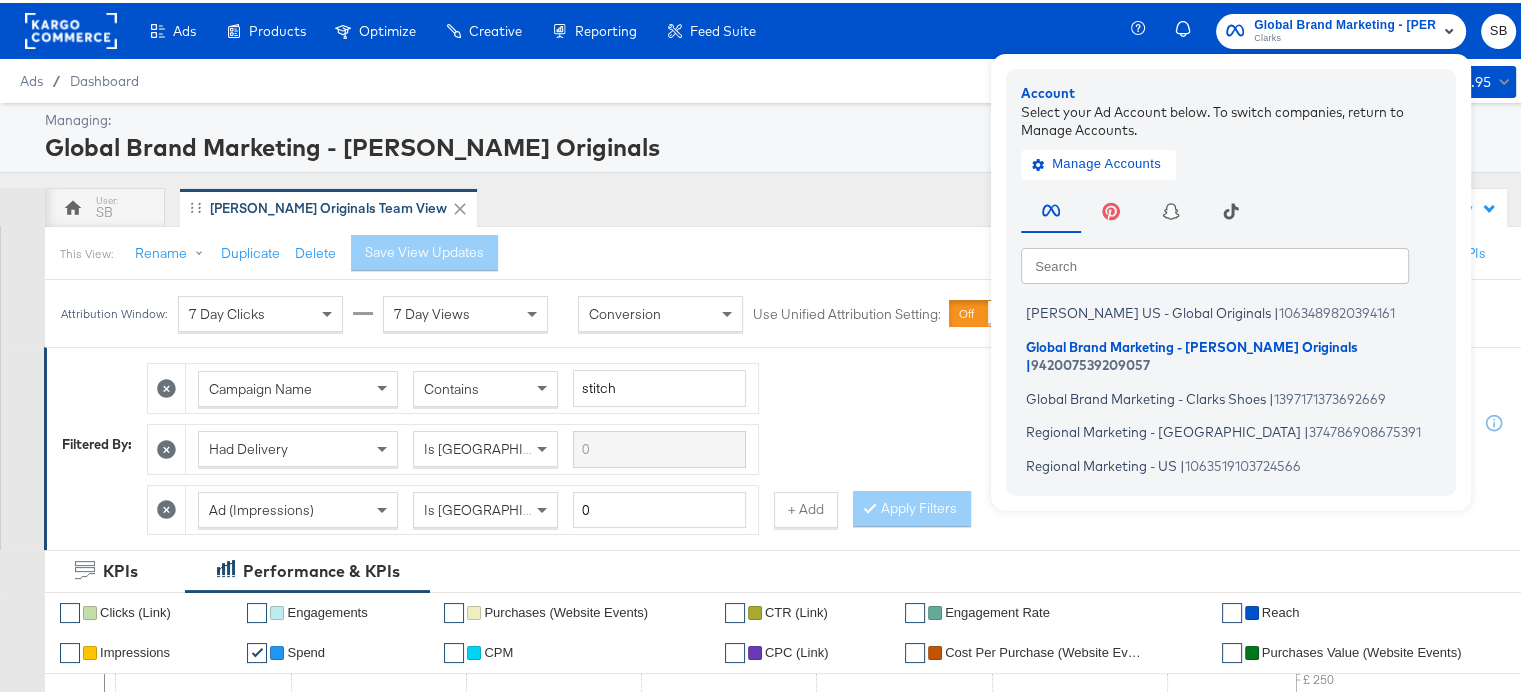click on "Global Brand Marketing - [PERSON_NAME] Originals" at bounding box center [778, 144] 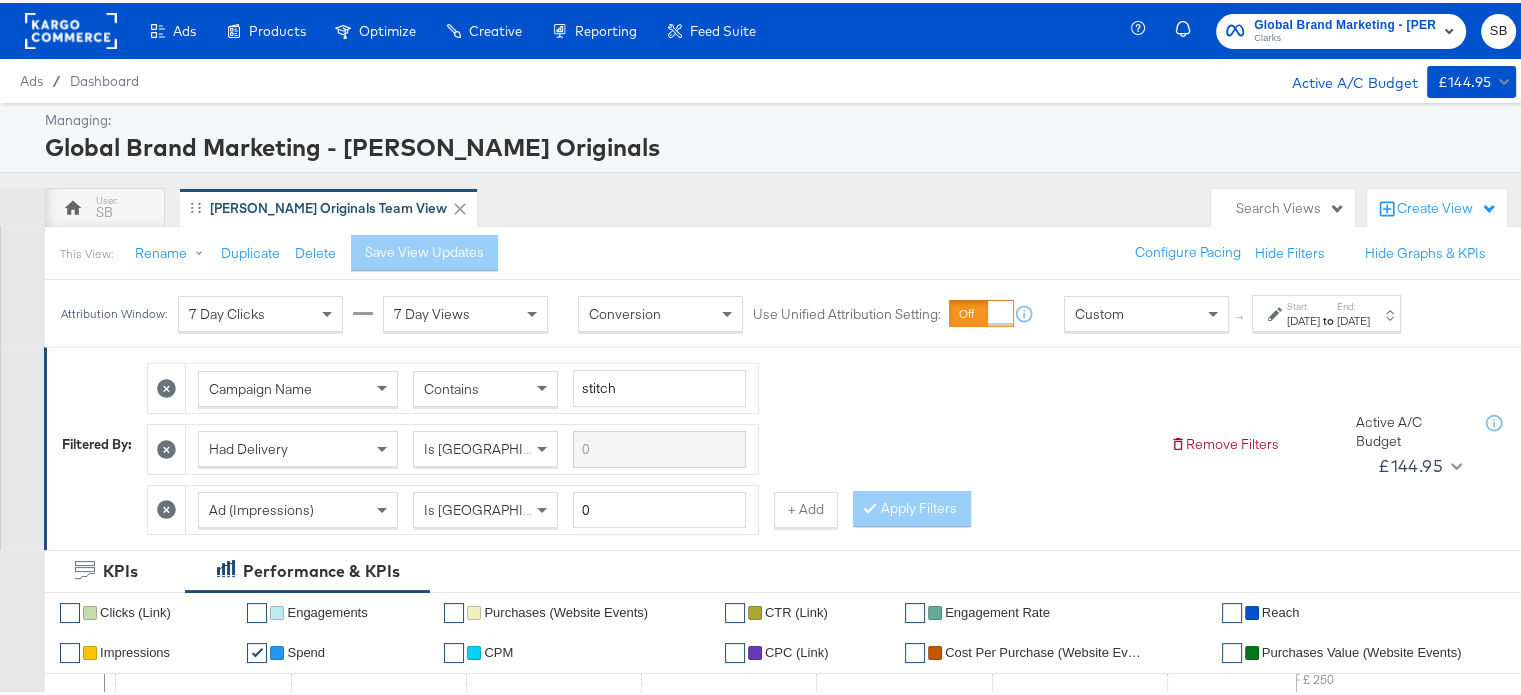 click on "[DATE]" at bounding box center [1303, 318] 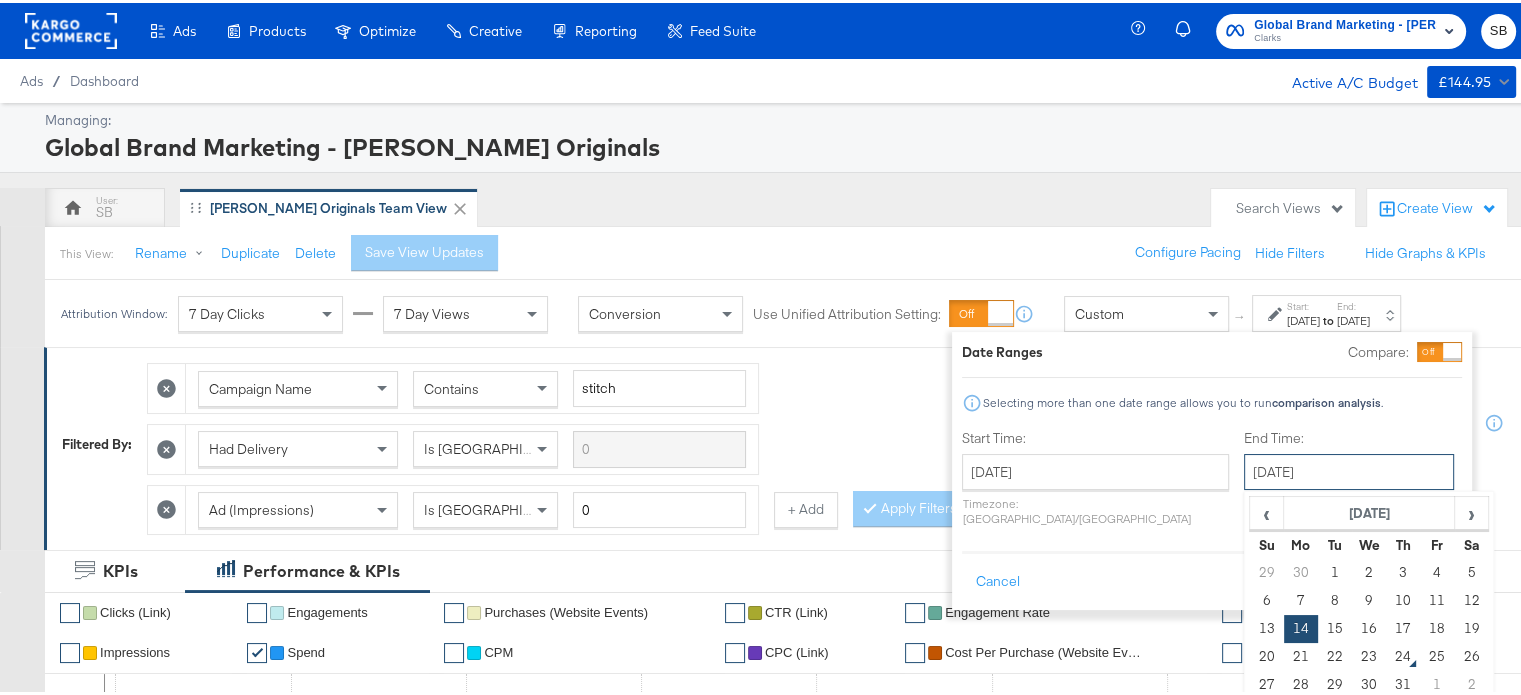 click on "[DATE]" at bounding box center (1349, 469) 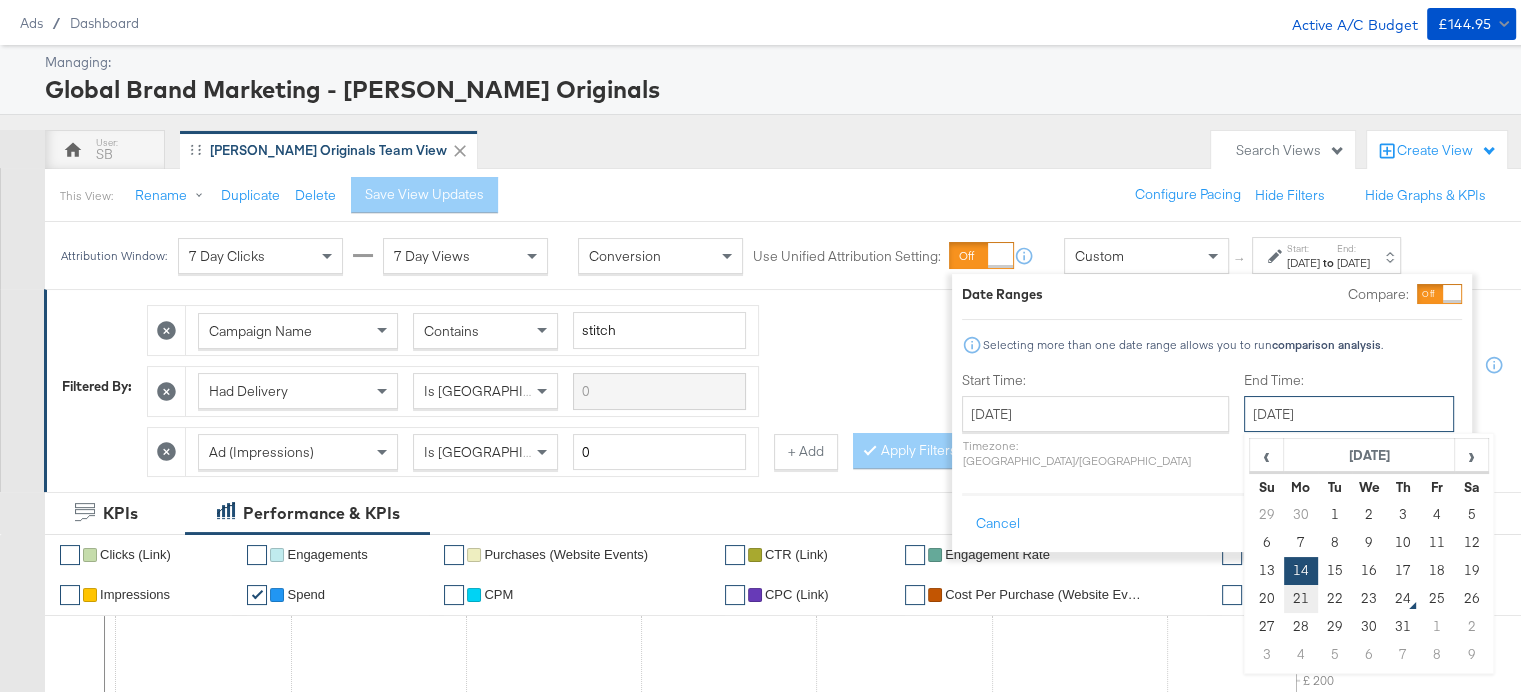 scroll, scrollTop: 80, scrollLeft: 0, axis: vertical 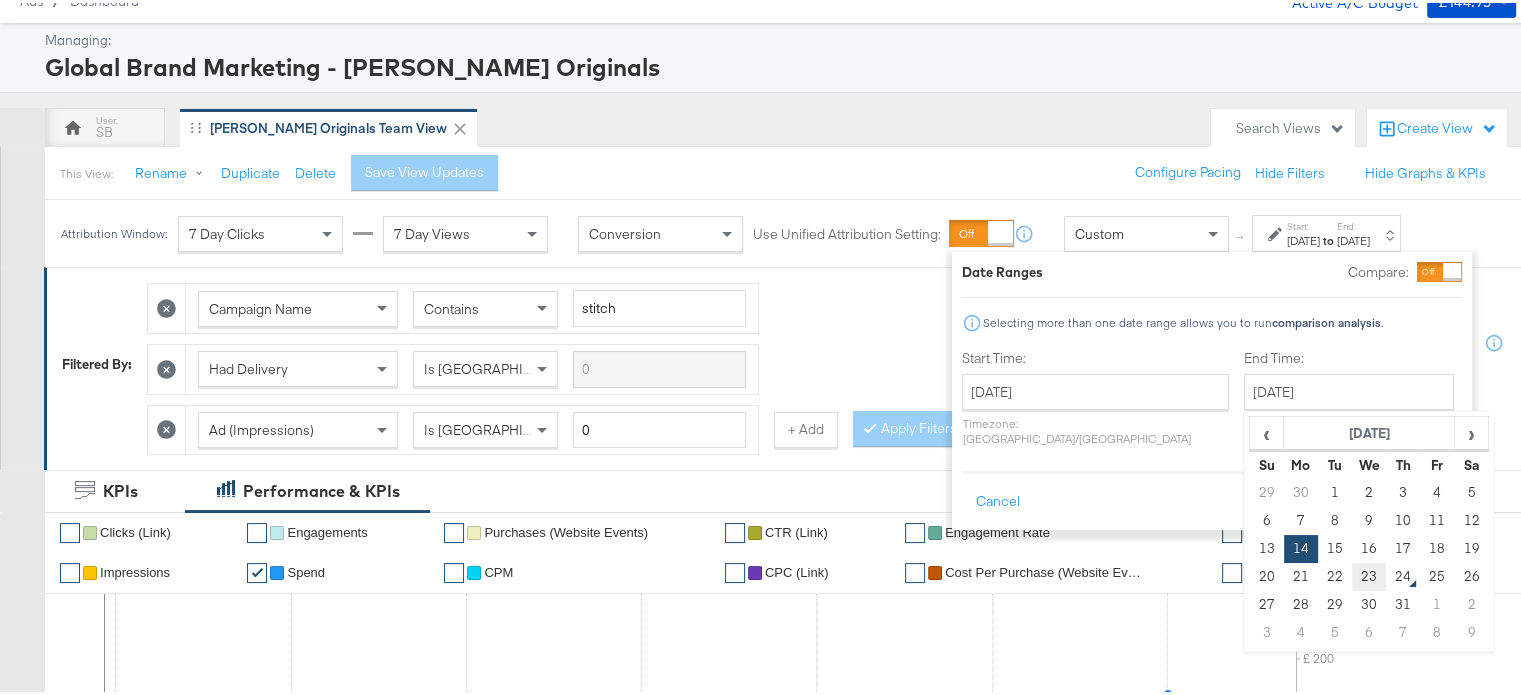 click on "23" at bounding box center (1369, 574) 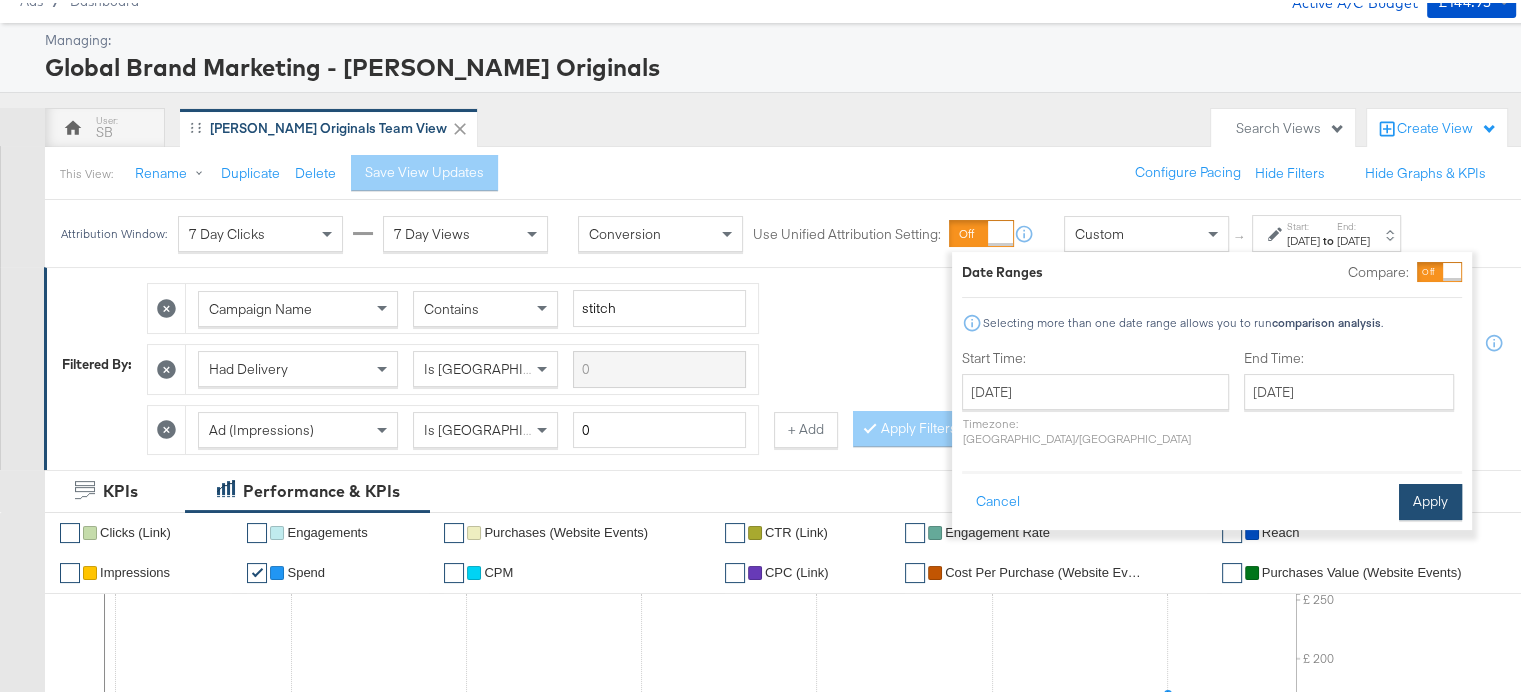 click on "Apply" at bounding box center (1430, 499) 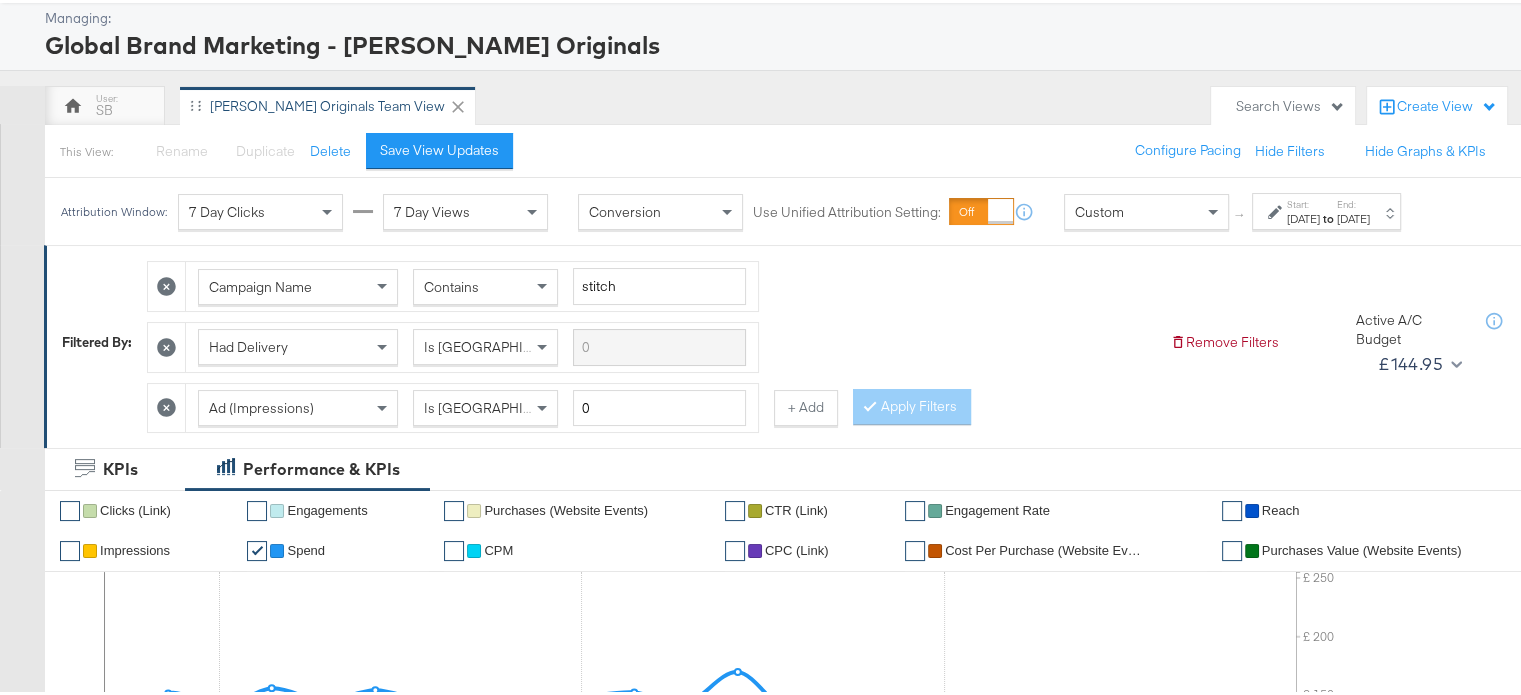 scroll, scrollTop: 0, scrollLeft: 0, axis: both 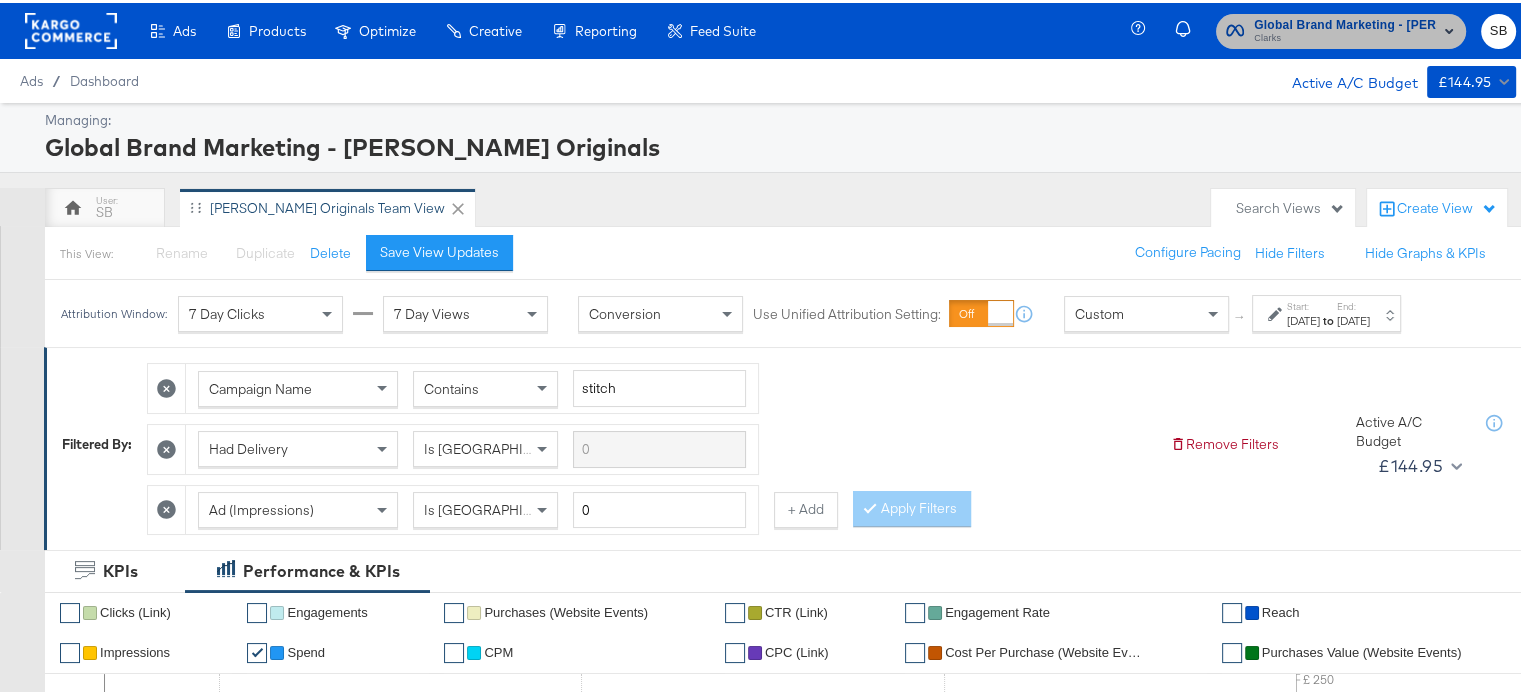 click on "Clarks" at bounding box center [1345, 36] 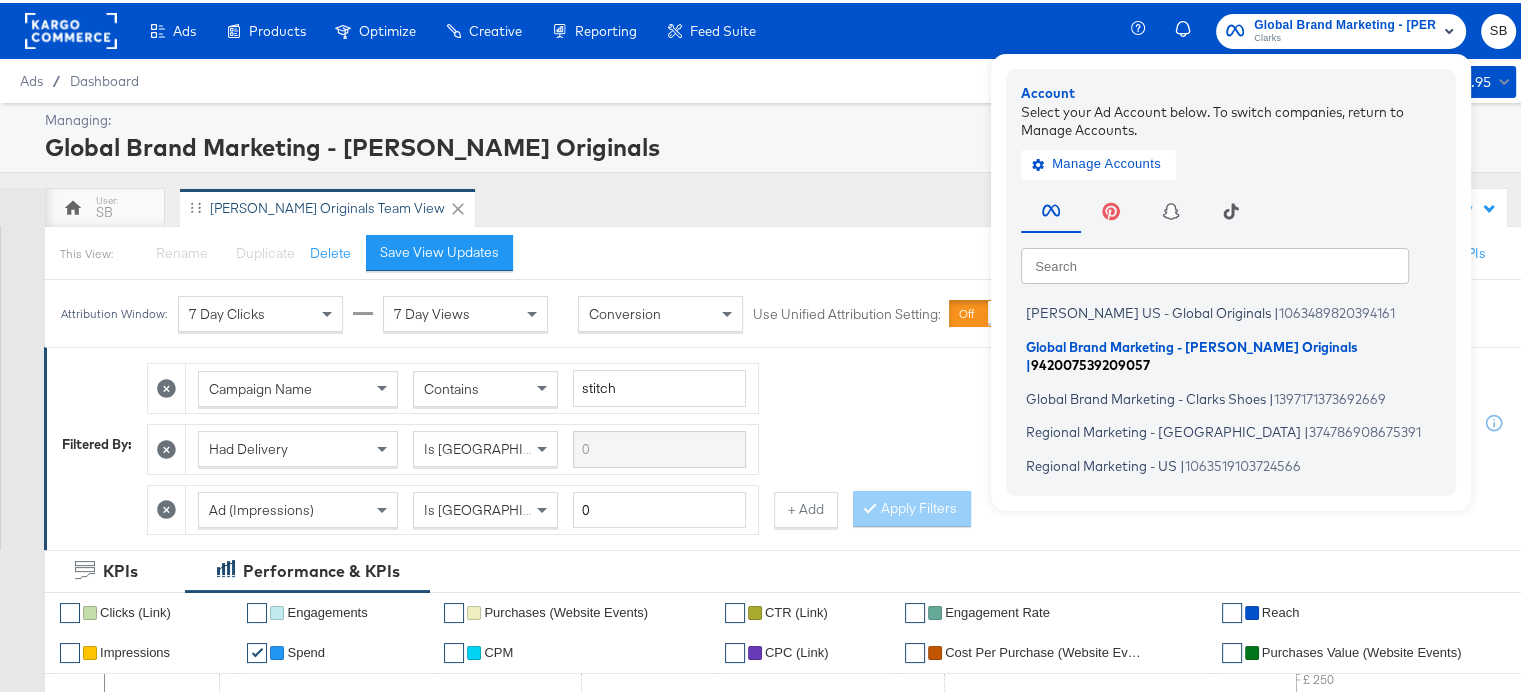 click on "Global Brand Marketing - Clarks Originals" at bounding box center (1192, 343) 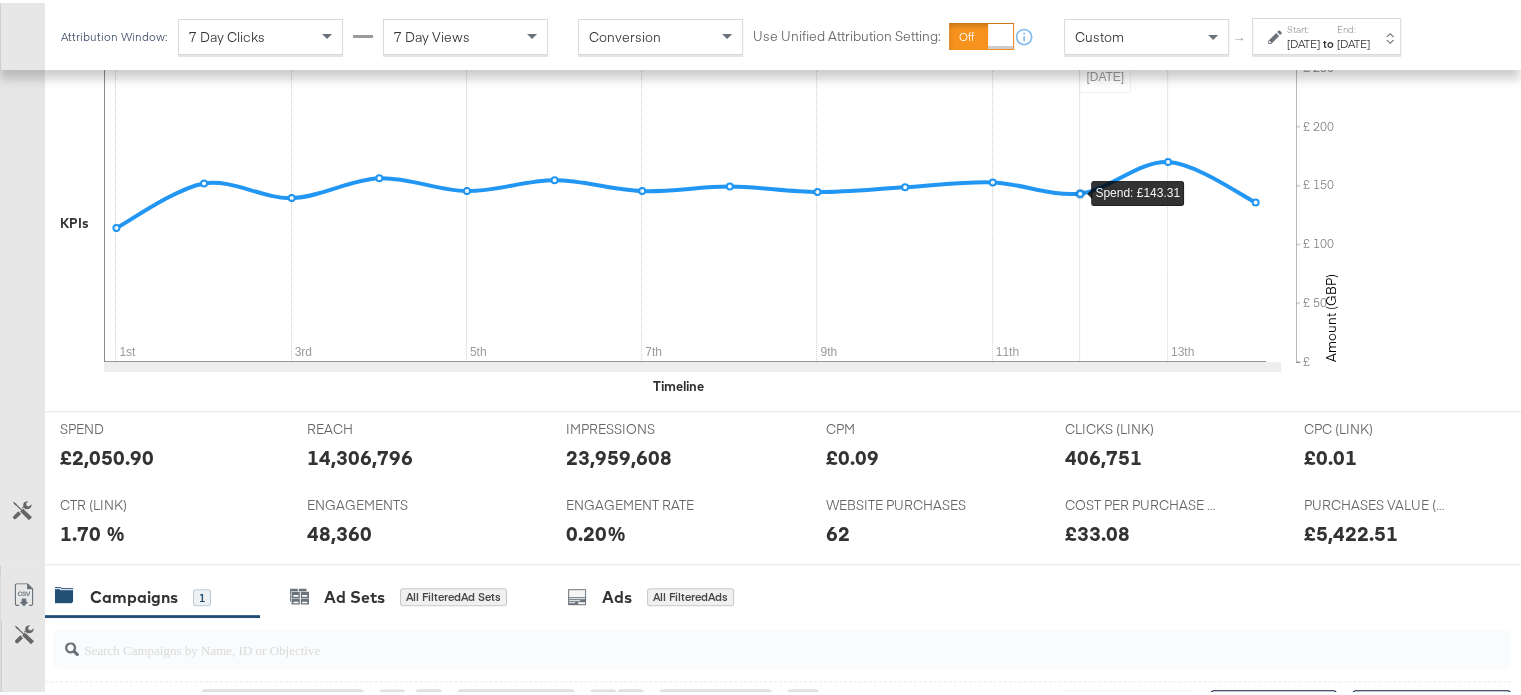 scroll, scrollTop: 612, scrollLeft: 0, axis: vertical 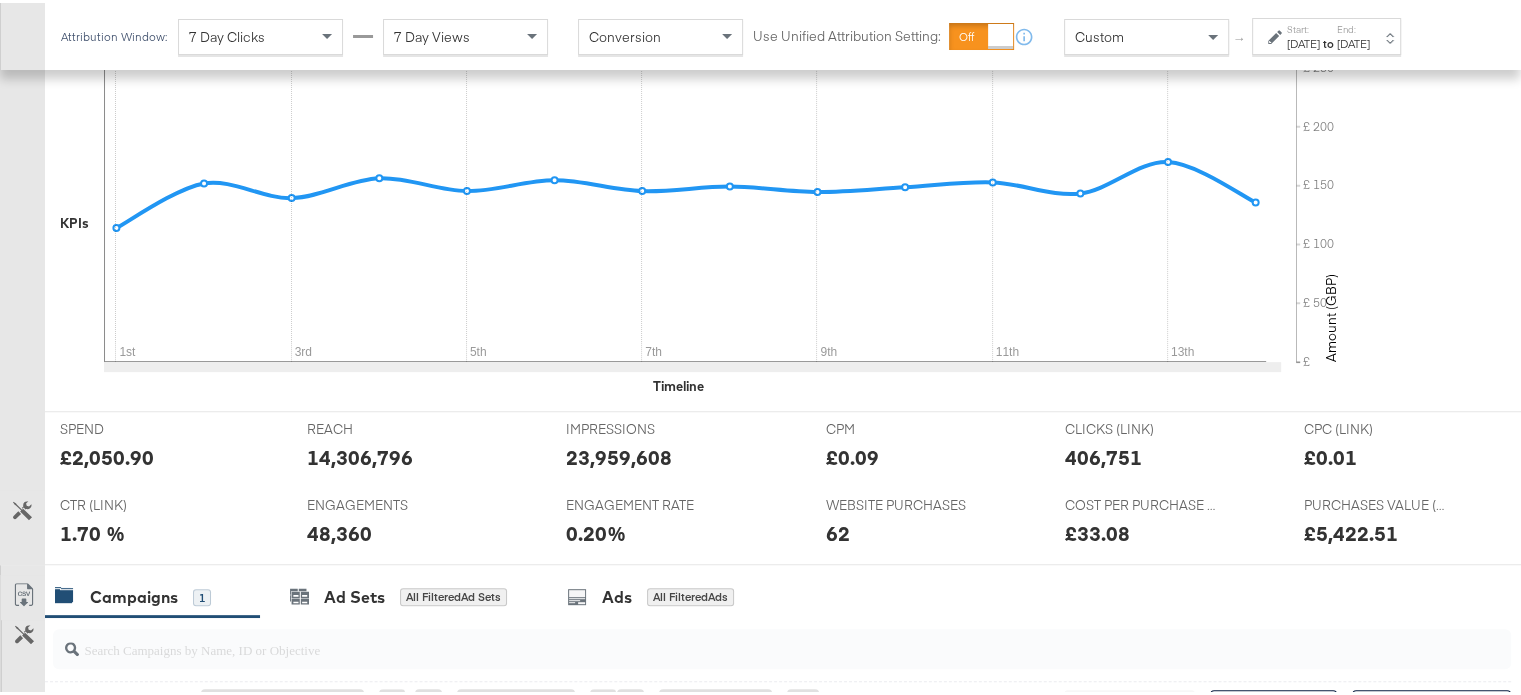 click on "[DATE]" at bounding box center (1303, 41) 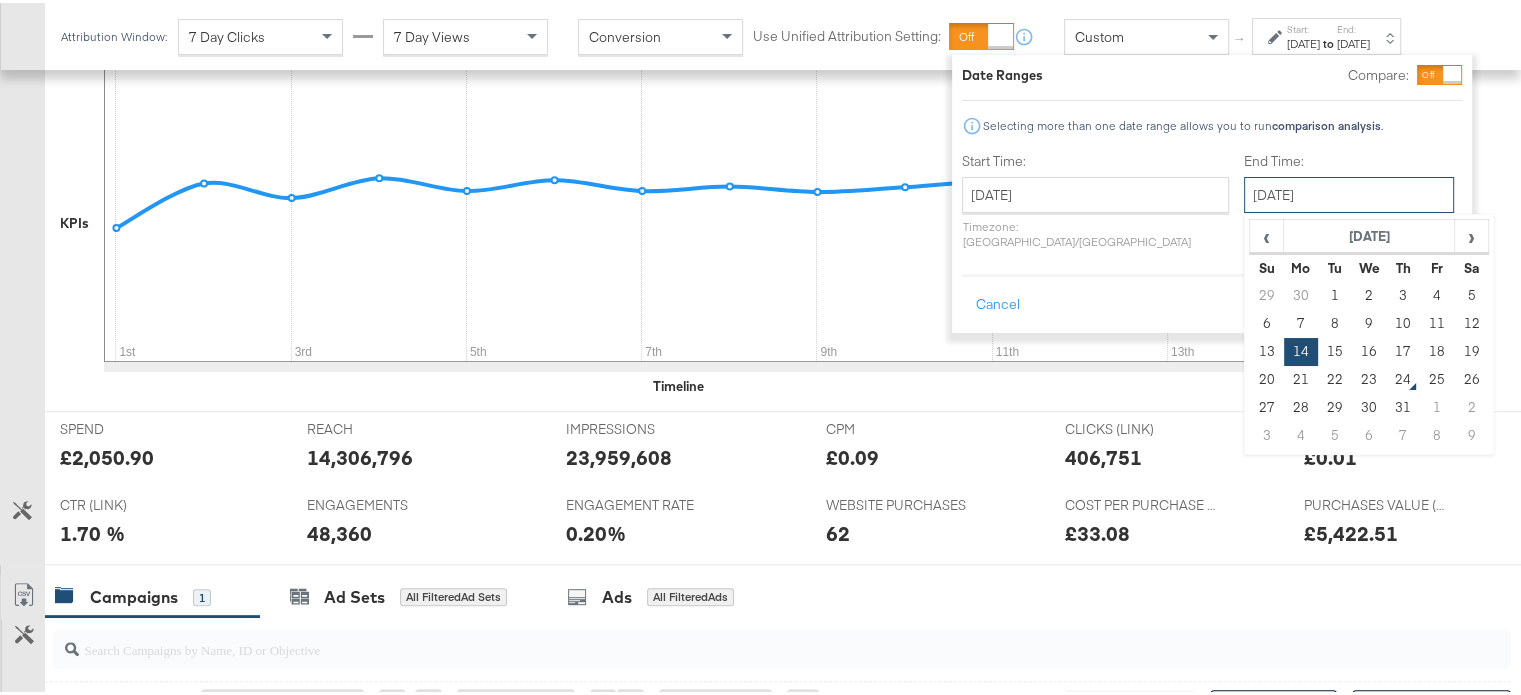 click on "[DATE]" at bounding box center (1349, 192) 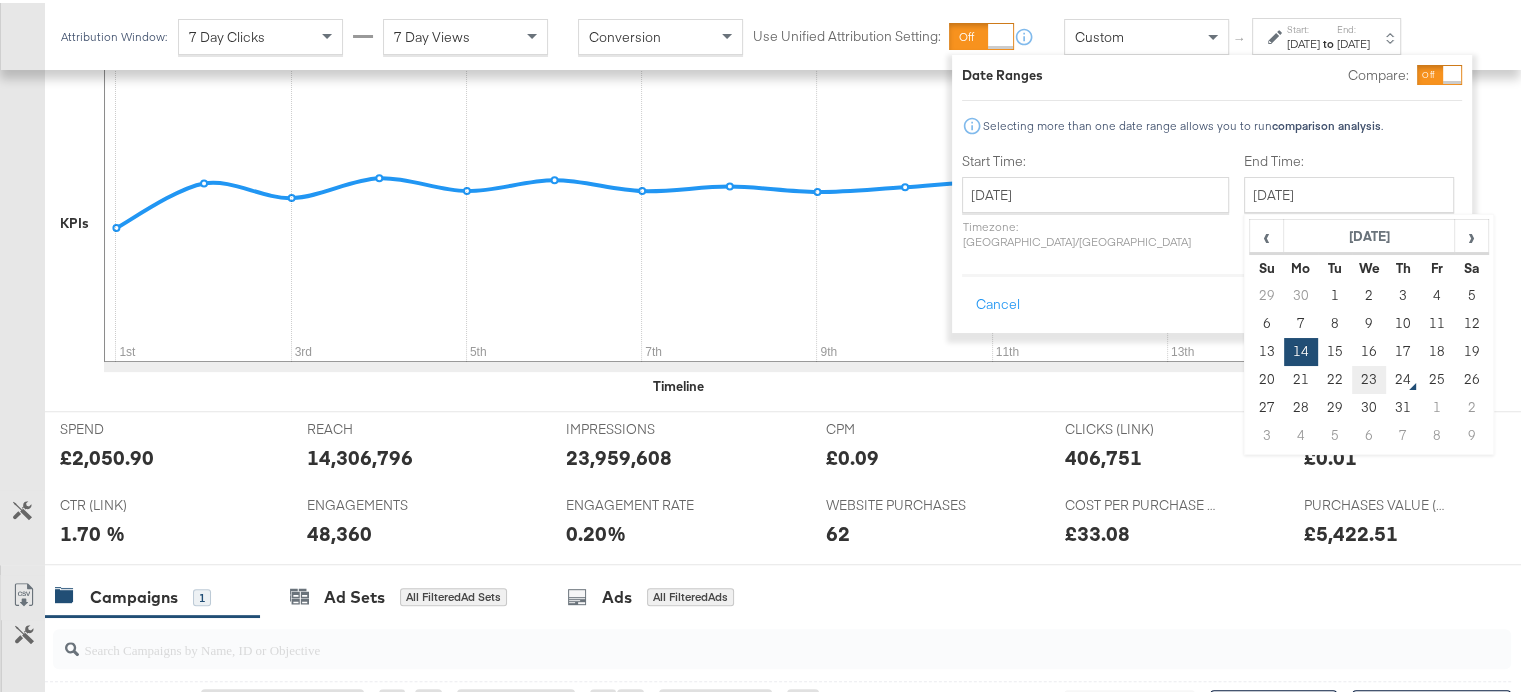click on "23" at bounding box center [1369, 377] 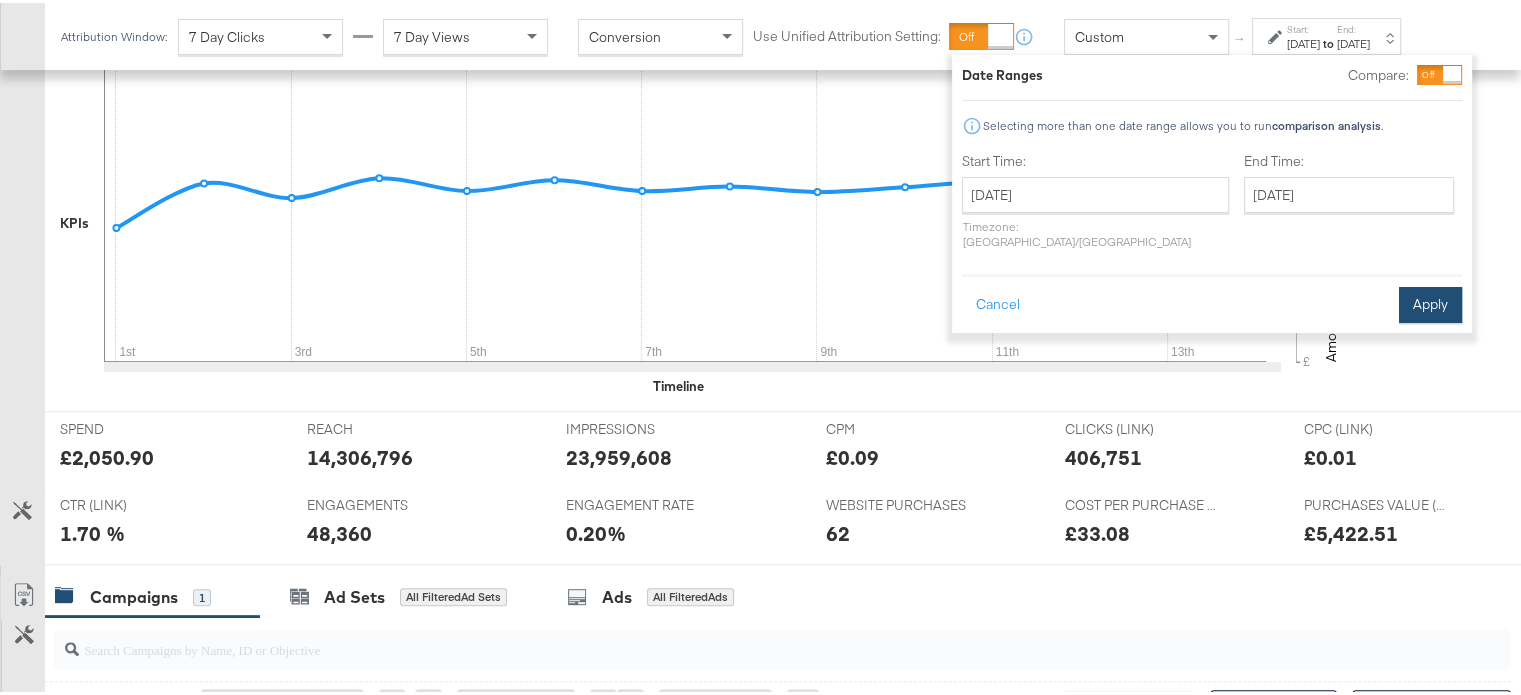 click on "Apply" at bounding box center [1430, 302] 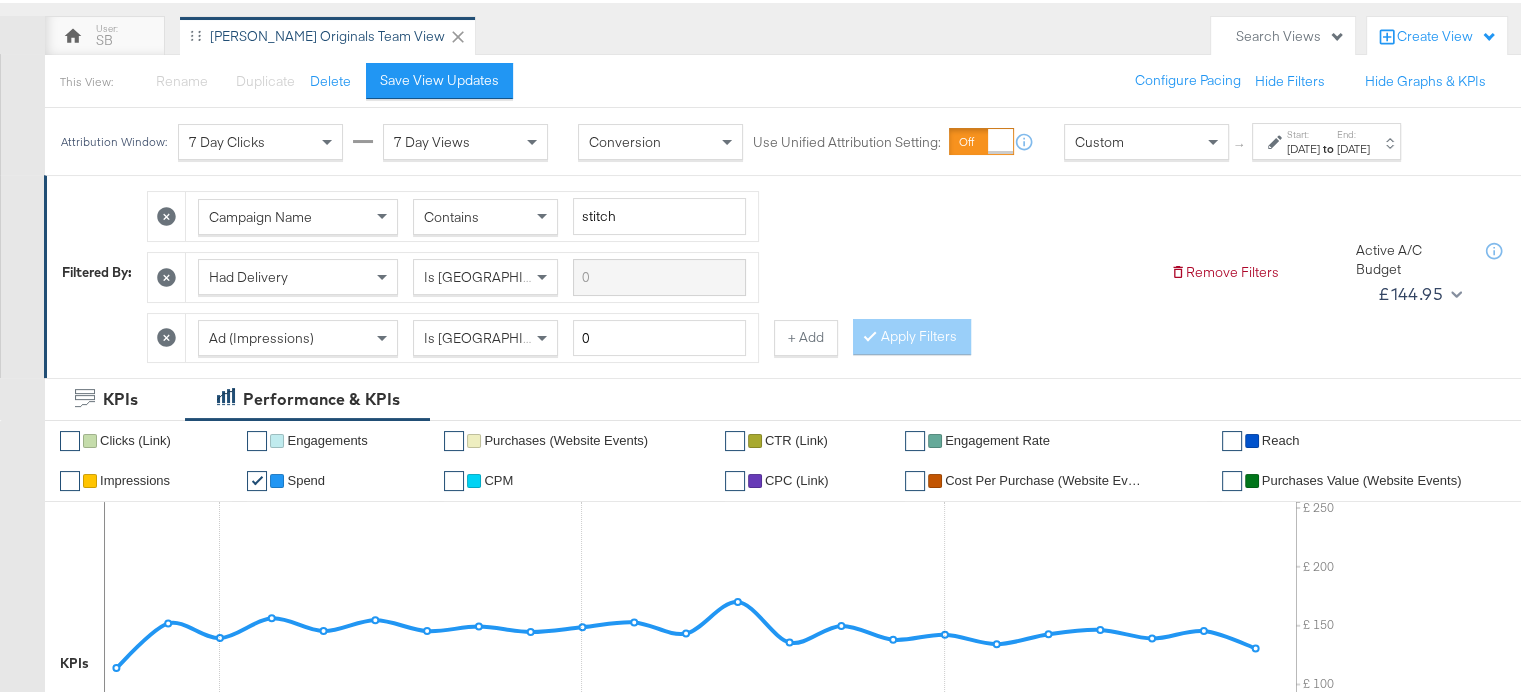 scroll, scrollTop: 0, scrollLeft: 0, axis: both 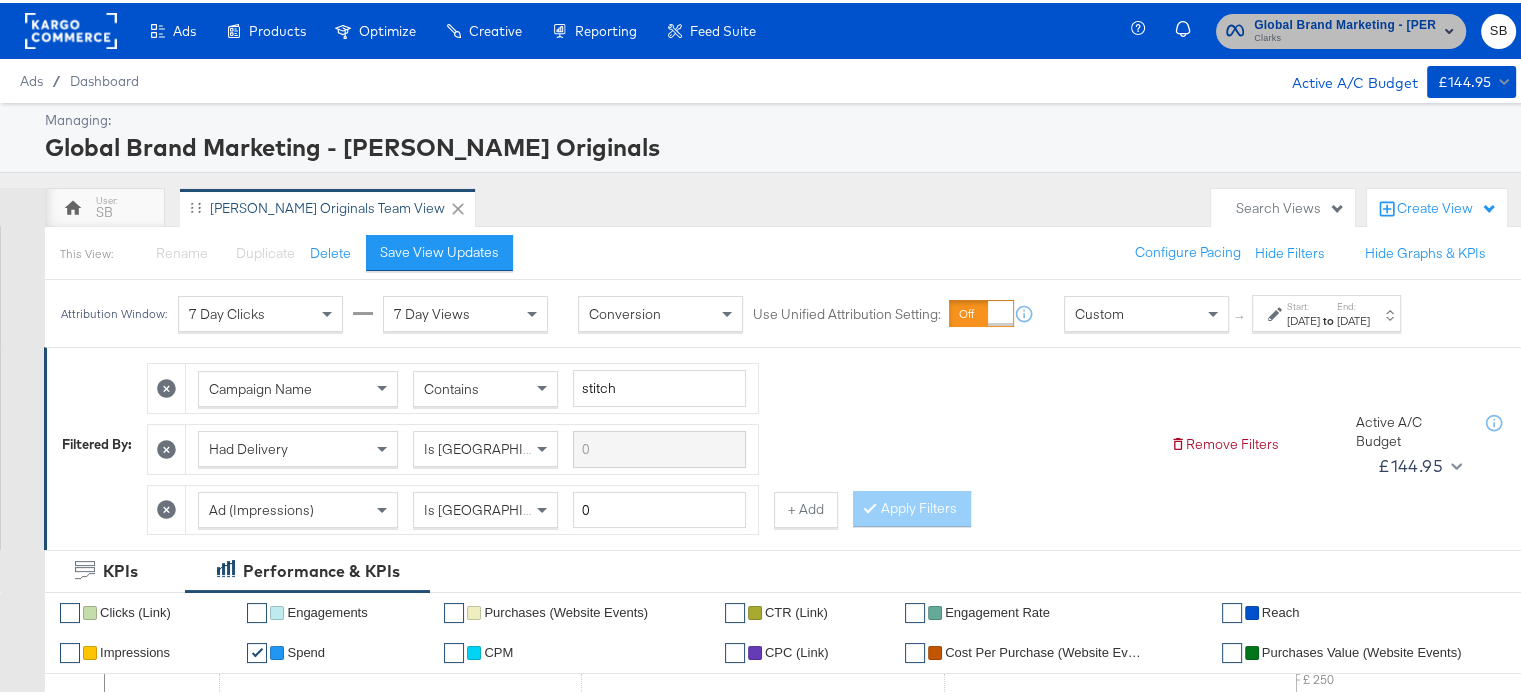 click on "Global Brand Marketing - [PERSON_NAME] Originals" at bounding box center (1345, 22) 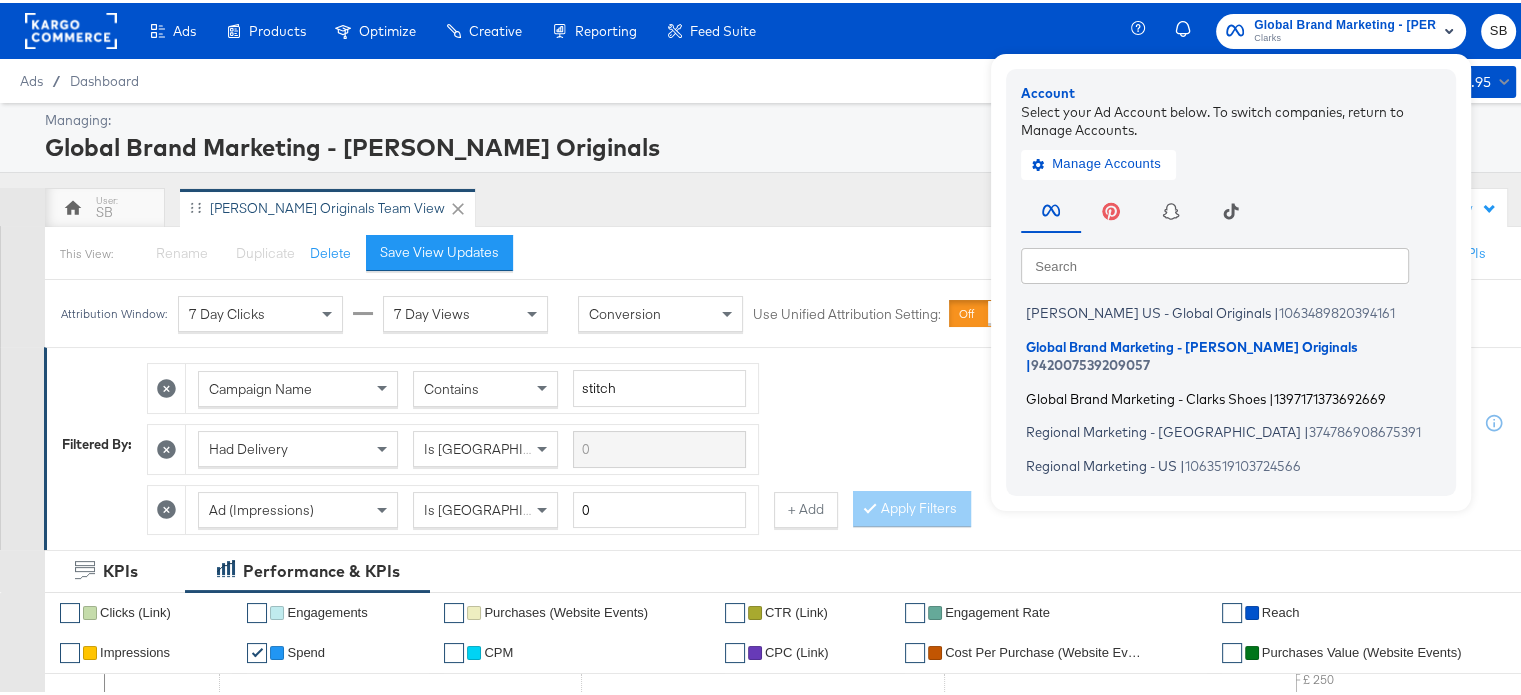 click on "Global Brand Marketing - Clarks Shoes" at bounding box center (1146, 395) 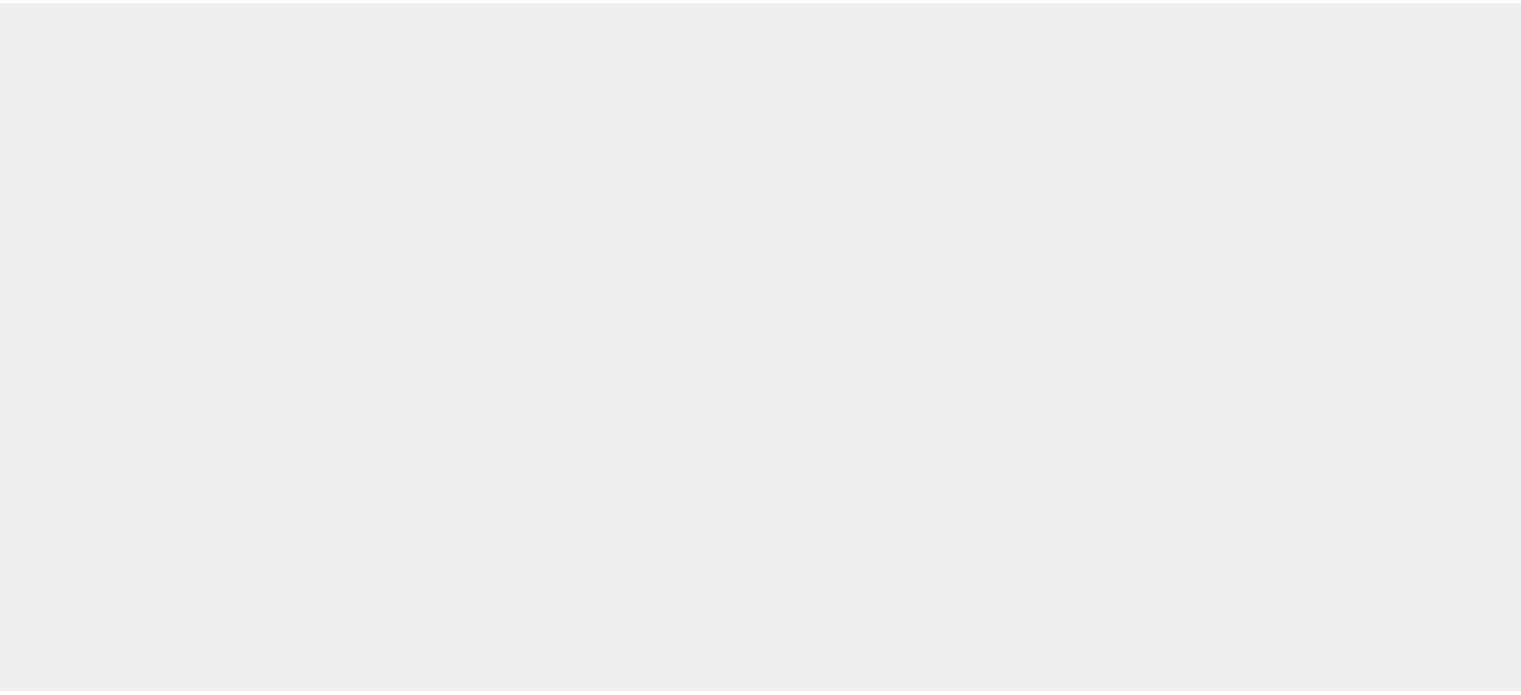 scroll, scrollTop: 0, scrollLeft: 0, axis: both 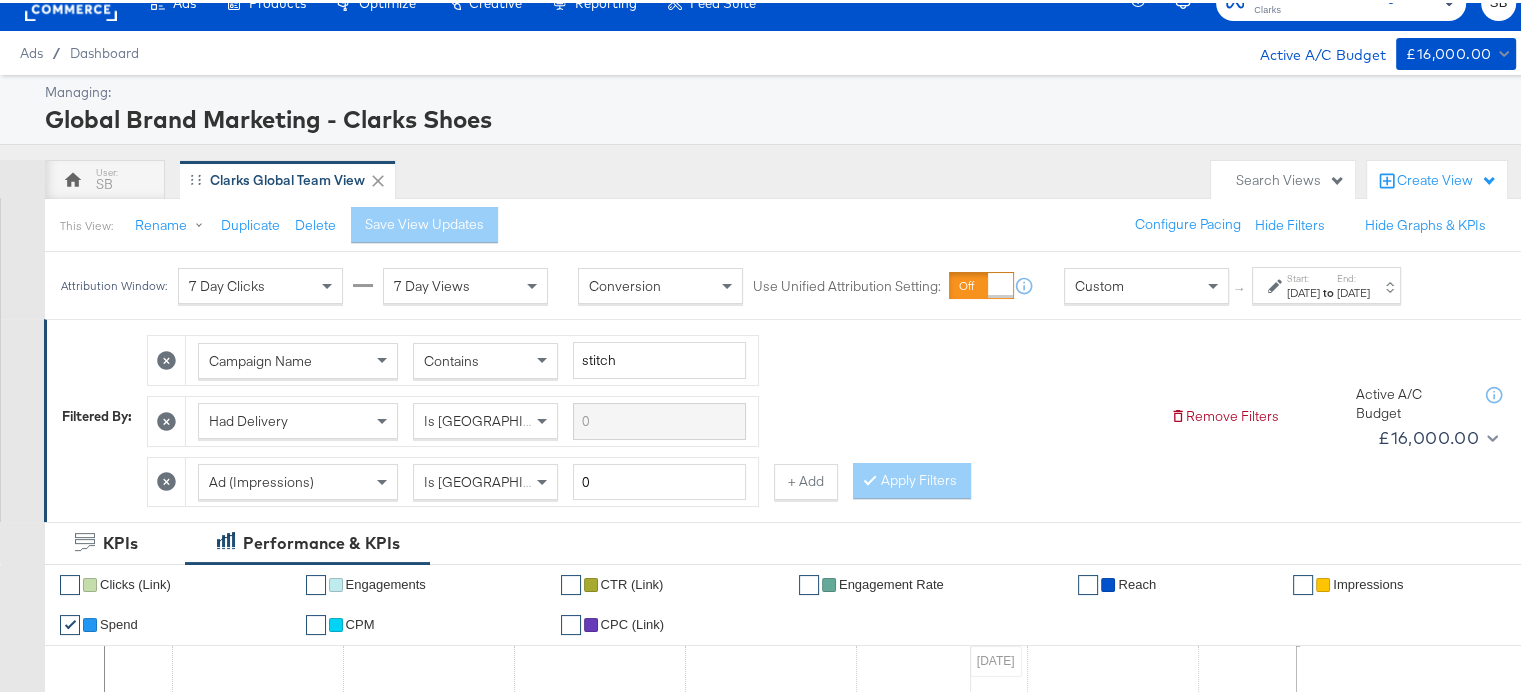 click on "[DATE]" at bounding box center [1303, 290] 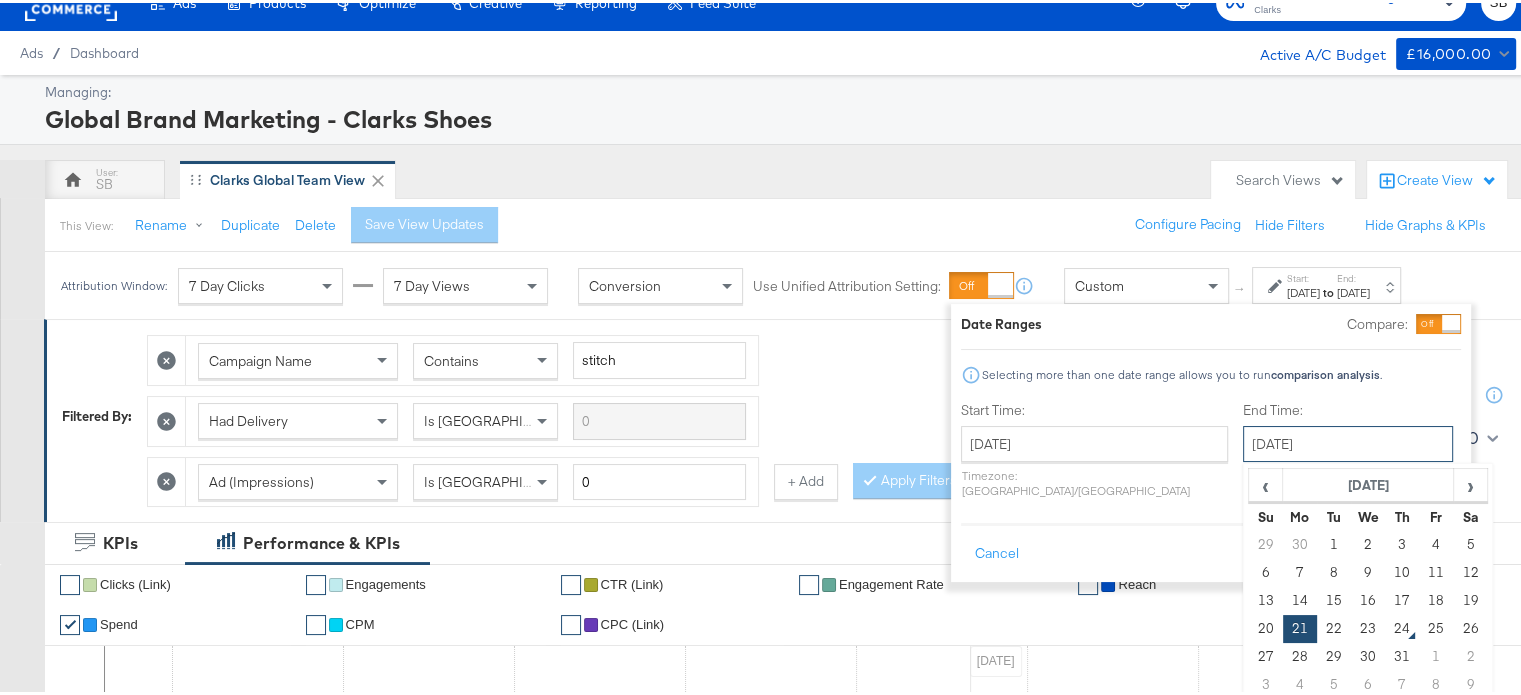 click on "July 21st 2025" at bounding box center (1348, 441) 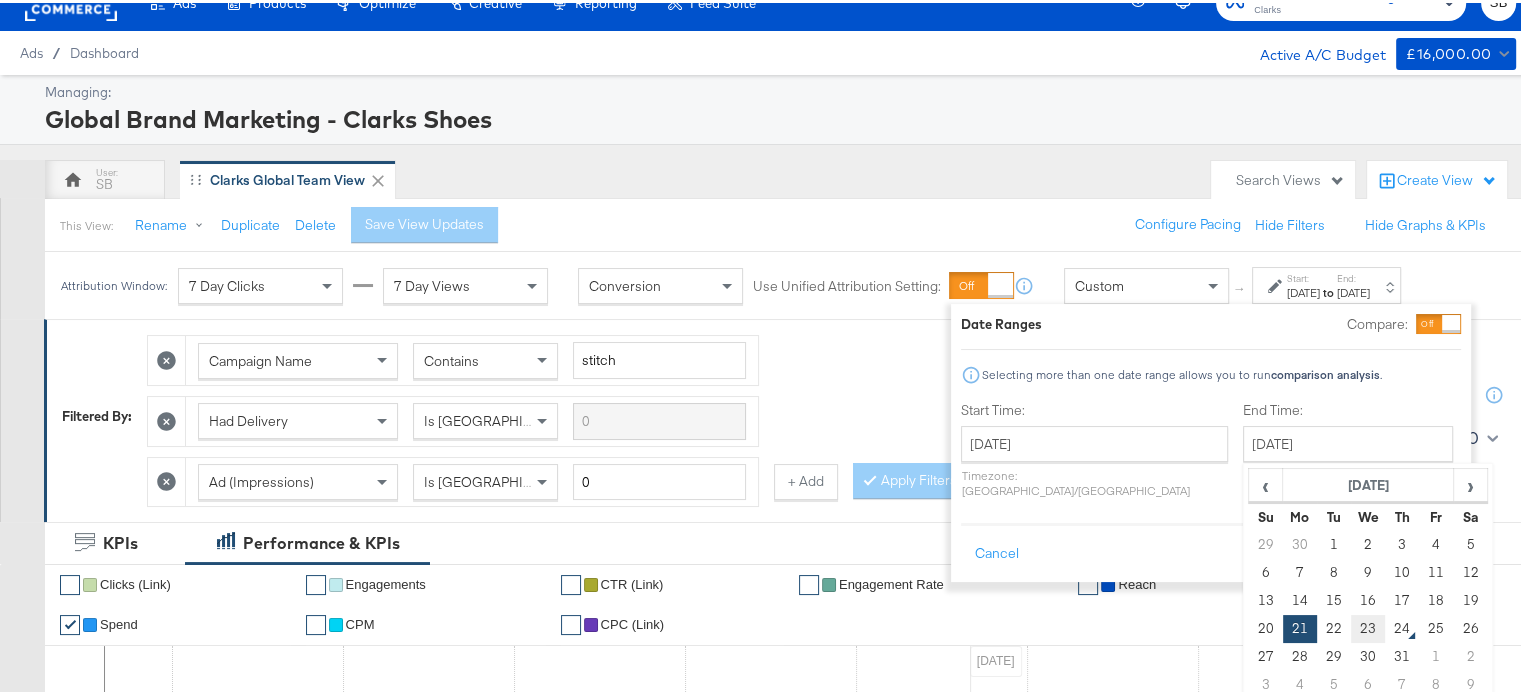 click on "23" at bounding box center (1368, 626) 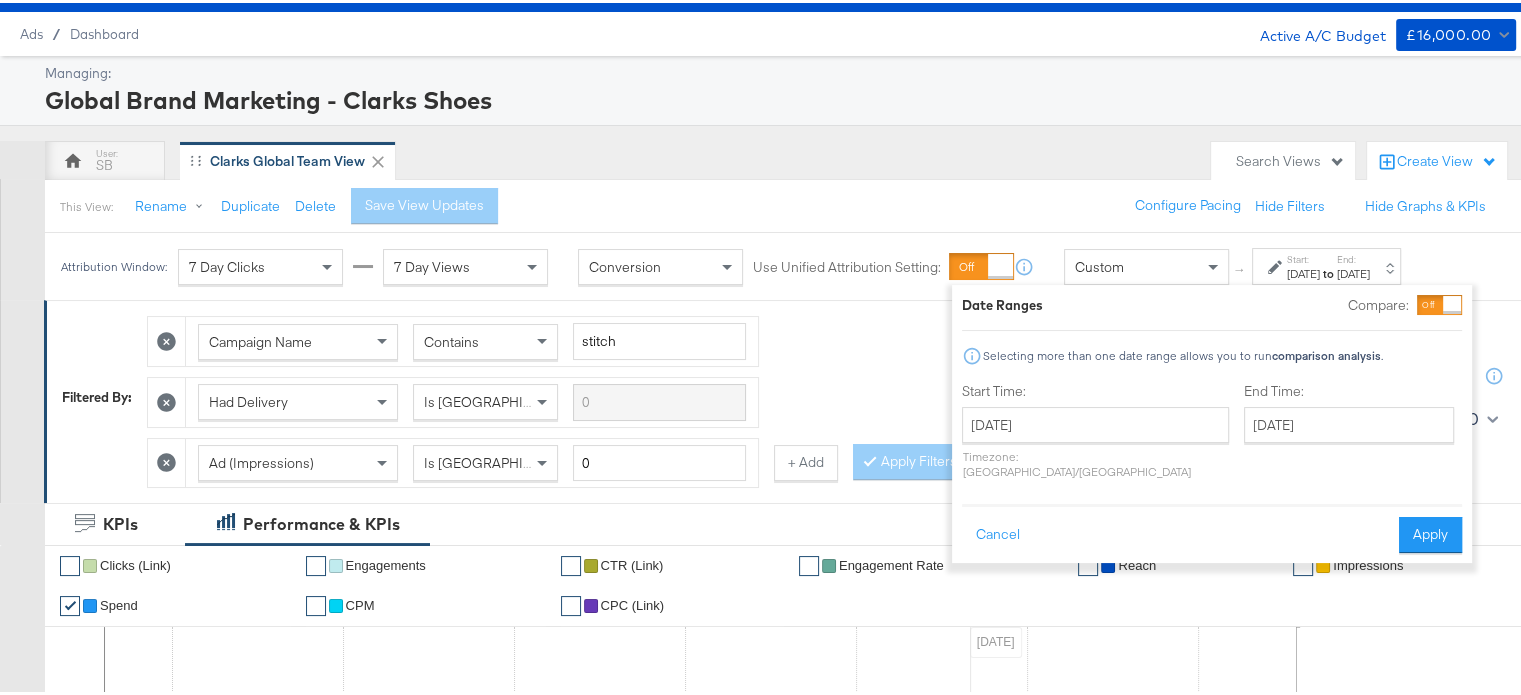 scroll, scrollTop: 48, scrollLeft: 0, axis: vertical 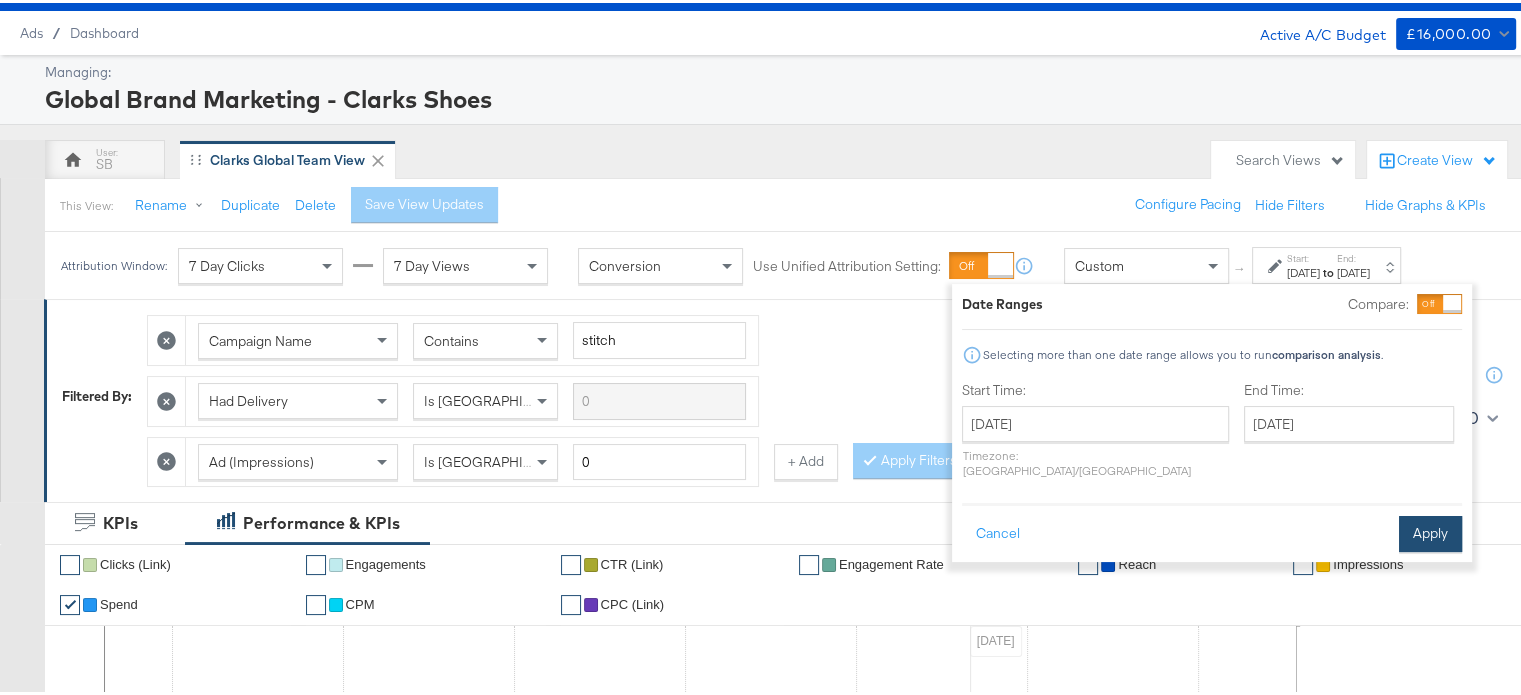 click on "Apply" at bounding box center [1430, 531] 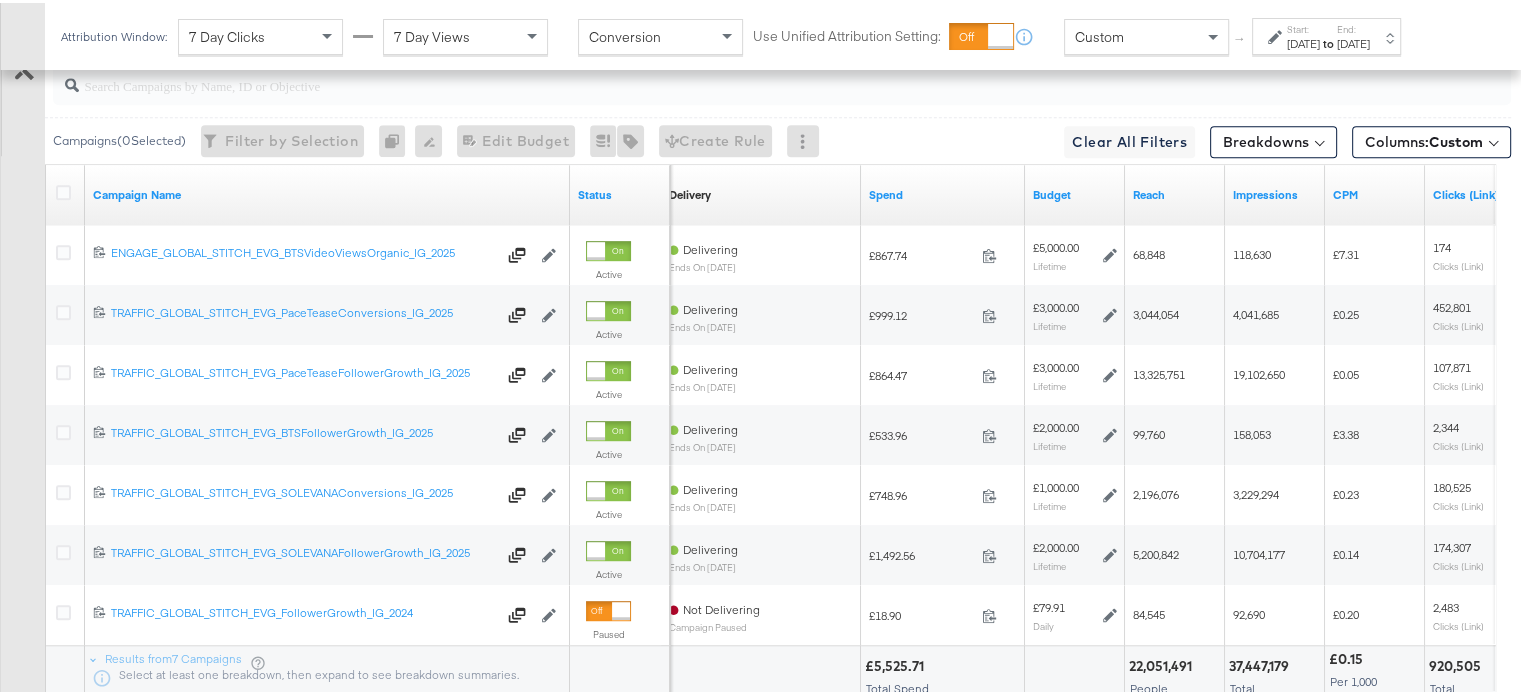 scroll, scrollTop: 1179, scrollLeft: 0, axis: vertical 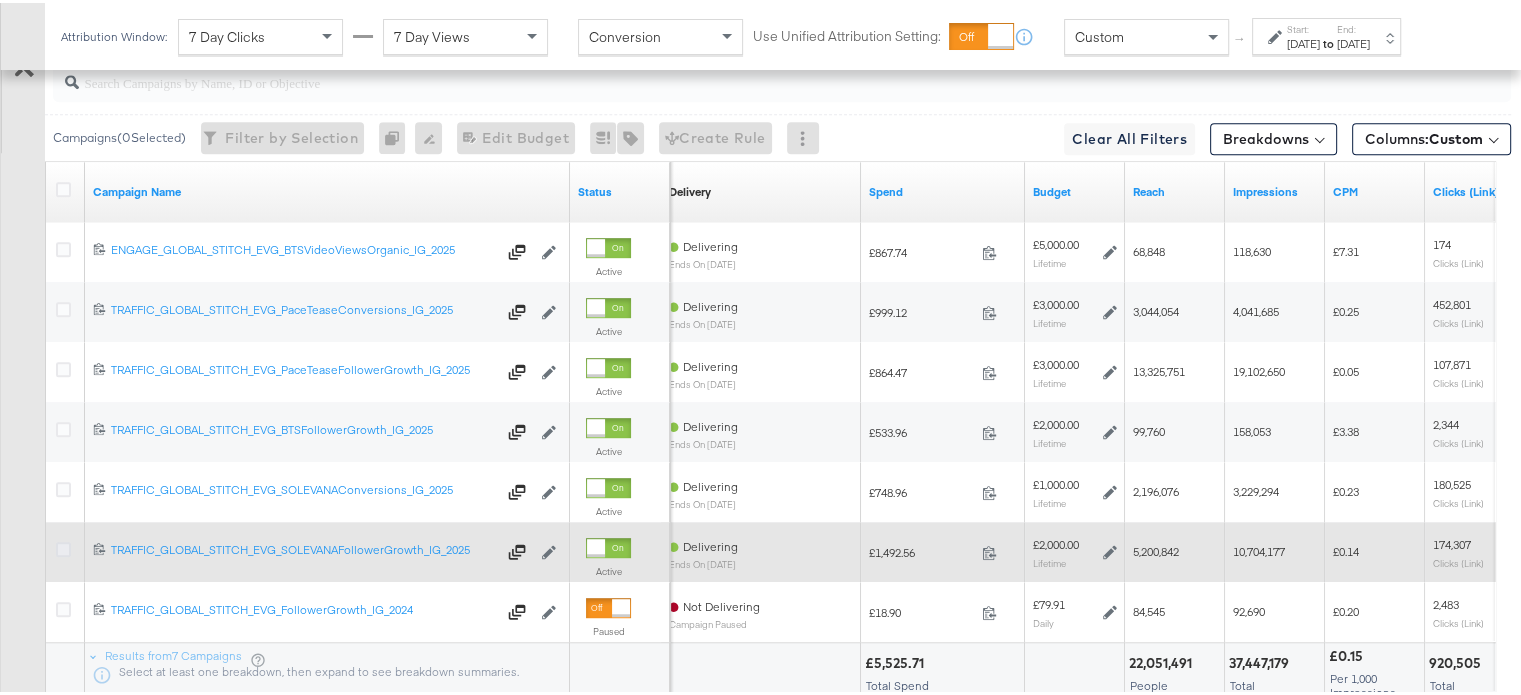 click at bounding box center (63, 546) 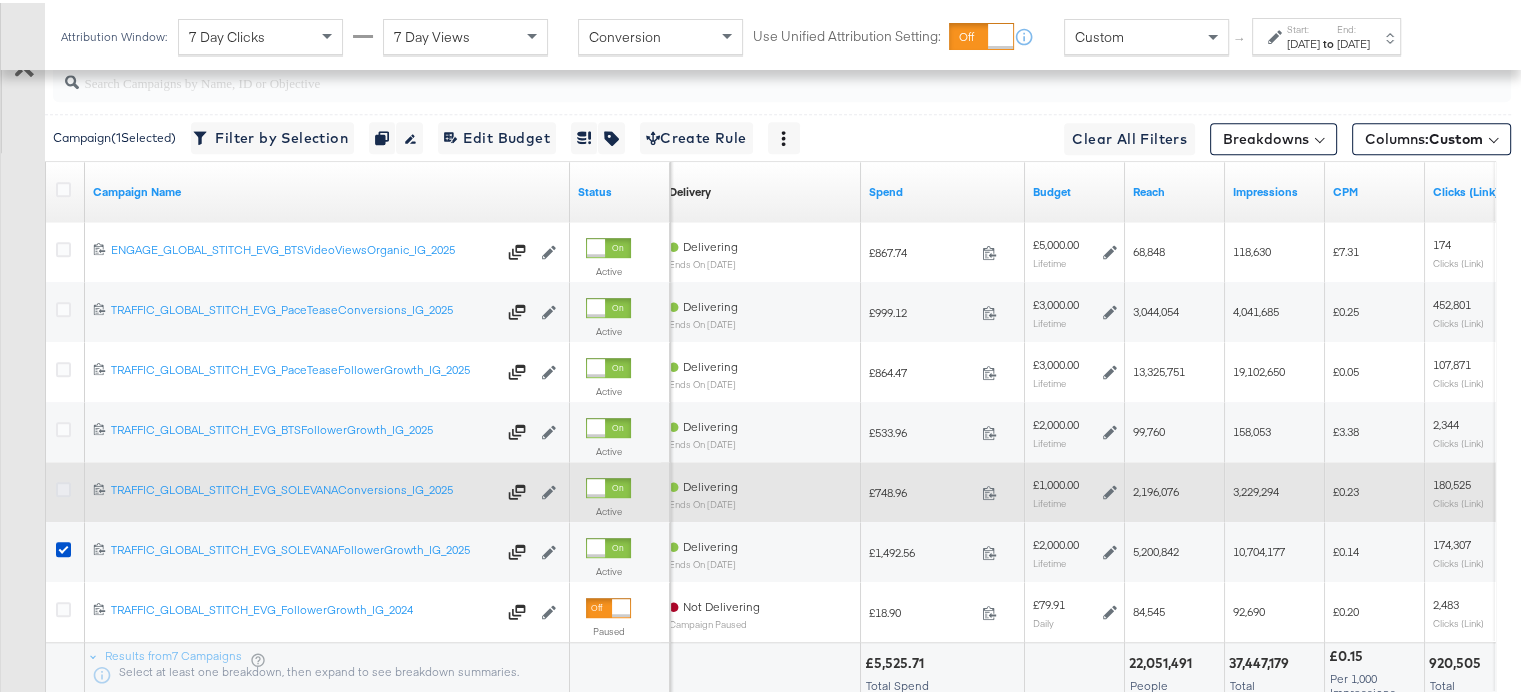 click at bounding box center (63, 486) 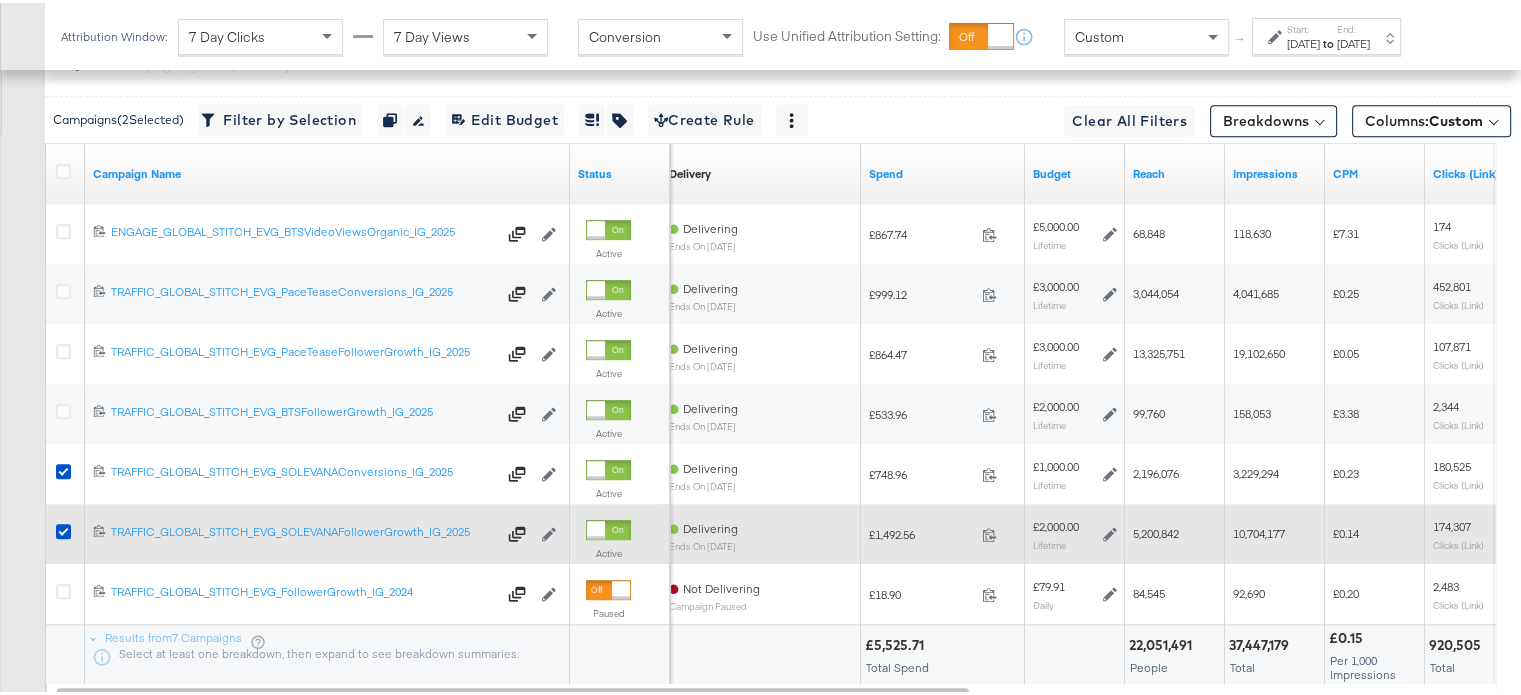 scroll, scrollTop: 1193, scrollLeft: 0, axis: vertical 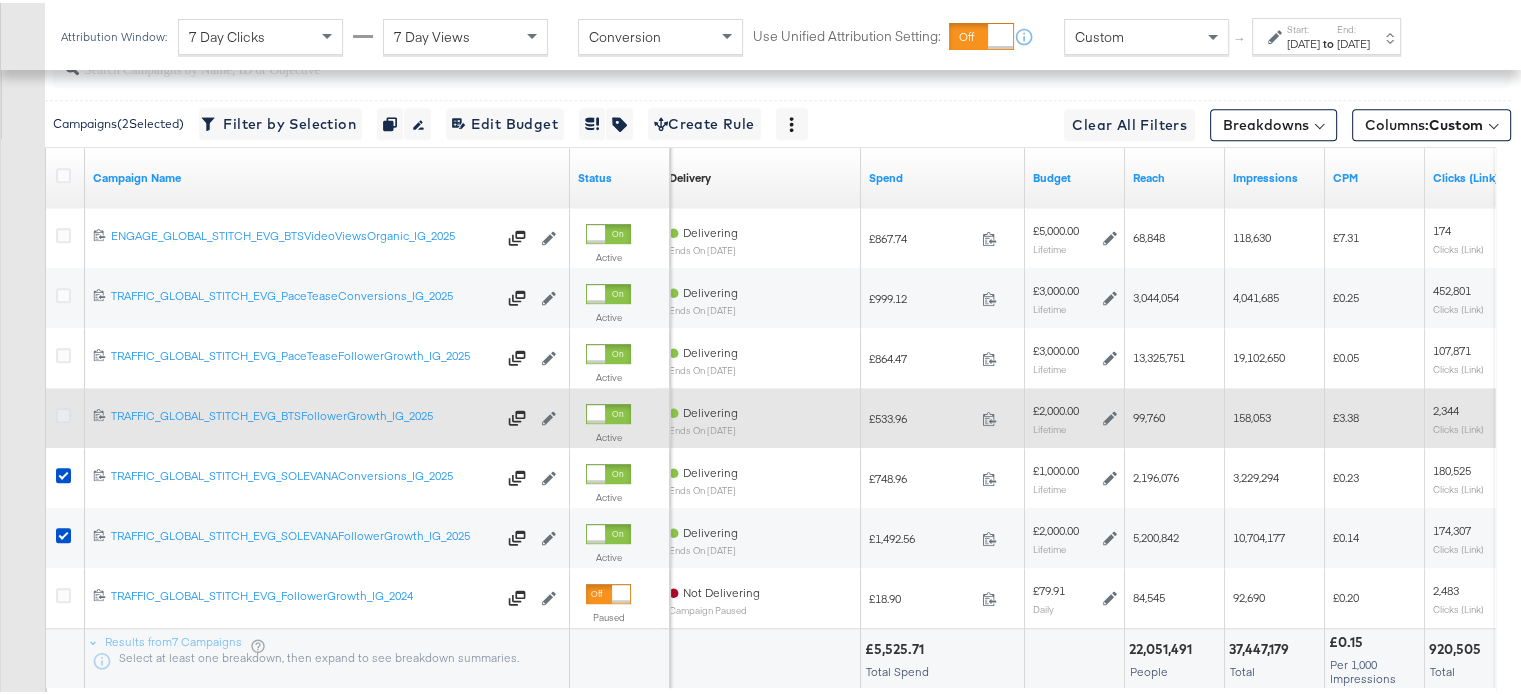 click at bounding box center [63, 412] 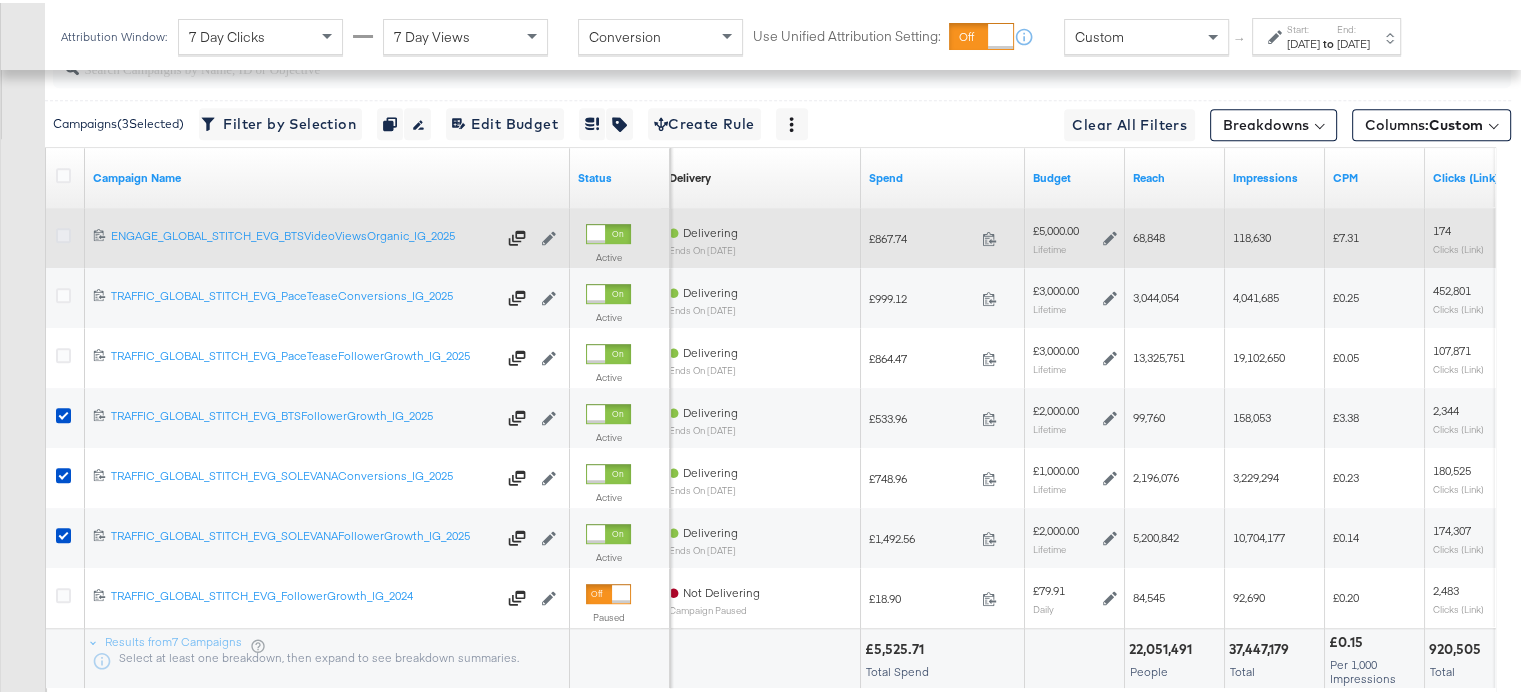 click at bounding box center (63, 232) 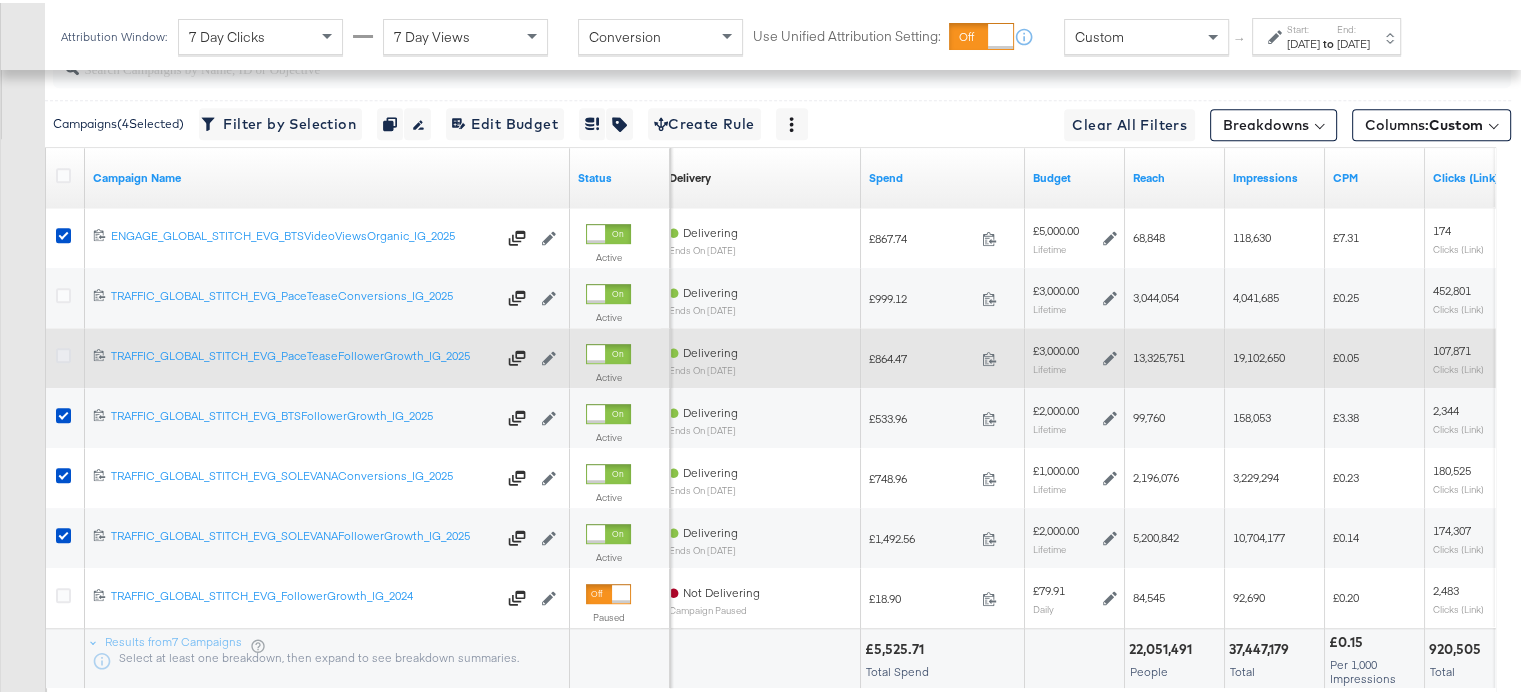 click at bounding box center [63, 352] 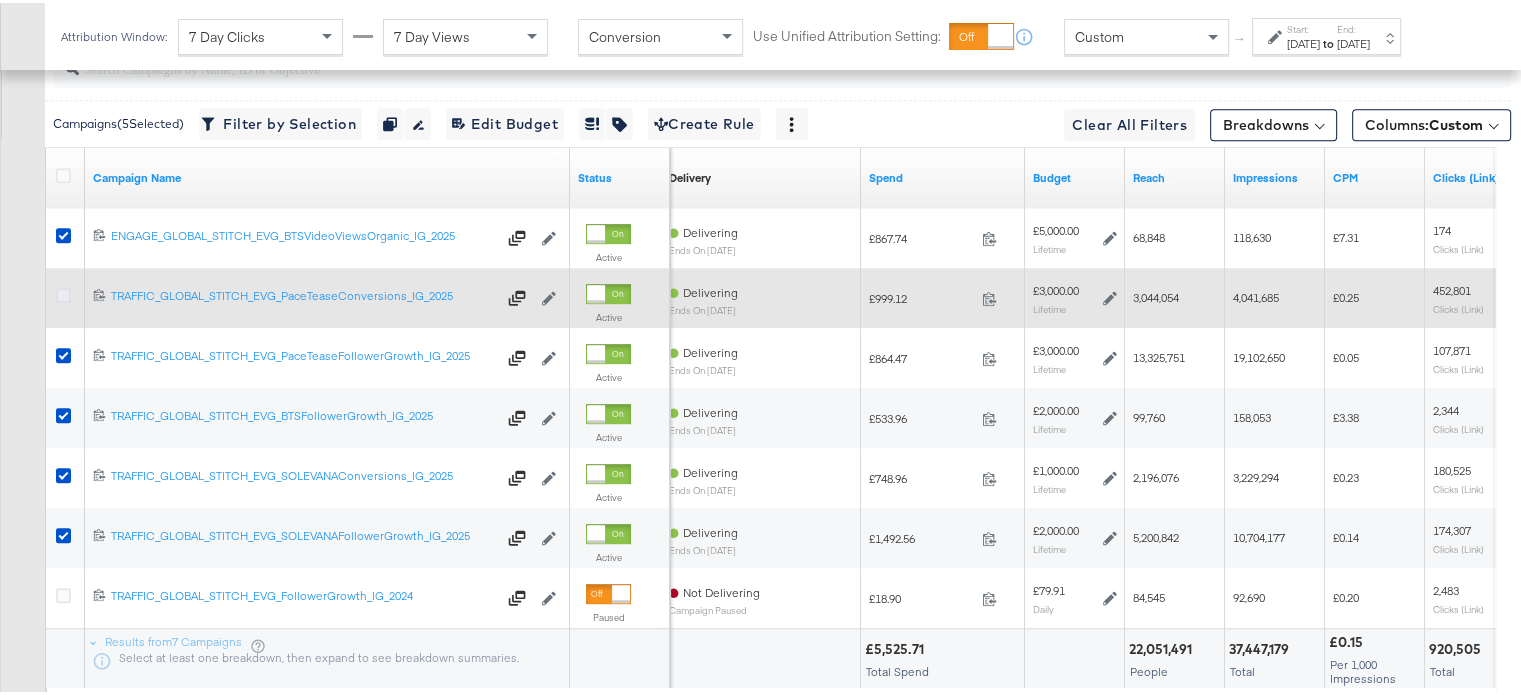 click at bounding box center [63, 292] 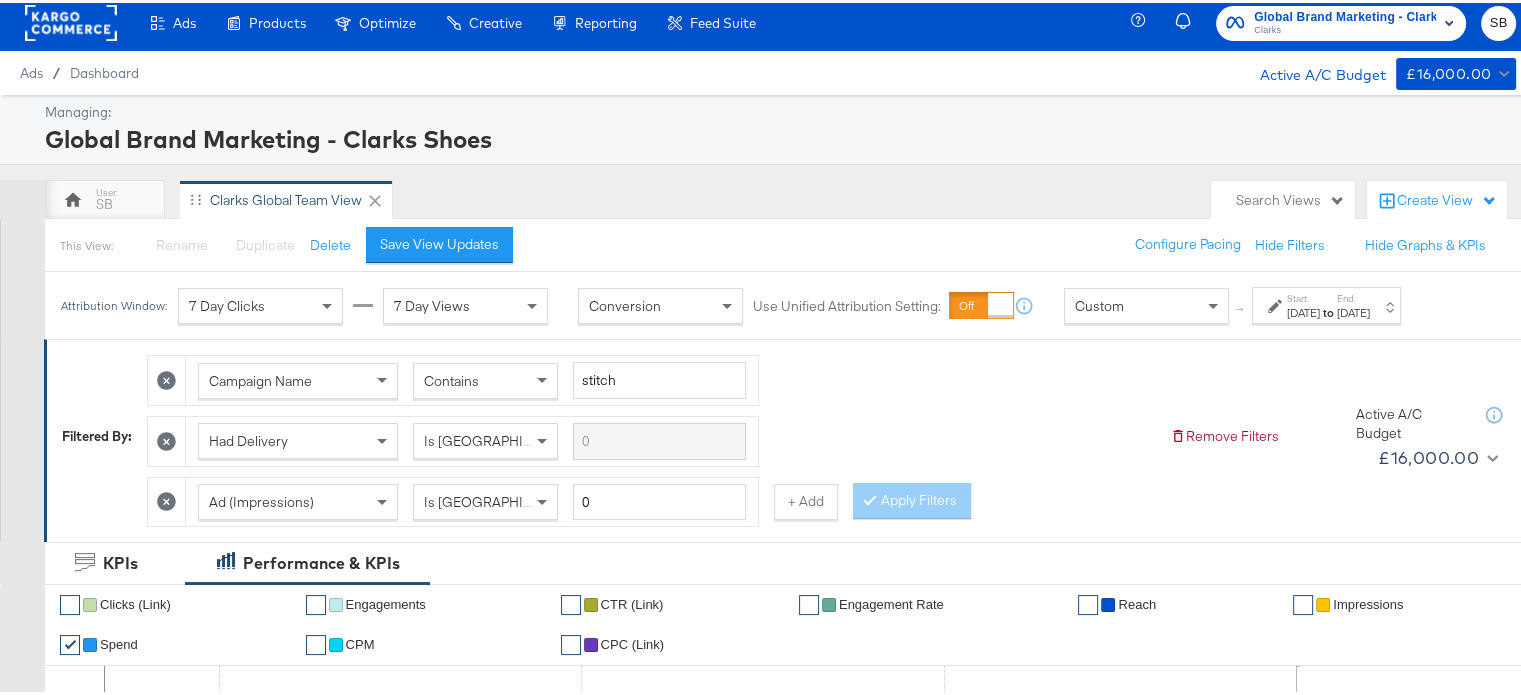 scroll, scrollTop: 0, scrollLeft: 0, axis: both 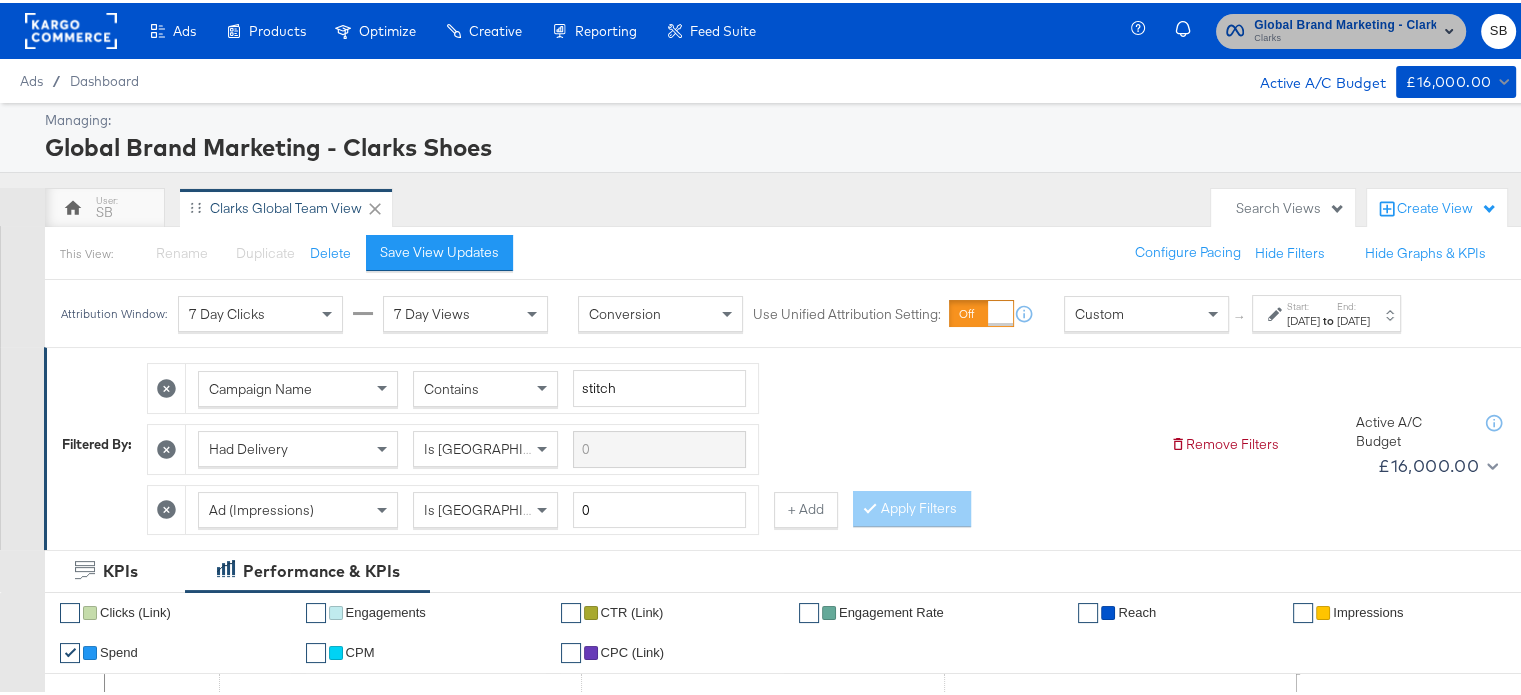click on "Clarks" at bounding box center [1345, 36] 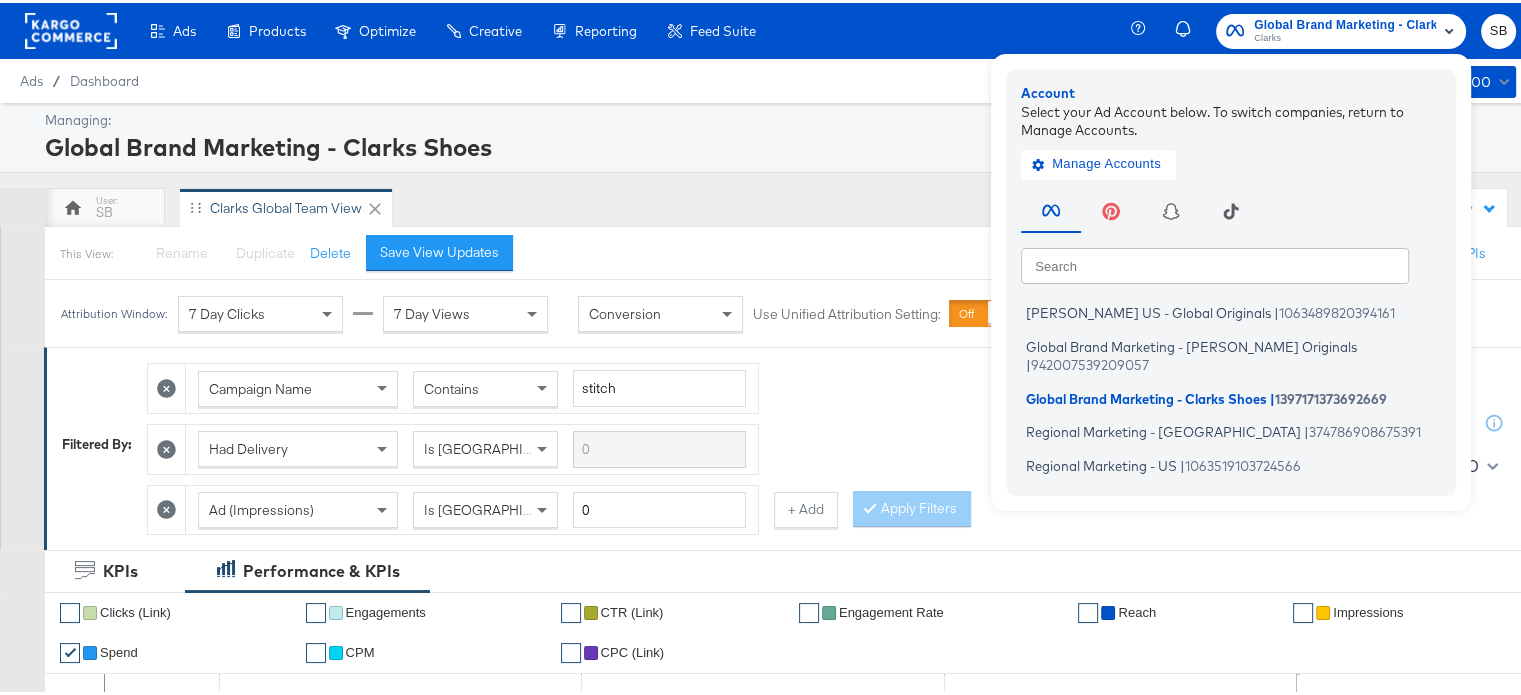 click on "Ads Products Optimize Creative Reporting Feed Suite Global Brand Marketing - Clarks Shoes Clarks Account Select your Ad Account below. To switch companies, return to Manage Accounts. Manage Accounts Search  Search  Clarks US - Global Originals    |  1063489820394161 Global Brand Marketing - Clarks Originals    |  942007539209057 Global Brand Marketing - Clarks Shoes    |  1397171373692669 Regional Marketing - CA    |  374786908675391 Regional Marketing - US    |  1063519103724566 SB" at bounding box center (768, 28) 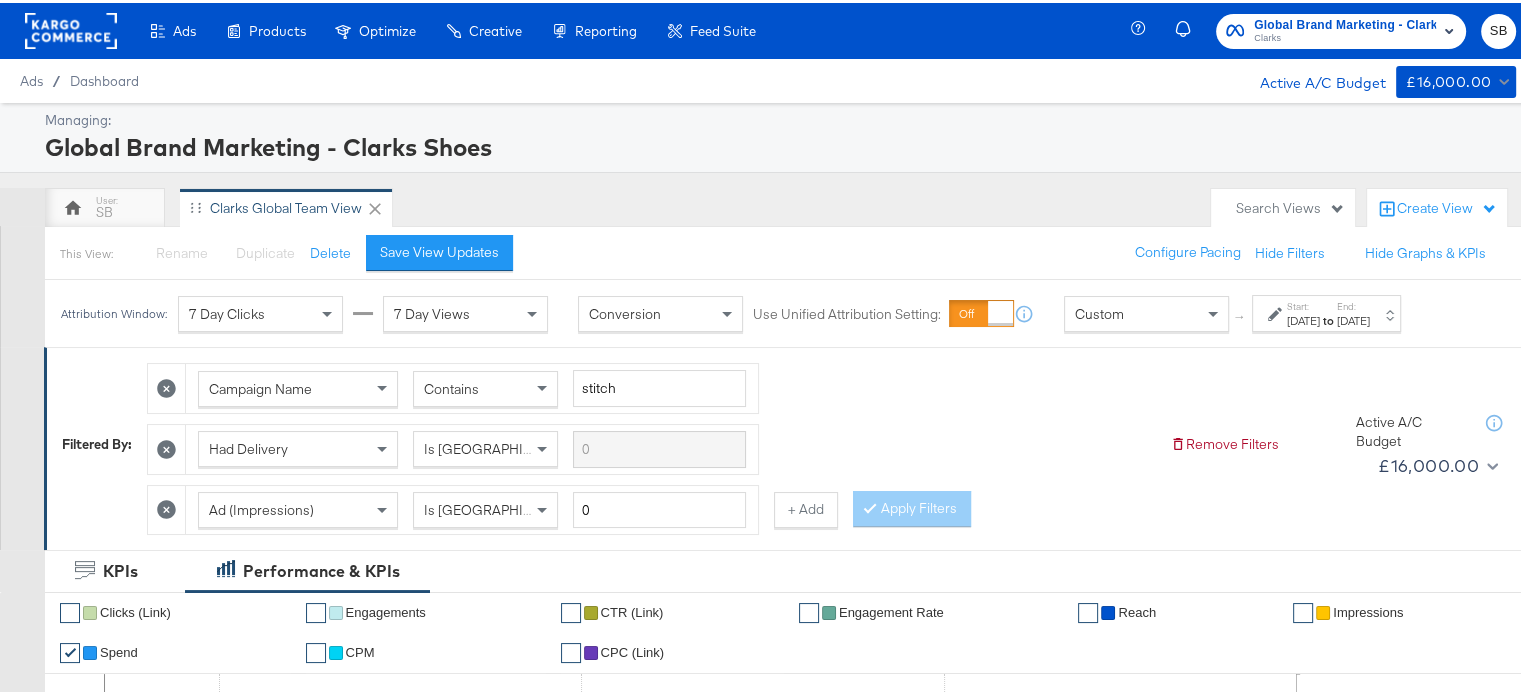click on "Jul 1st 2025" at bounding box center (1303, 318) 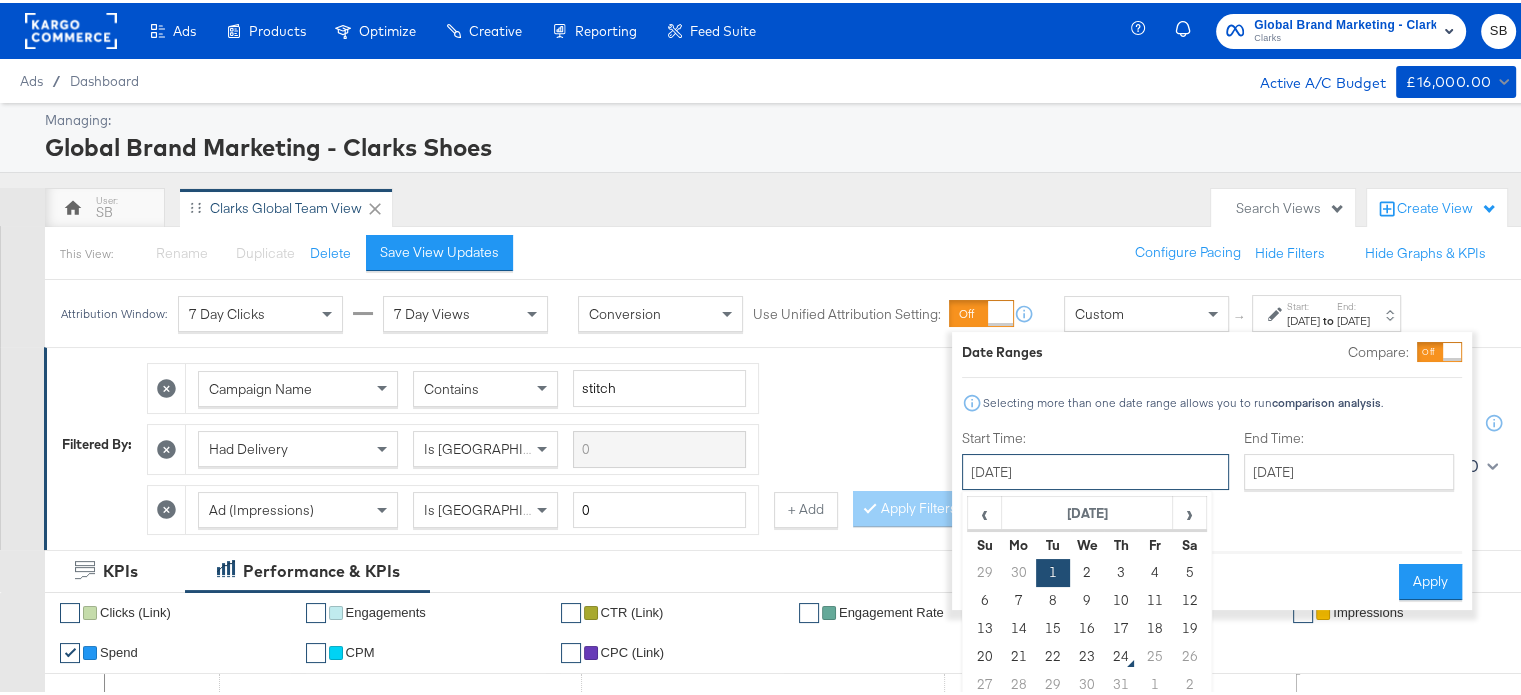 click on "July 1st 2025" at bounding box center (1095, 469) 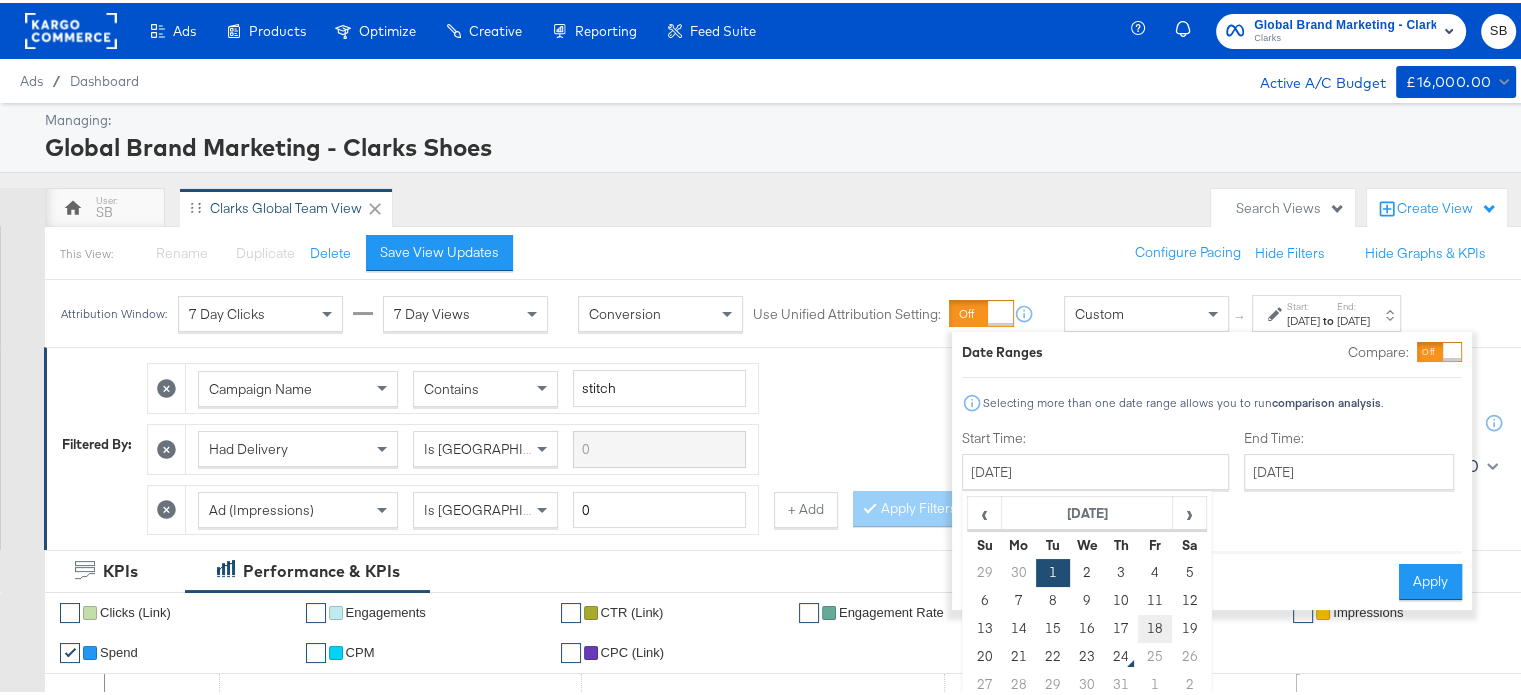 click on "18" at bounding box center [1155, 626] 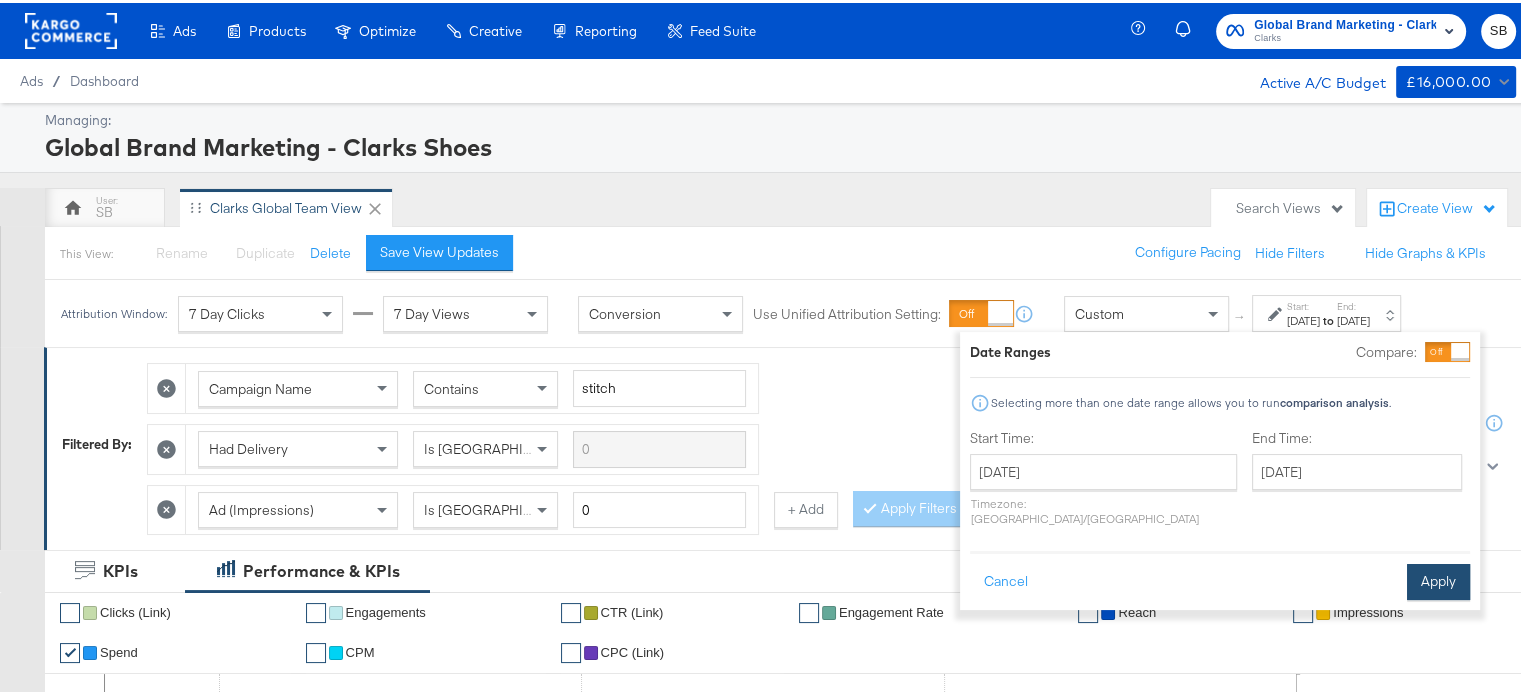 click on "Apply" at bounding box center [1438, 579] 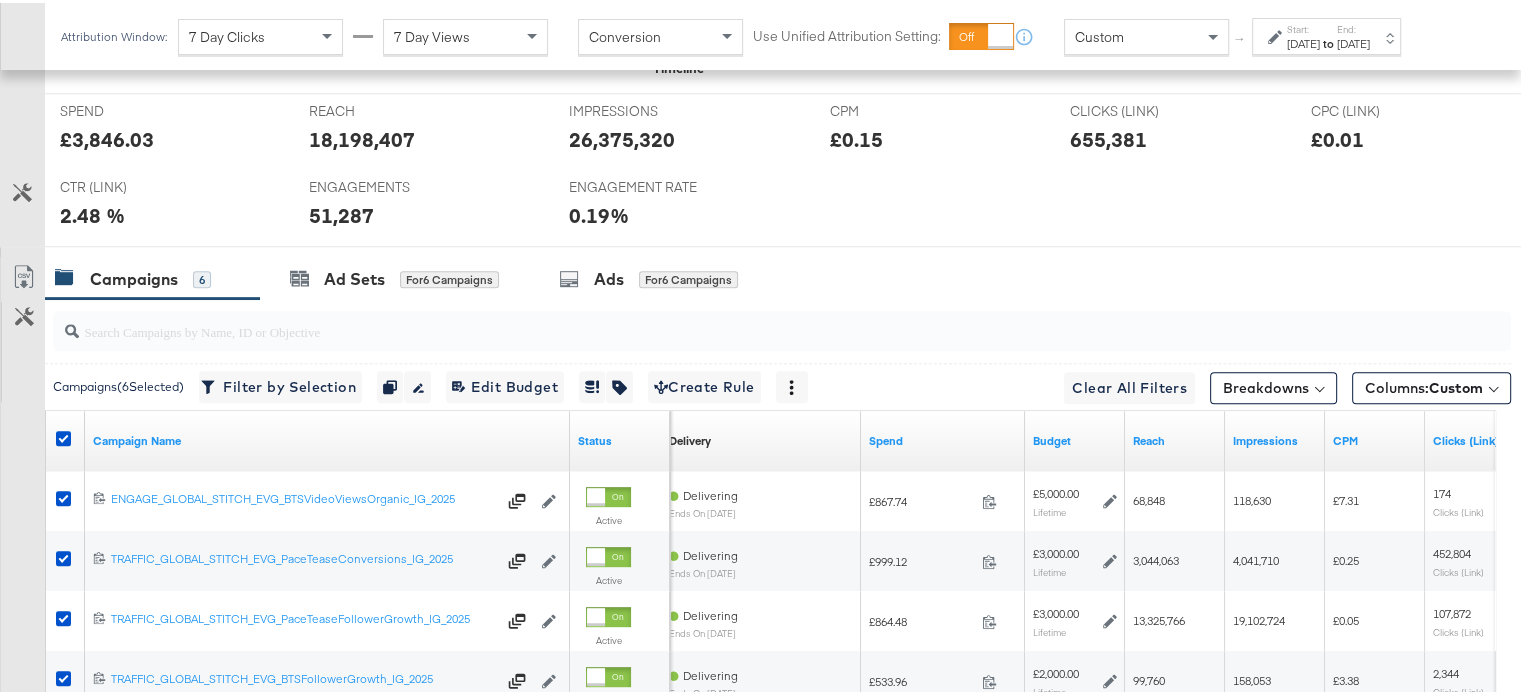 scroll, scrollTop: 1012, scrollLeft: 0, axis: vertical 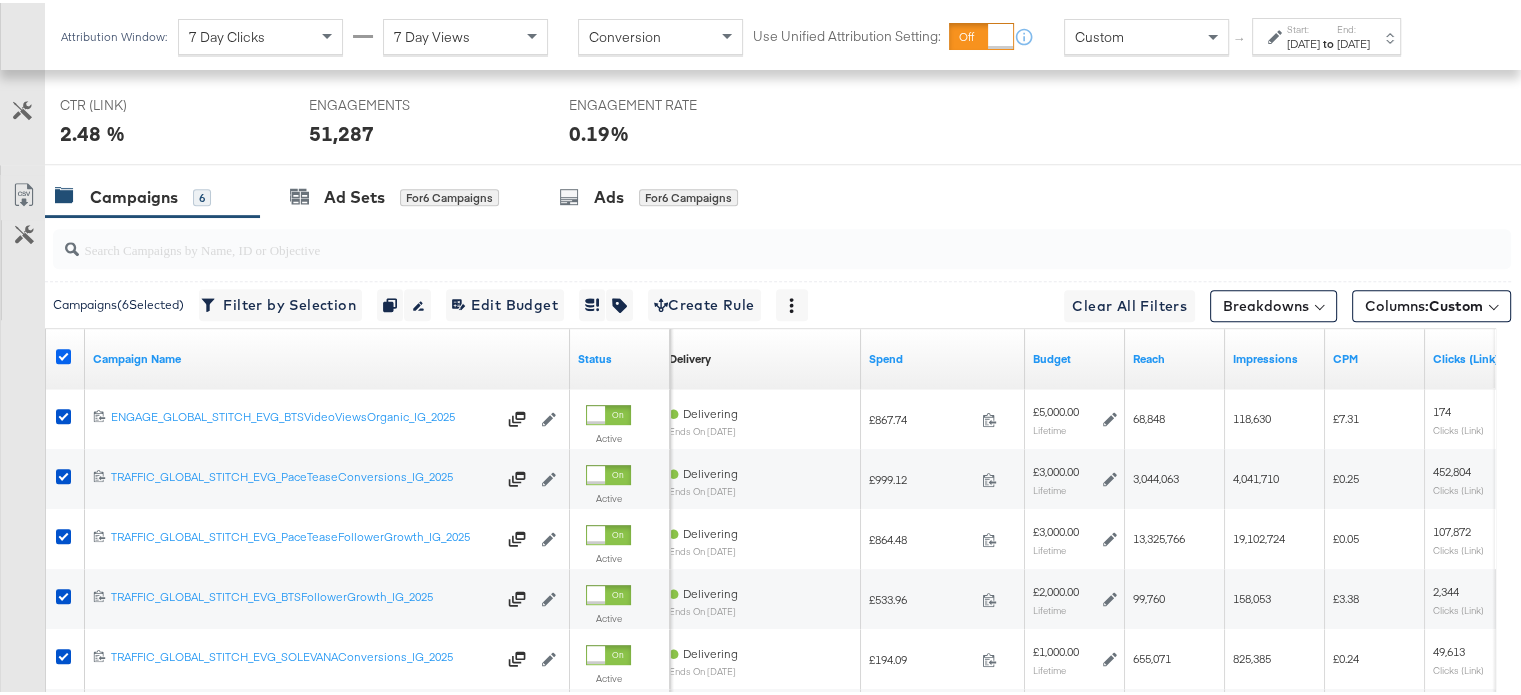 click at bounding box center [63, 353] 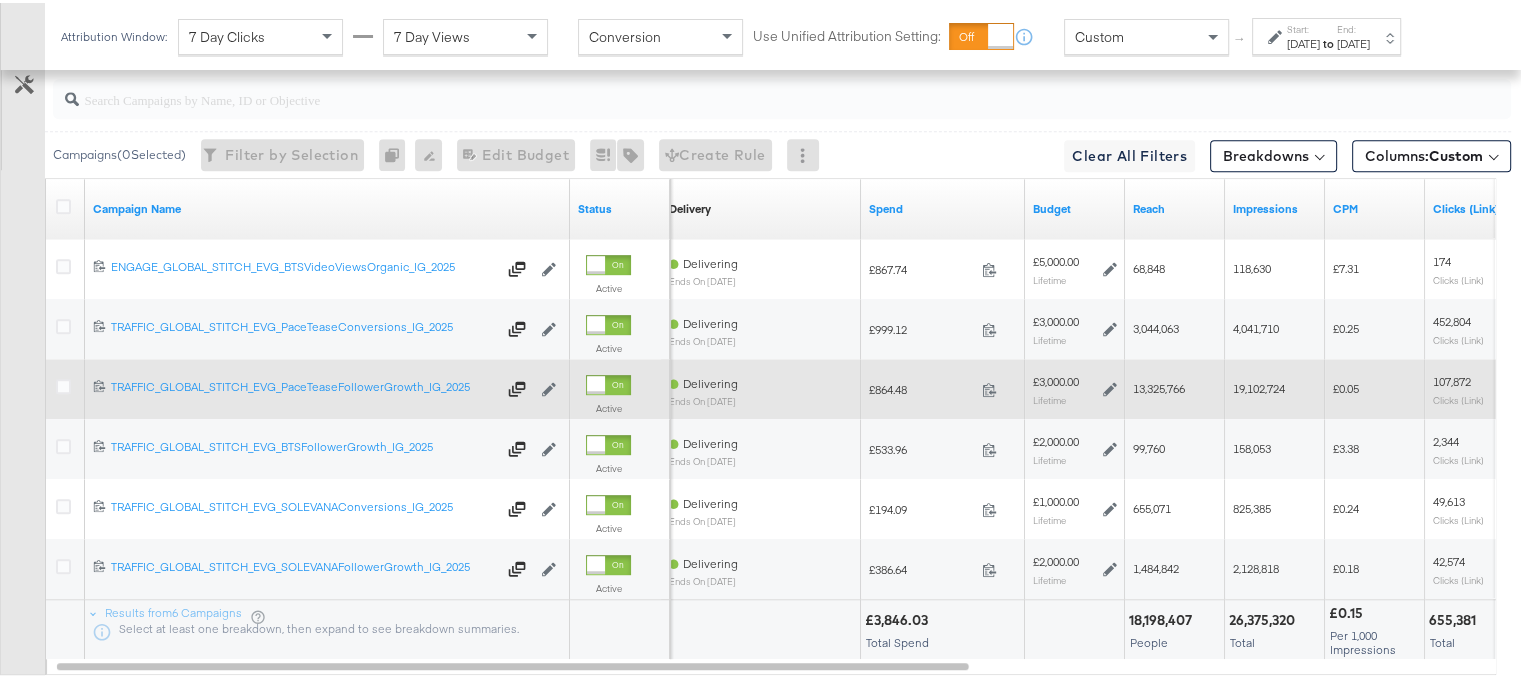 scroll, scrollTop: 1163, scrollLeft: 0, axis: vertical 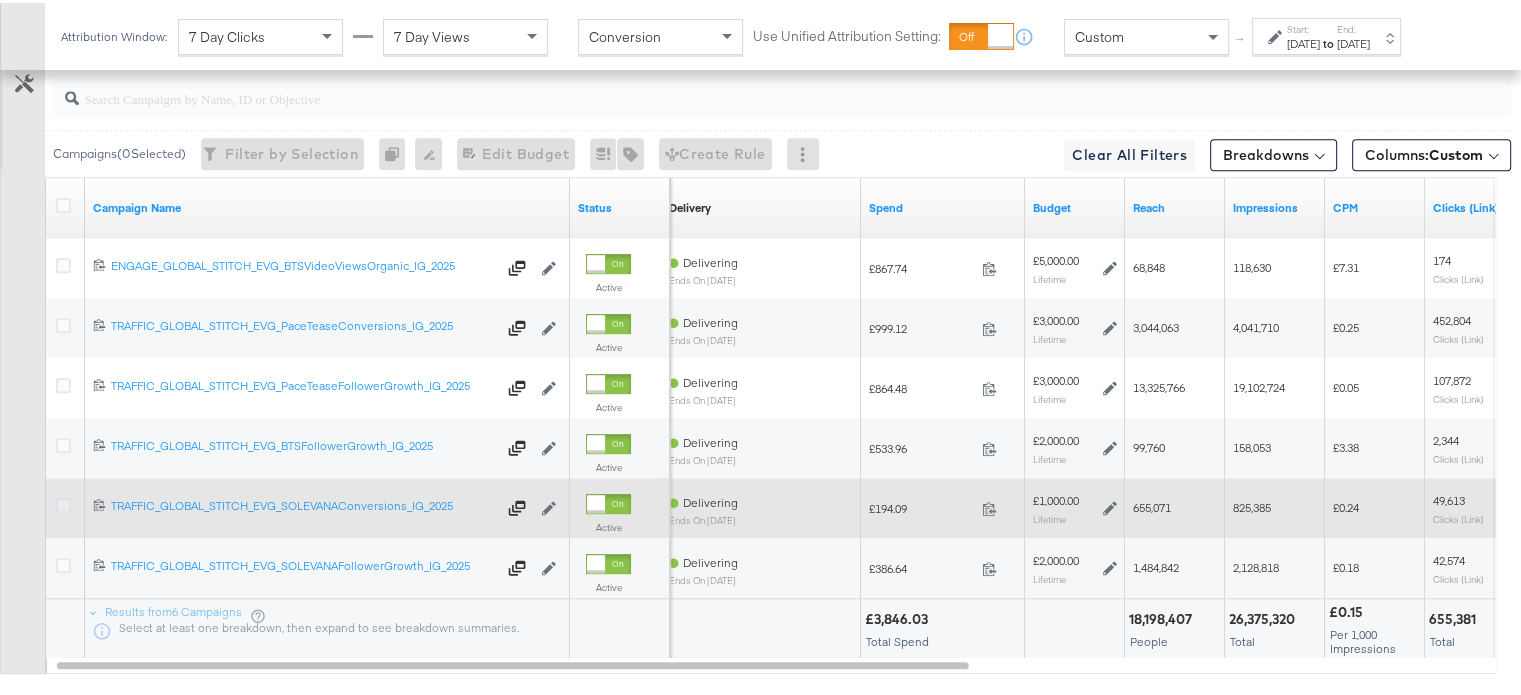 click at bounding box center (63, 502) 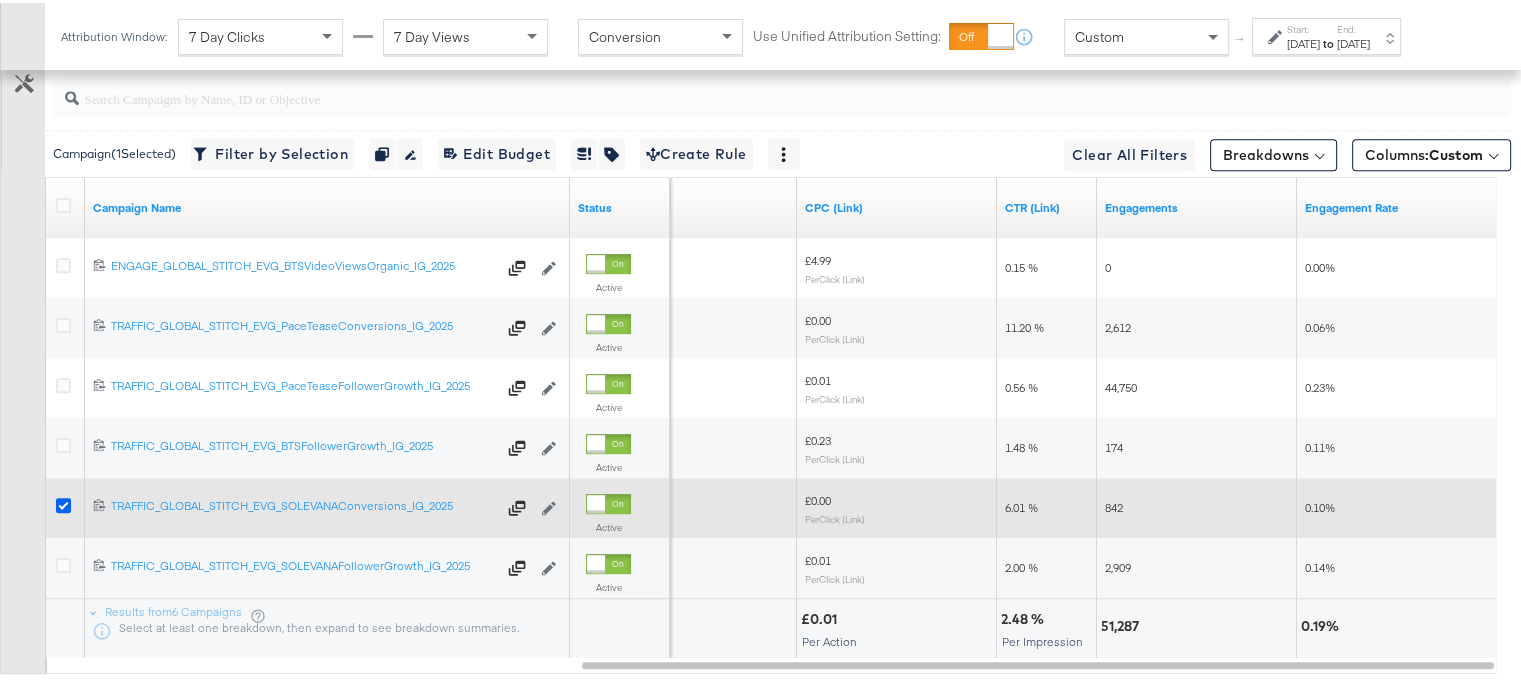 click at bounding box center [63, 502] 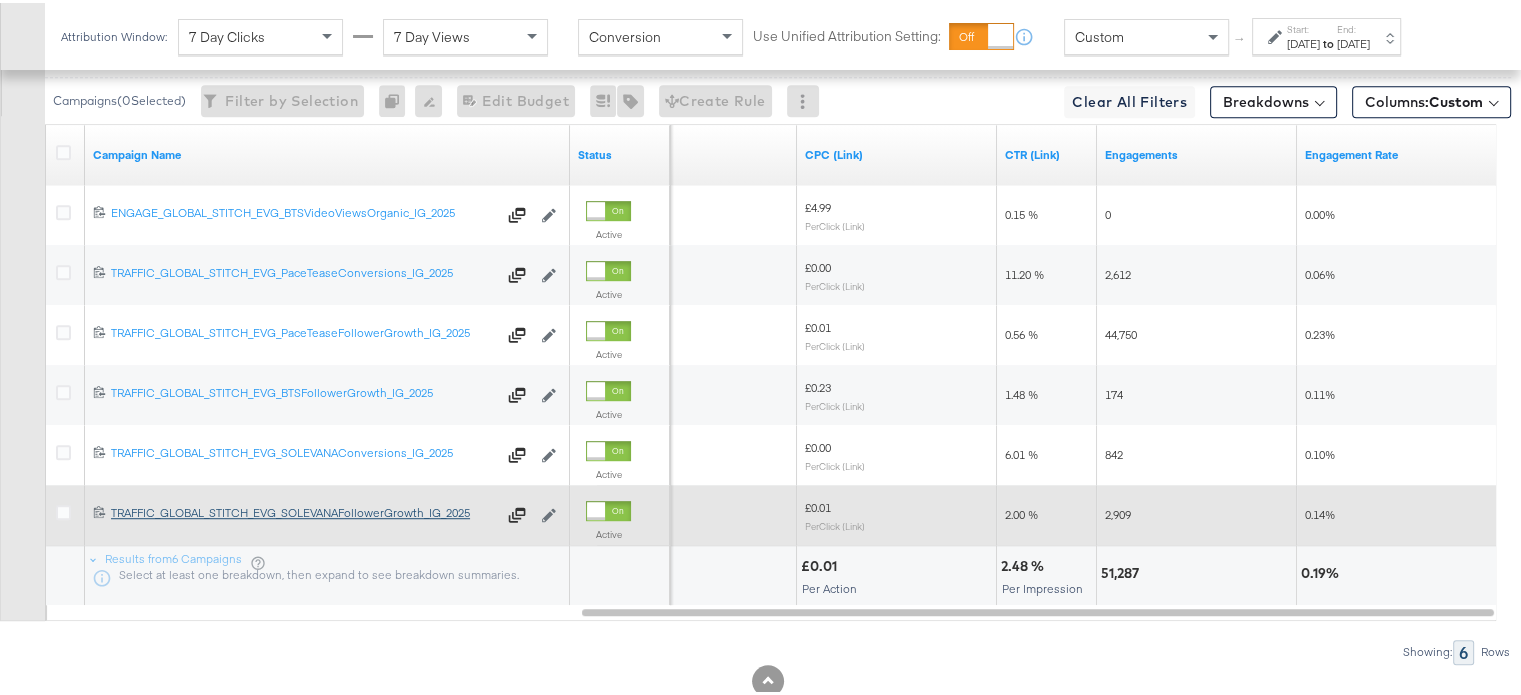 scroll, scrollTop: 1223, scrollLeft: 0, axis: vertical 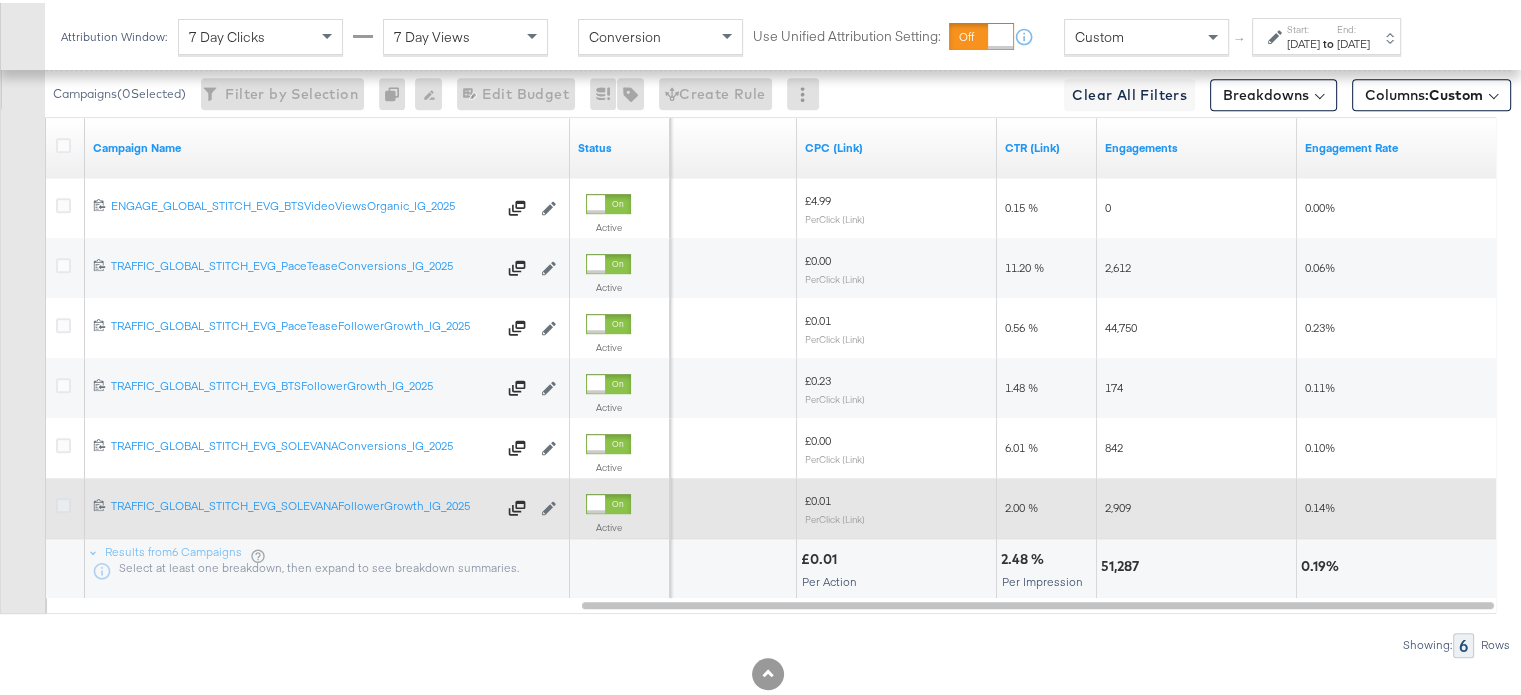 click at bounding box center [63, 502] 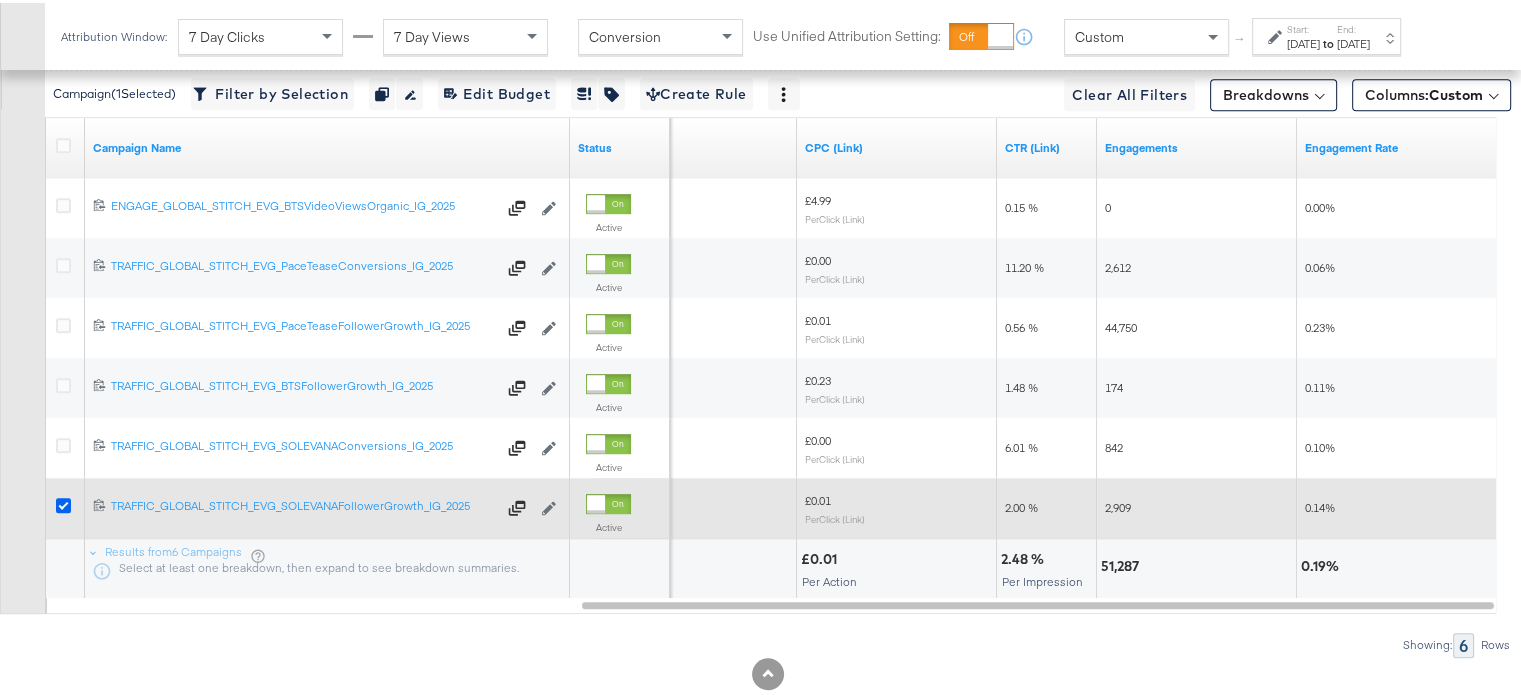 click at bounding box center [63, 502] 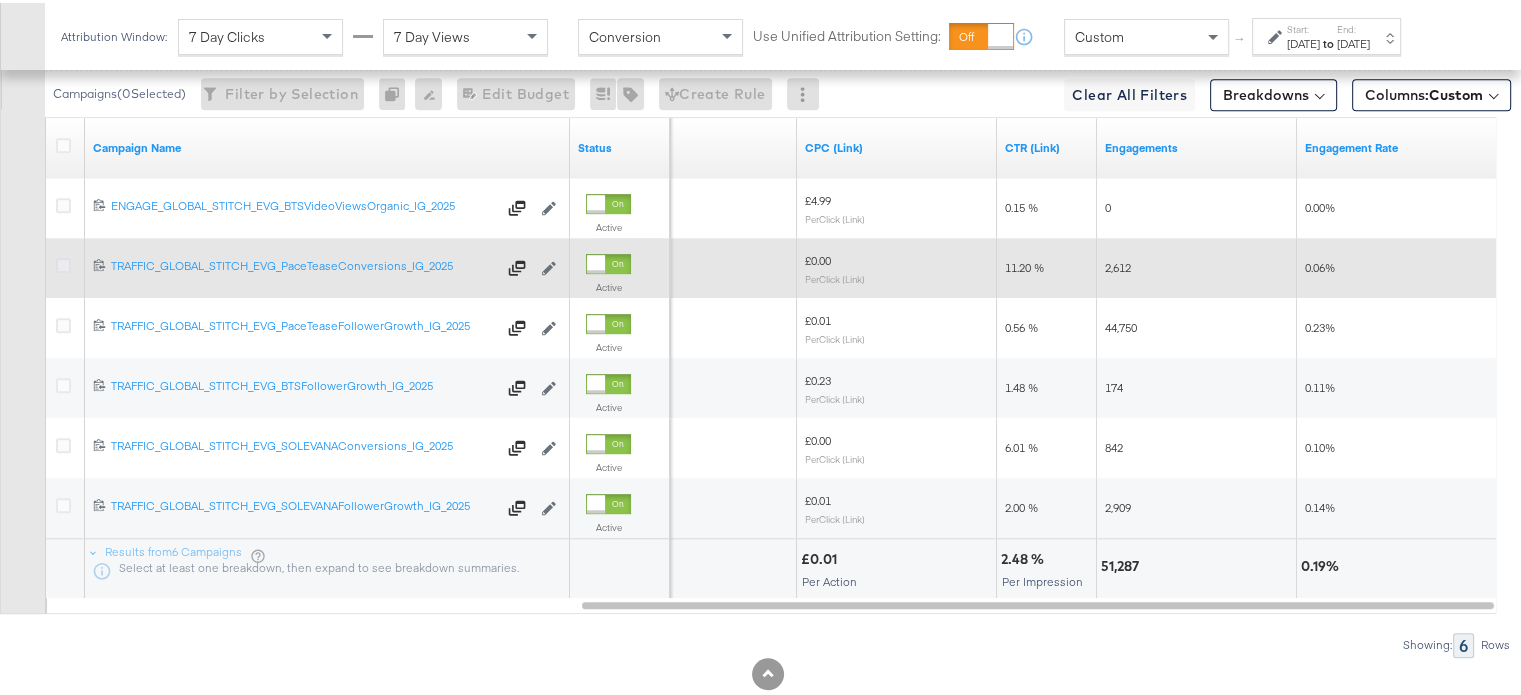 click at bounding box center (63, 262) 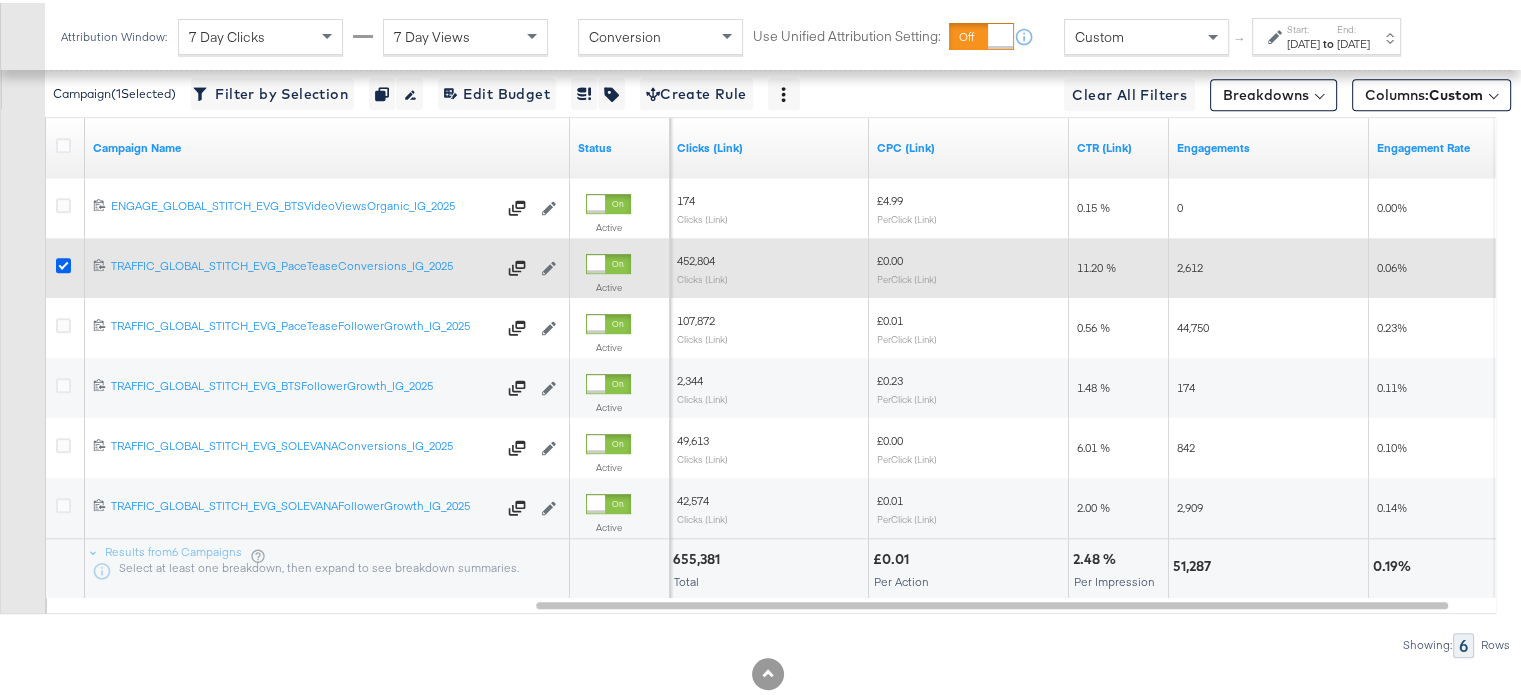 click at bounding box center (63, 262) 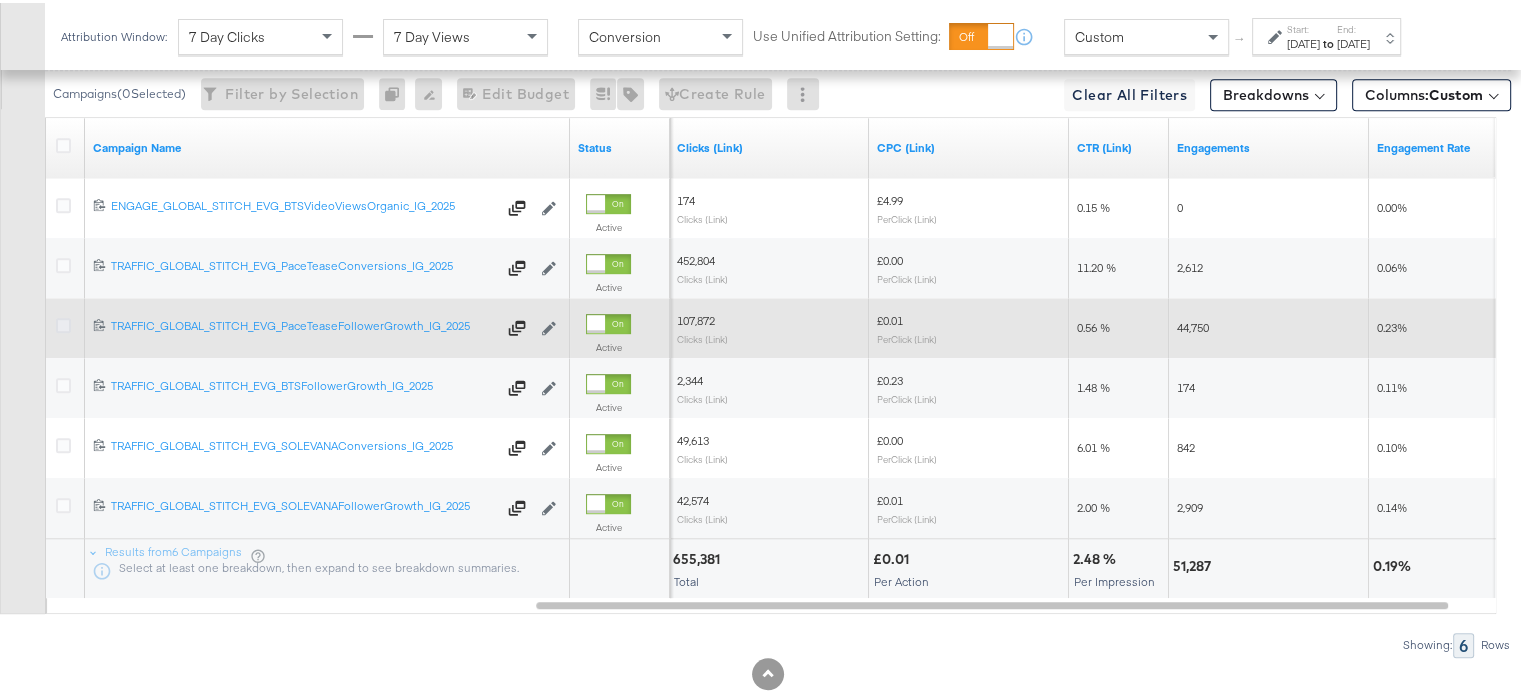 click at bounding box center [63, 322] 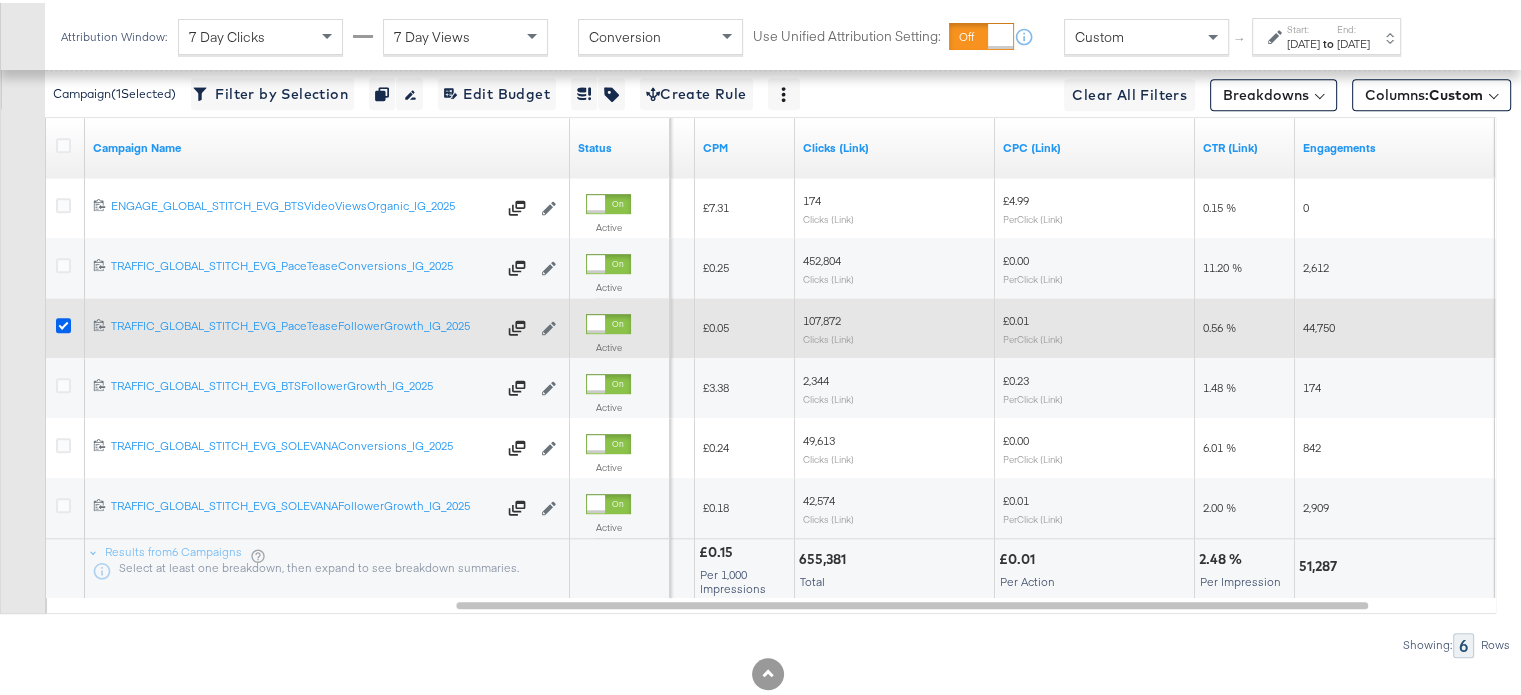 click at bounding box center [63, 322] 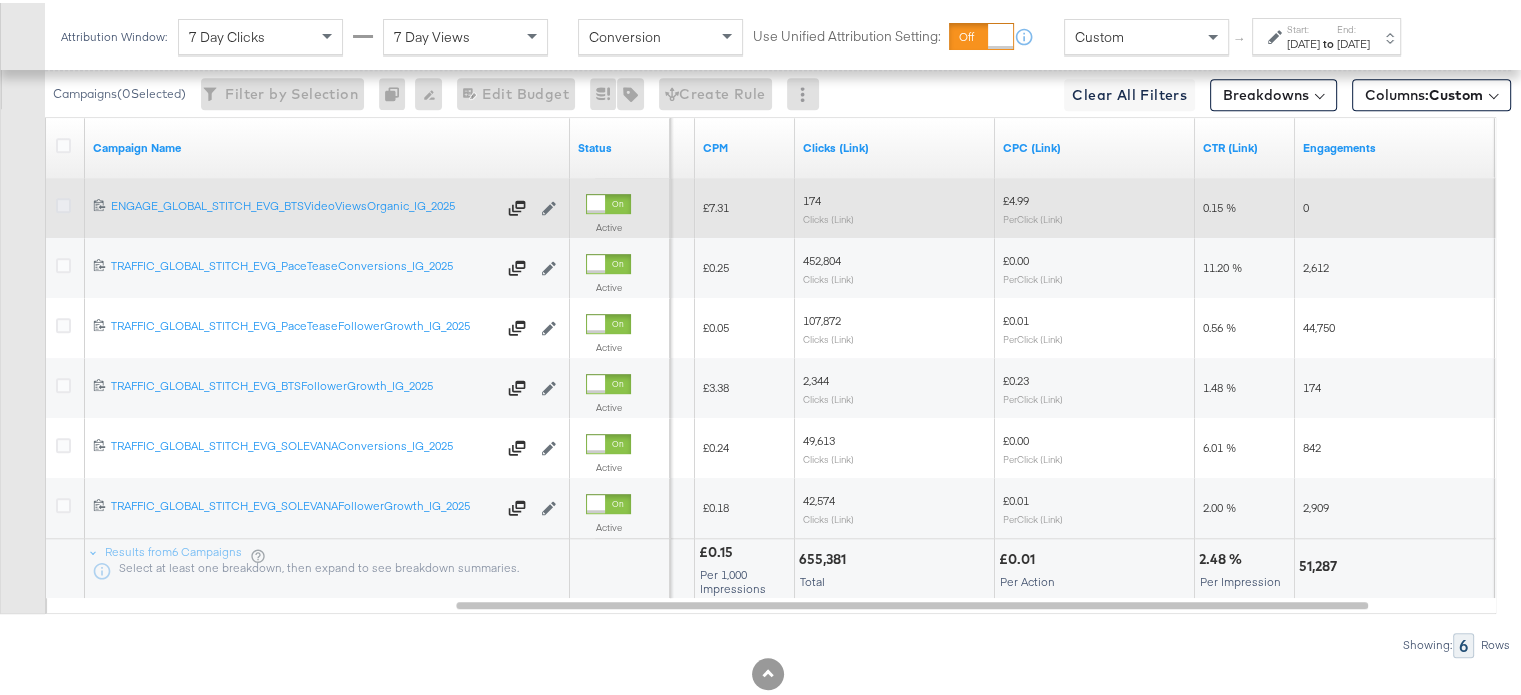 click at bounding box center (63, 202) 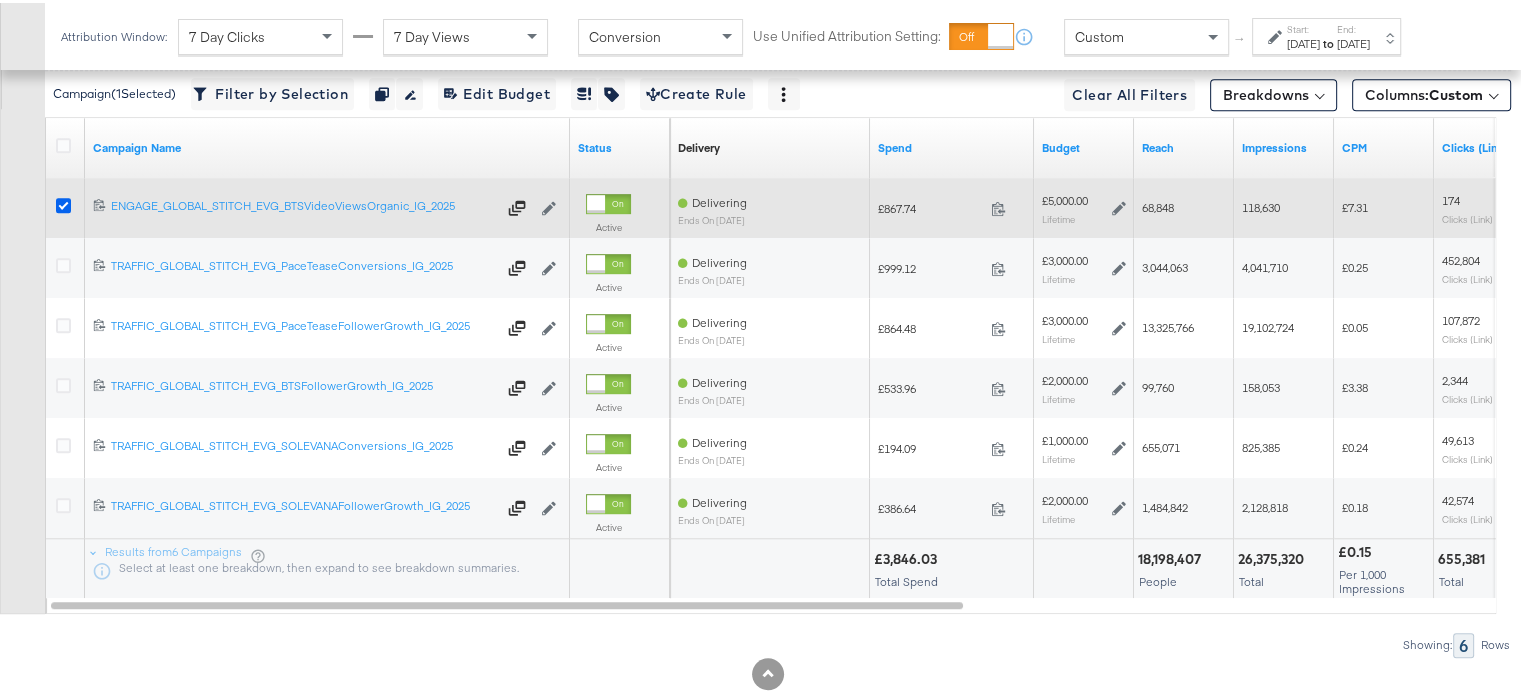 click at bounding box center (63, 202) 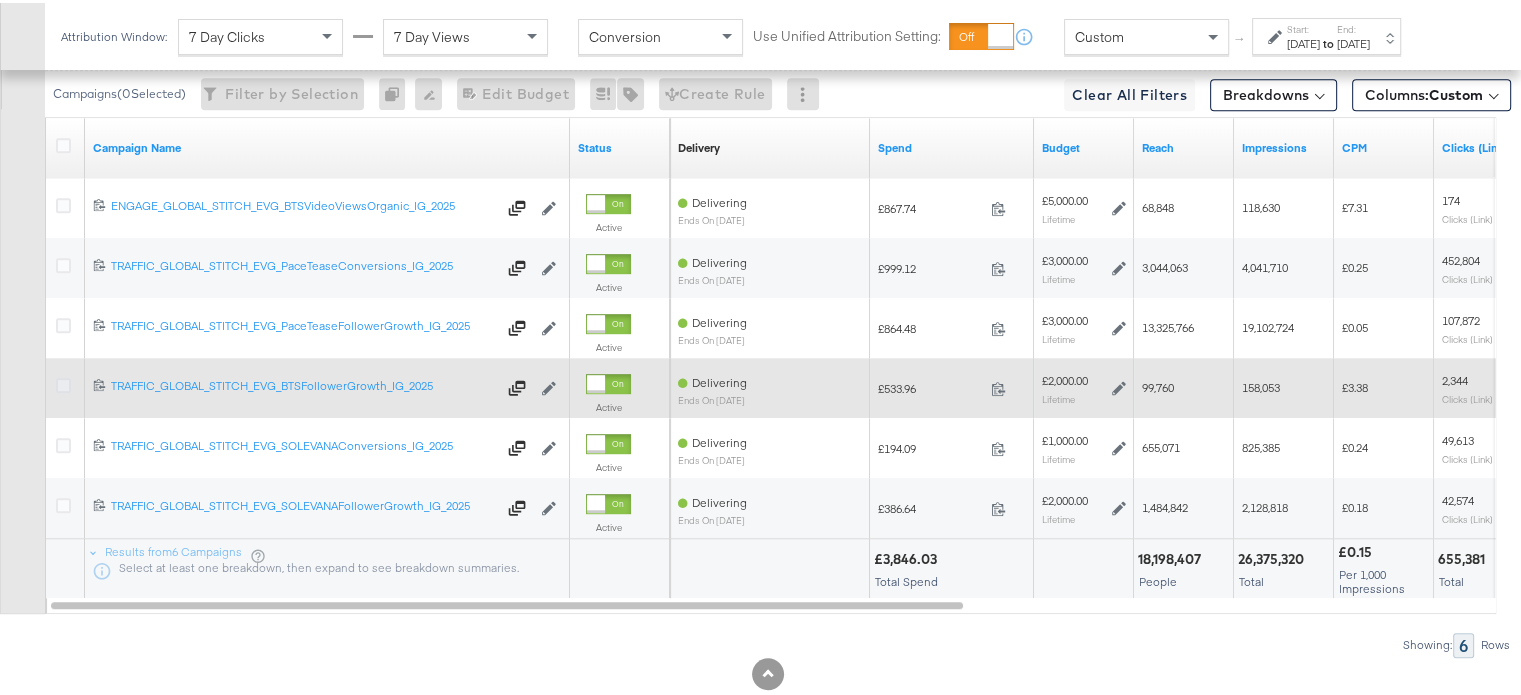 click at bounding box center [63, 382] 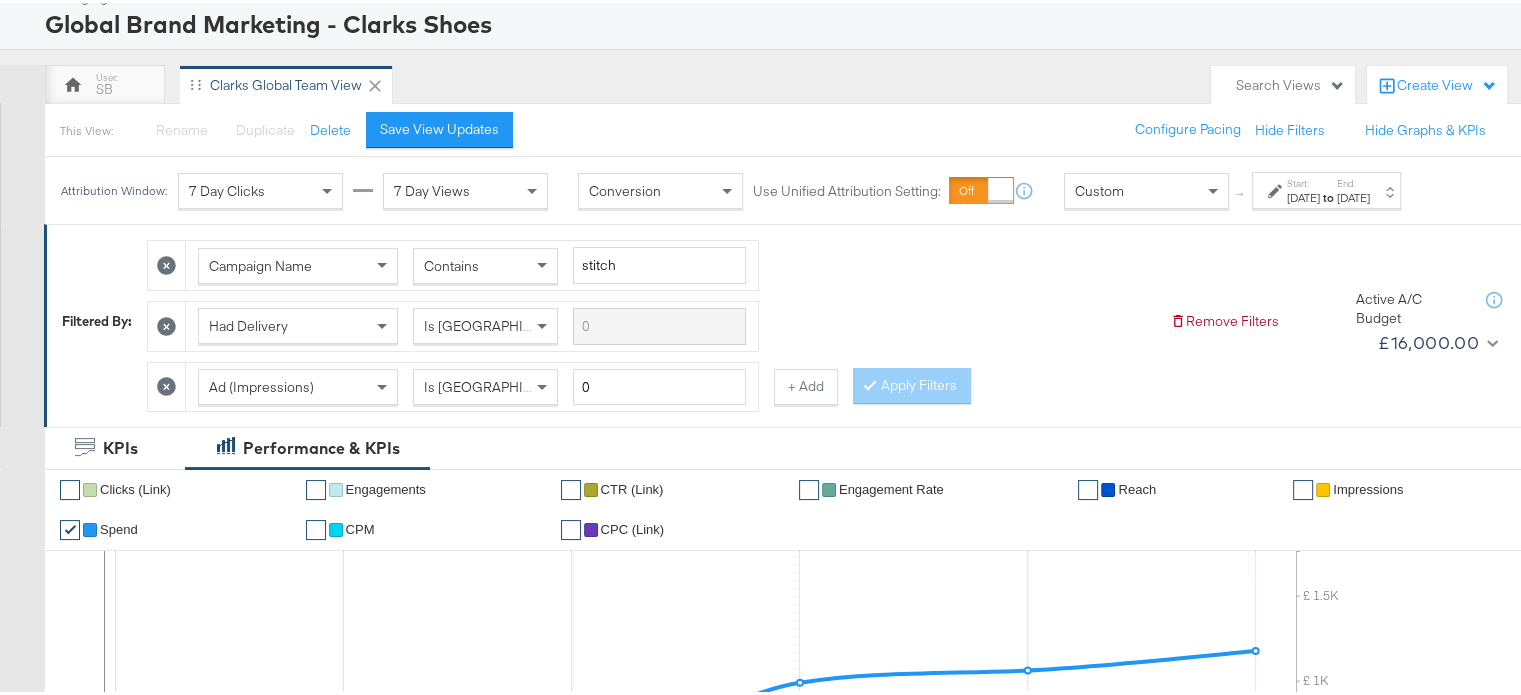 scroll, scrollTop: 0, scrollLeft: 0, axis: both 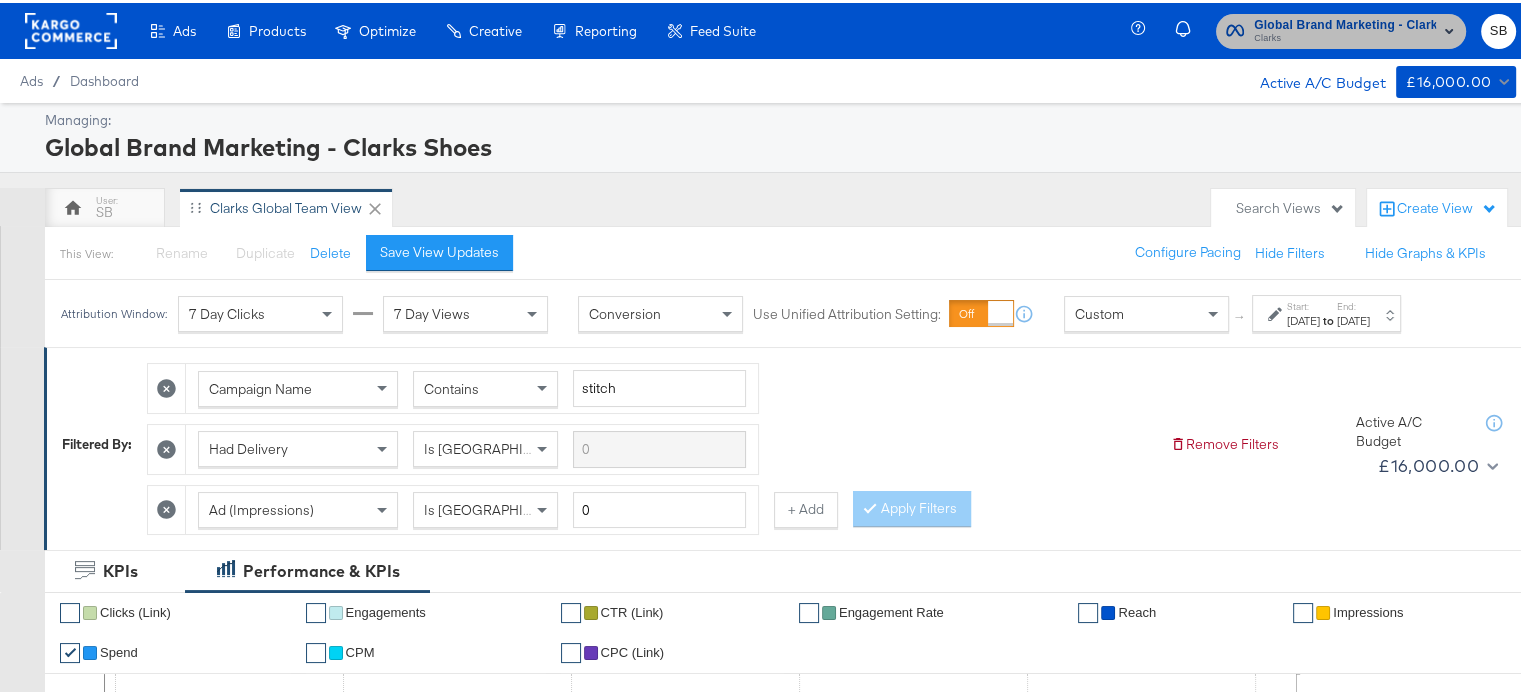click on "Clarks" at bounding box center (1345, 36) 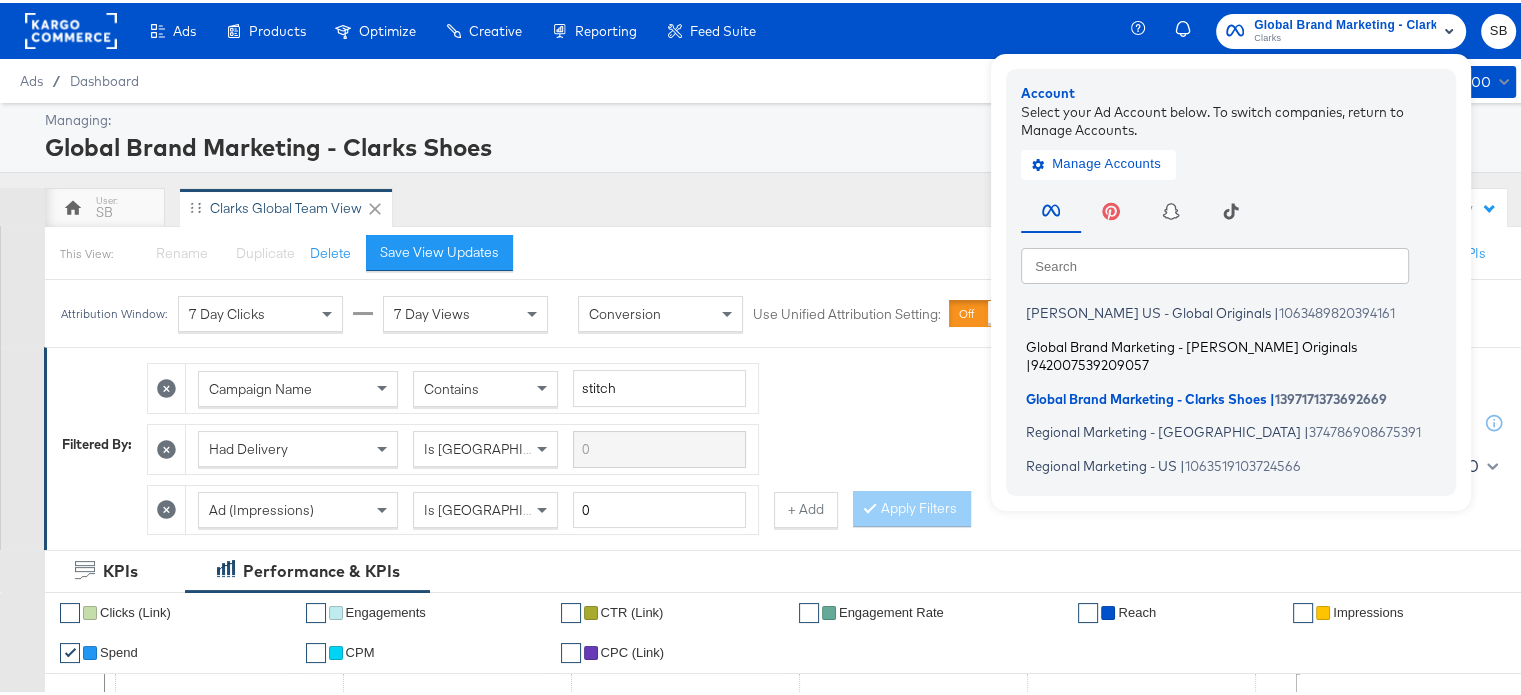click on "Global Brand Marketing - Clarks Originals" at bounding box center (1191, 343) 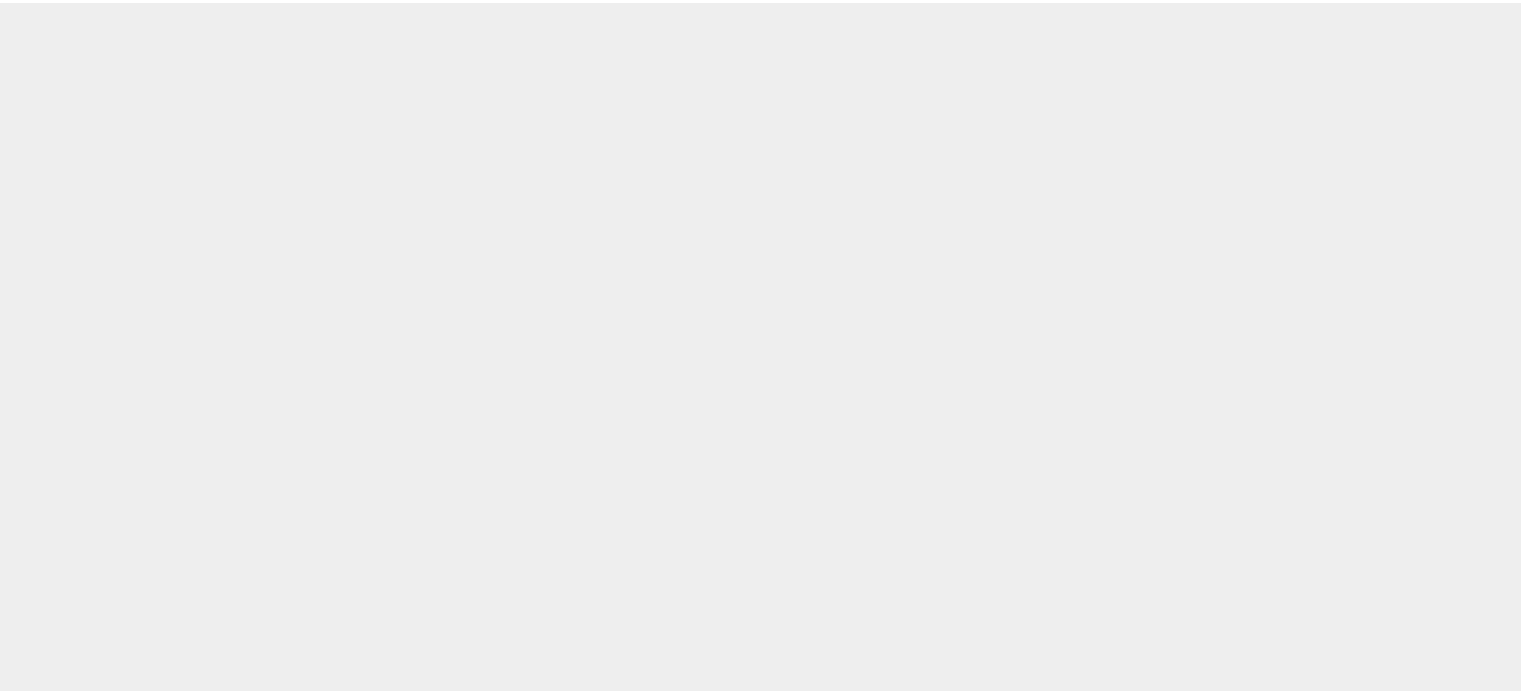 scroll, scrollTop: 0, scrollLeft: 0, axis: both 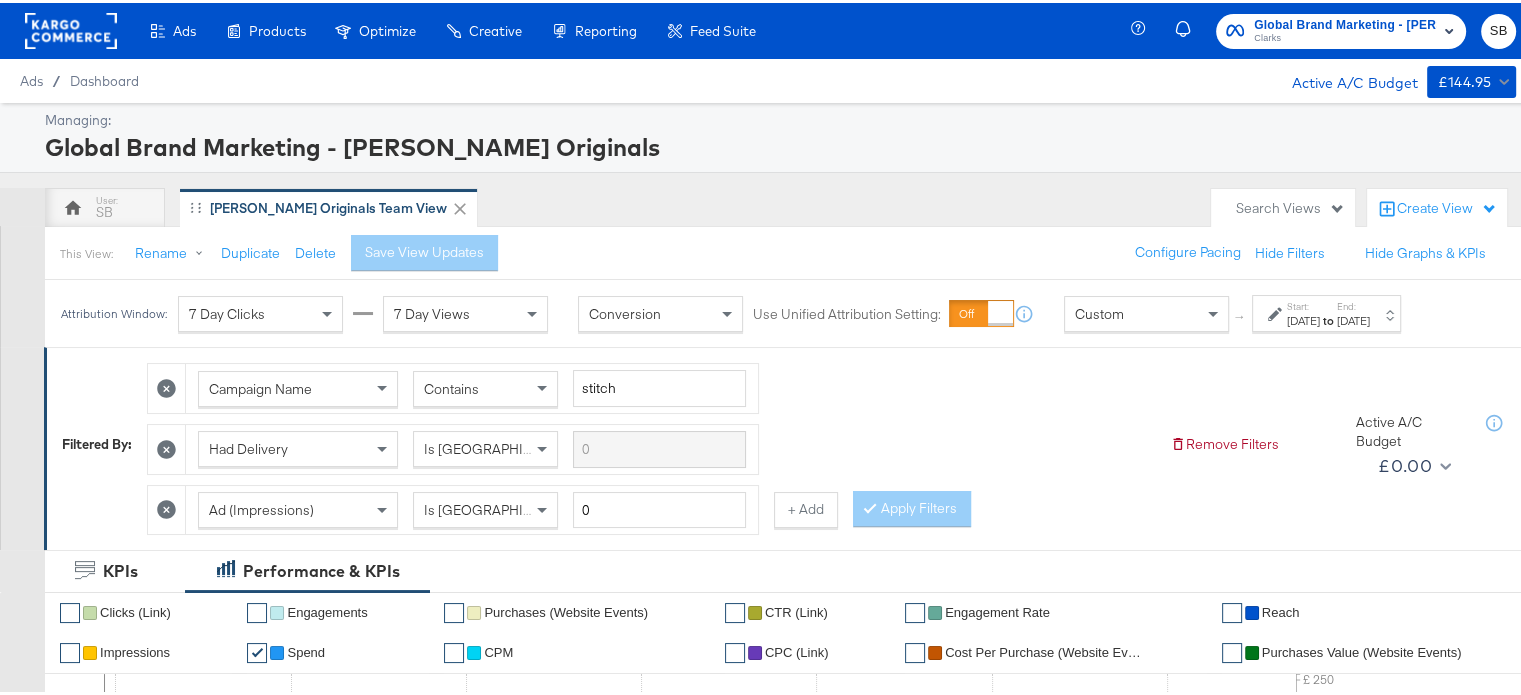 click on "[DATE]" at bounding box center [1303, 318] 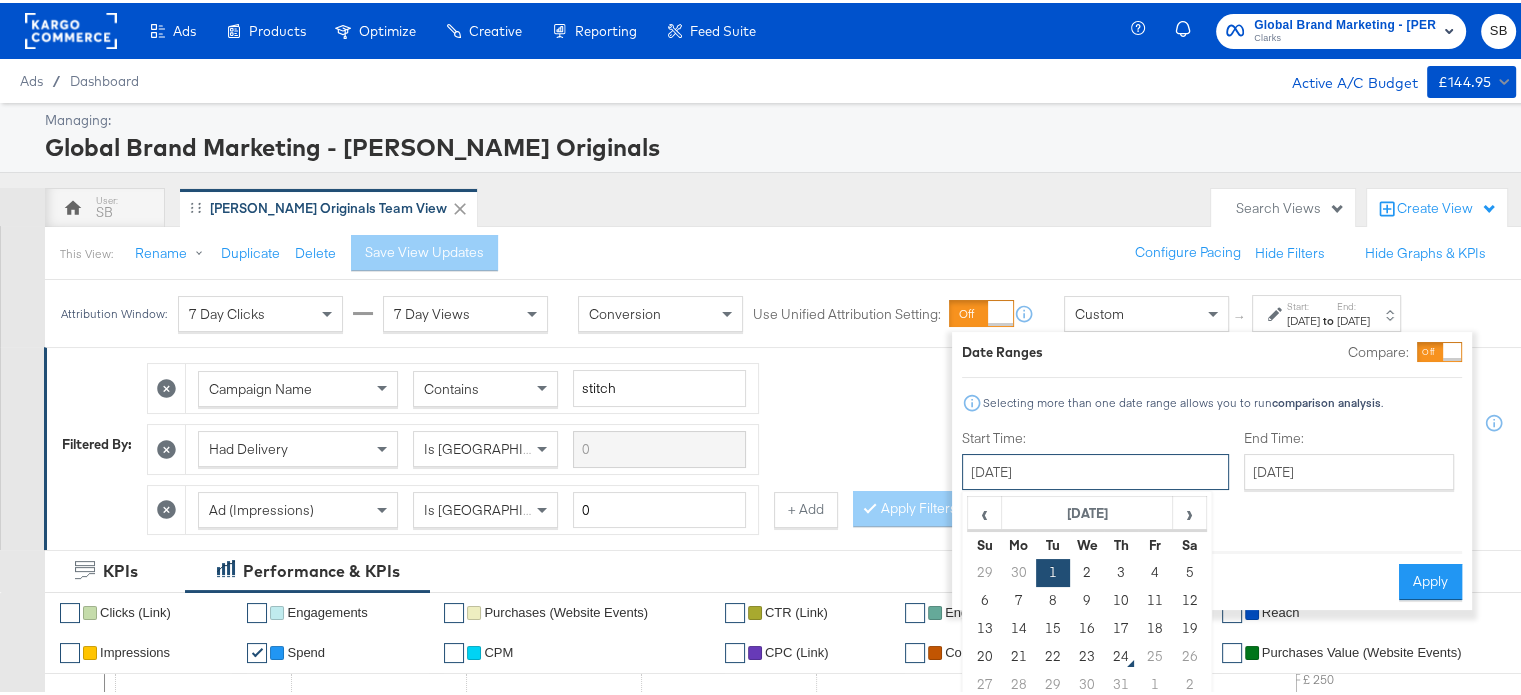 click on "[DATE]" at bounding box center (1095, 469) 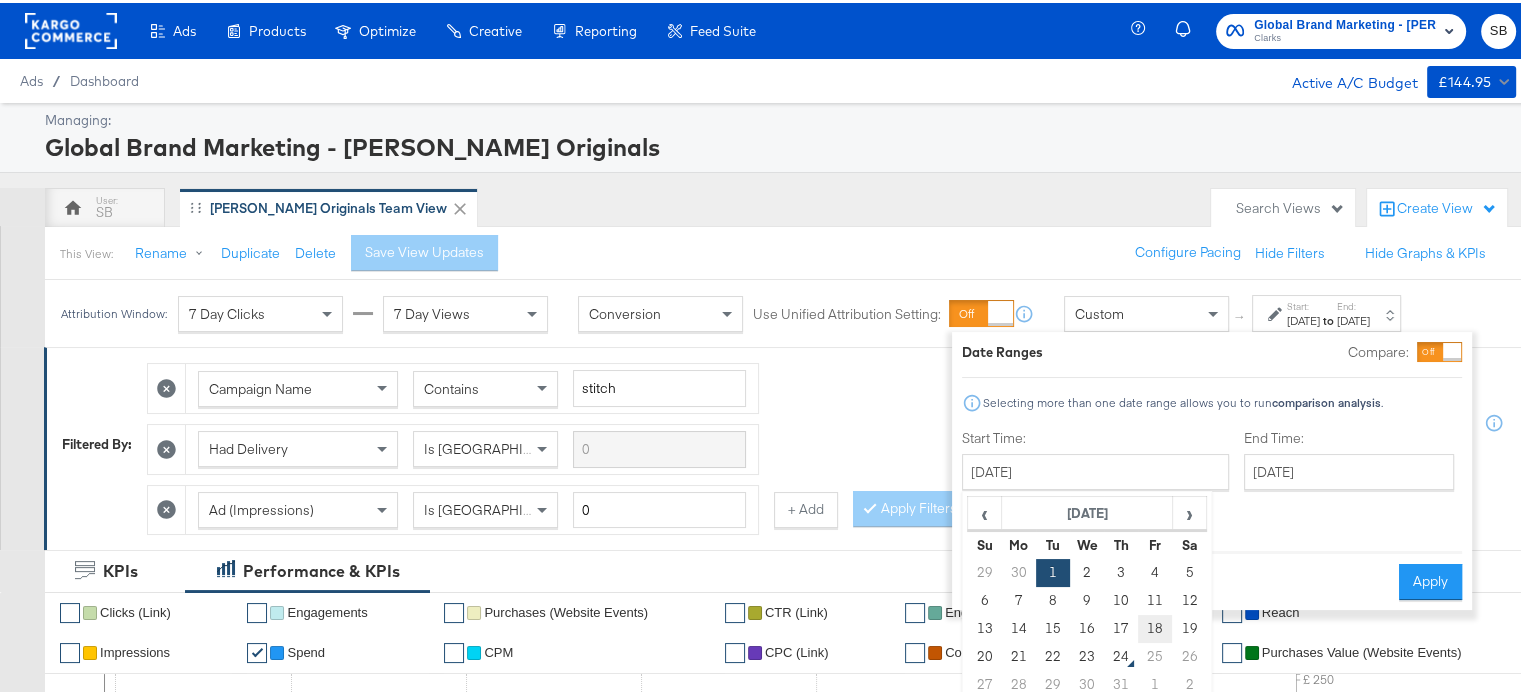 click on "18" at bounding box center [1155, 626] 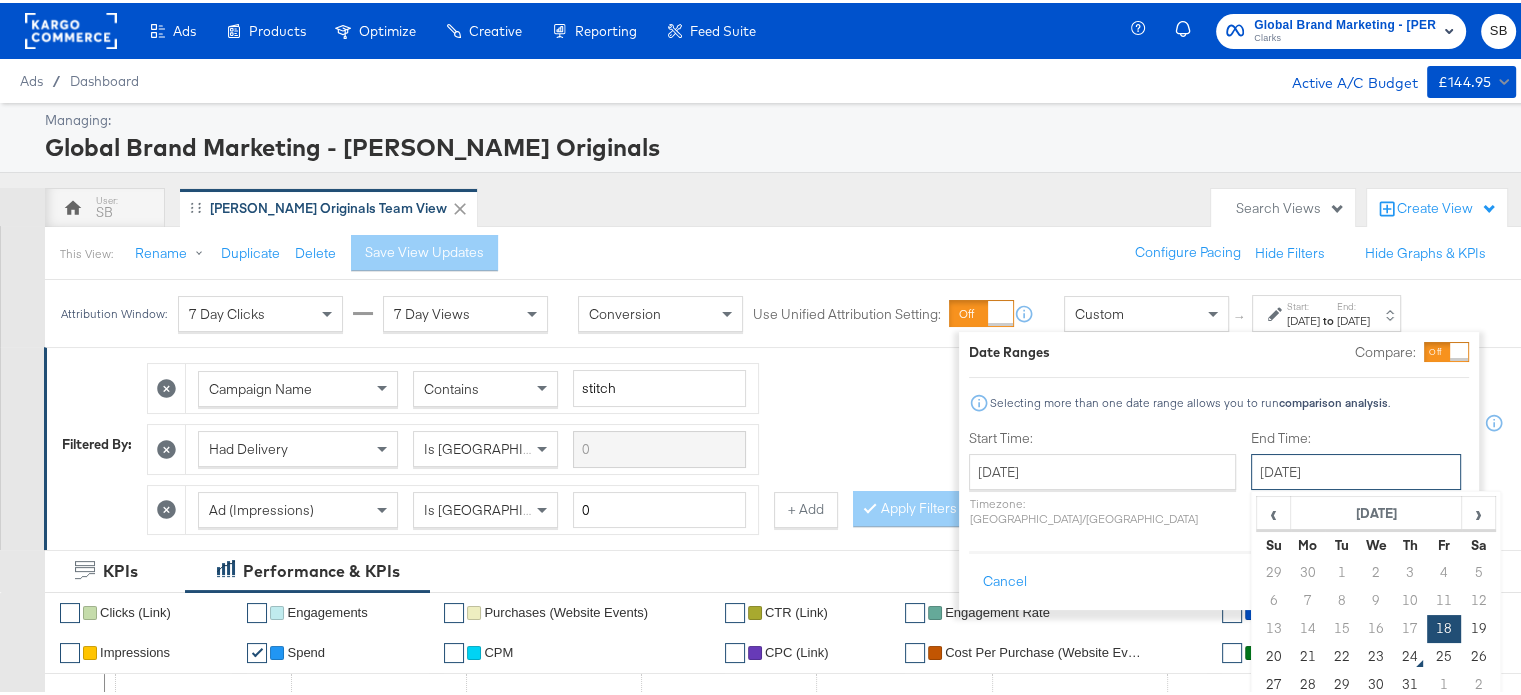 click on "July 18th 2025" at bounding box center (1356, 469) 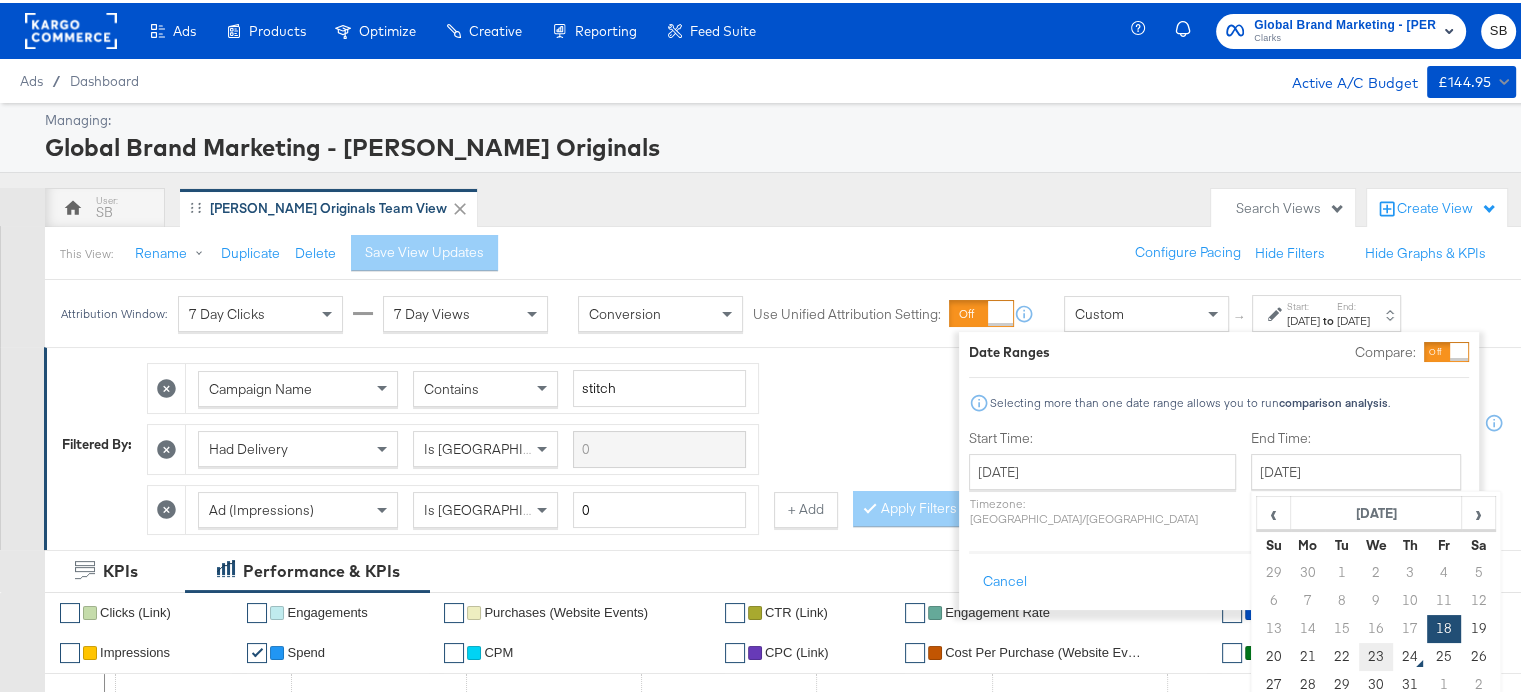 click on "23" at bounding box center (1376, 654) 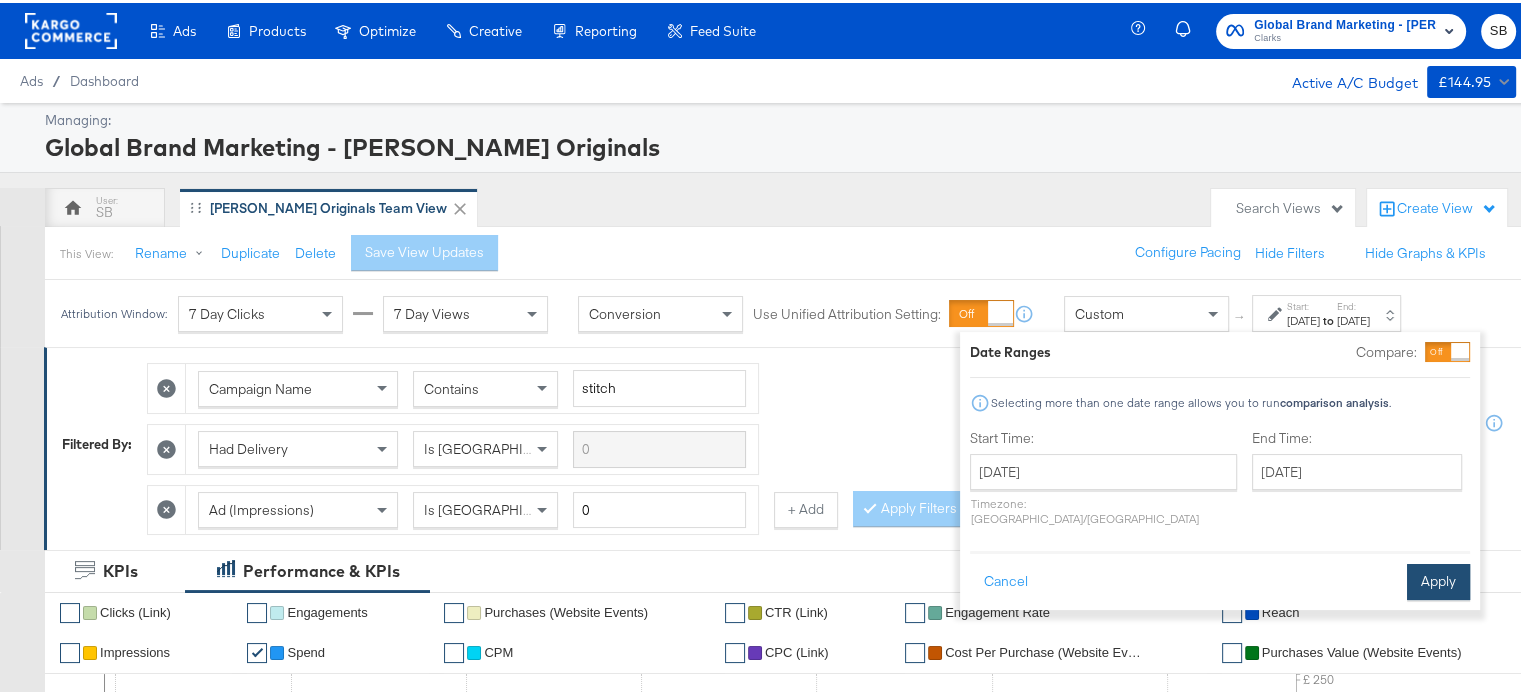 click on "Apply" at bounding box center (1438, 579) 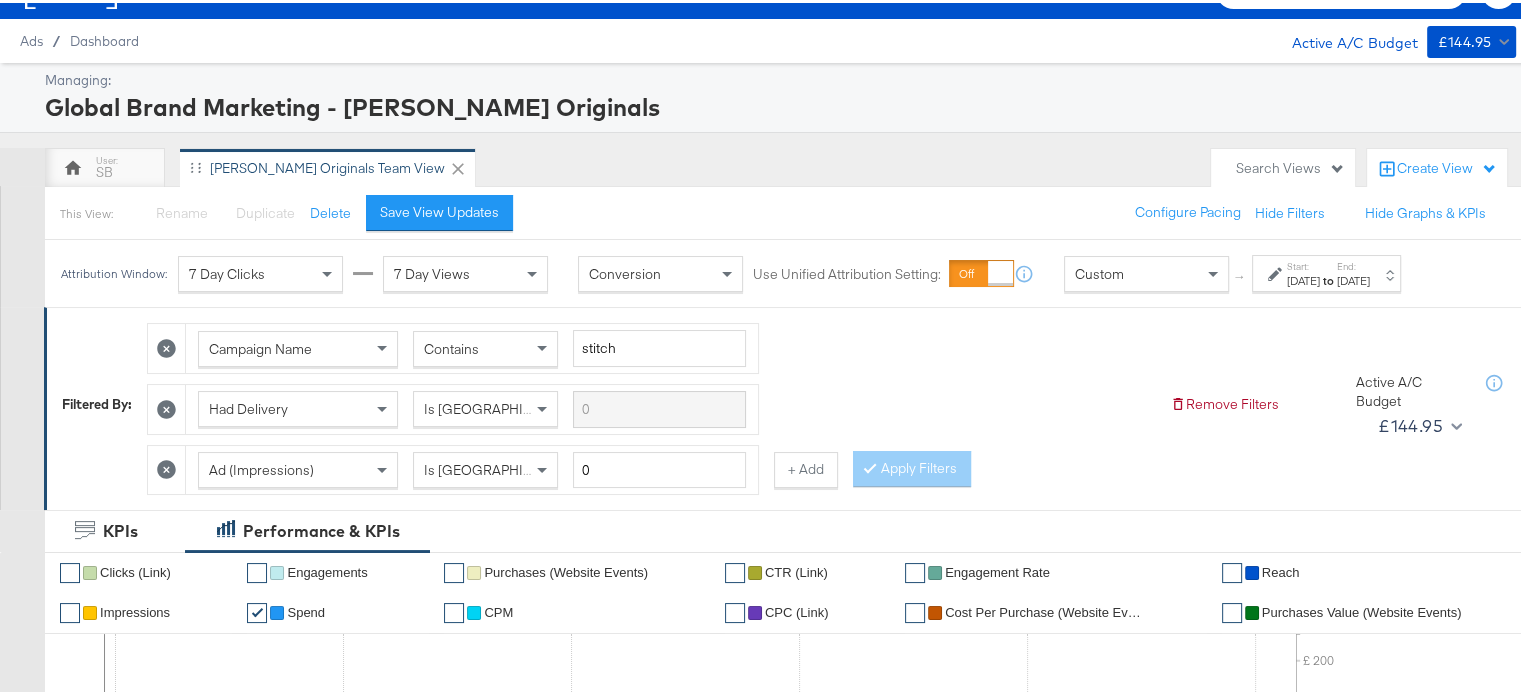 scroll, scrollTop: 0, scrollLeft: 0, axis: both 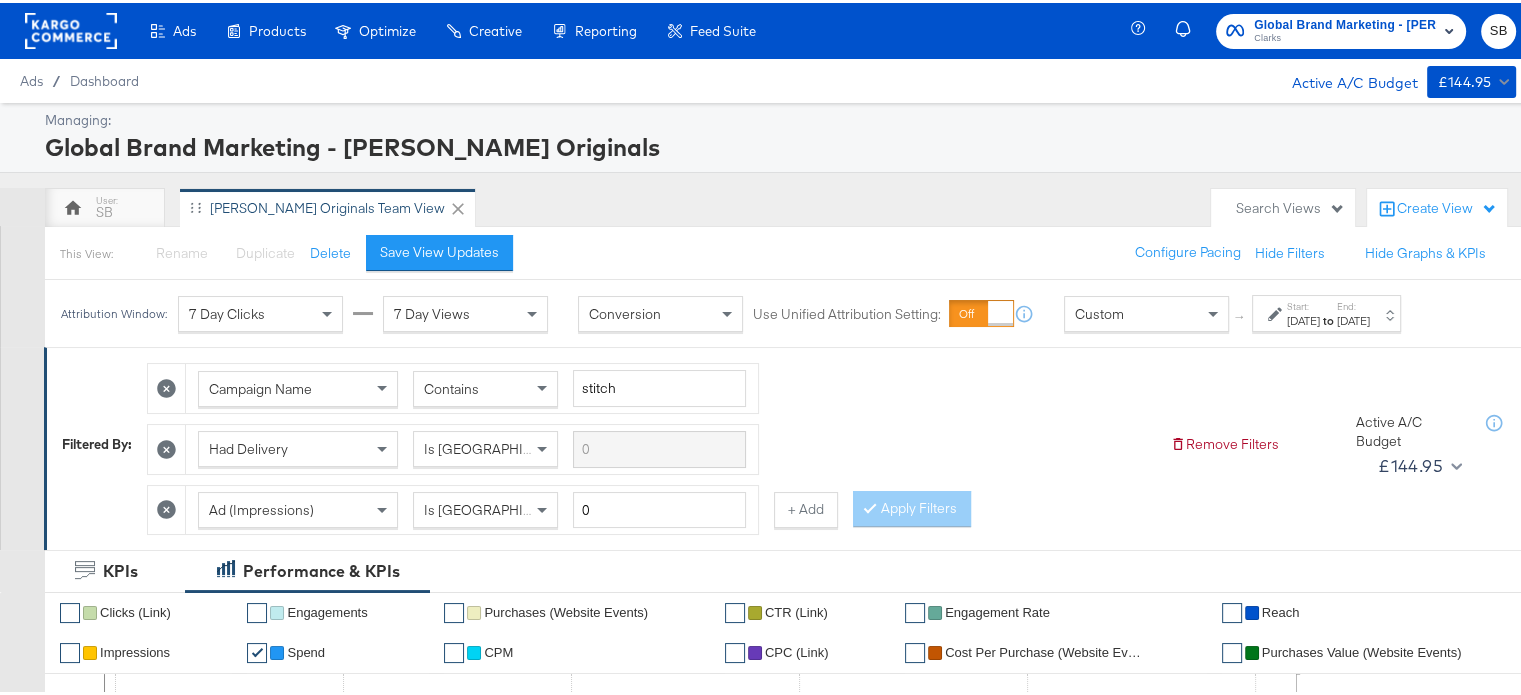 click 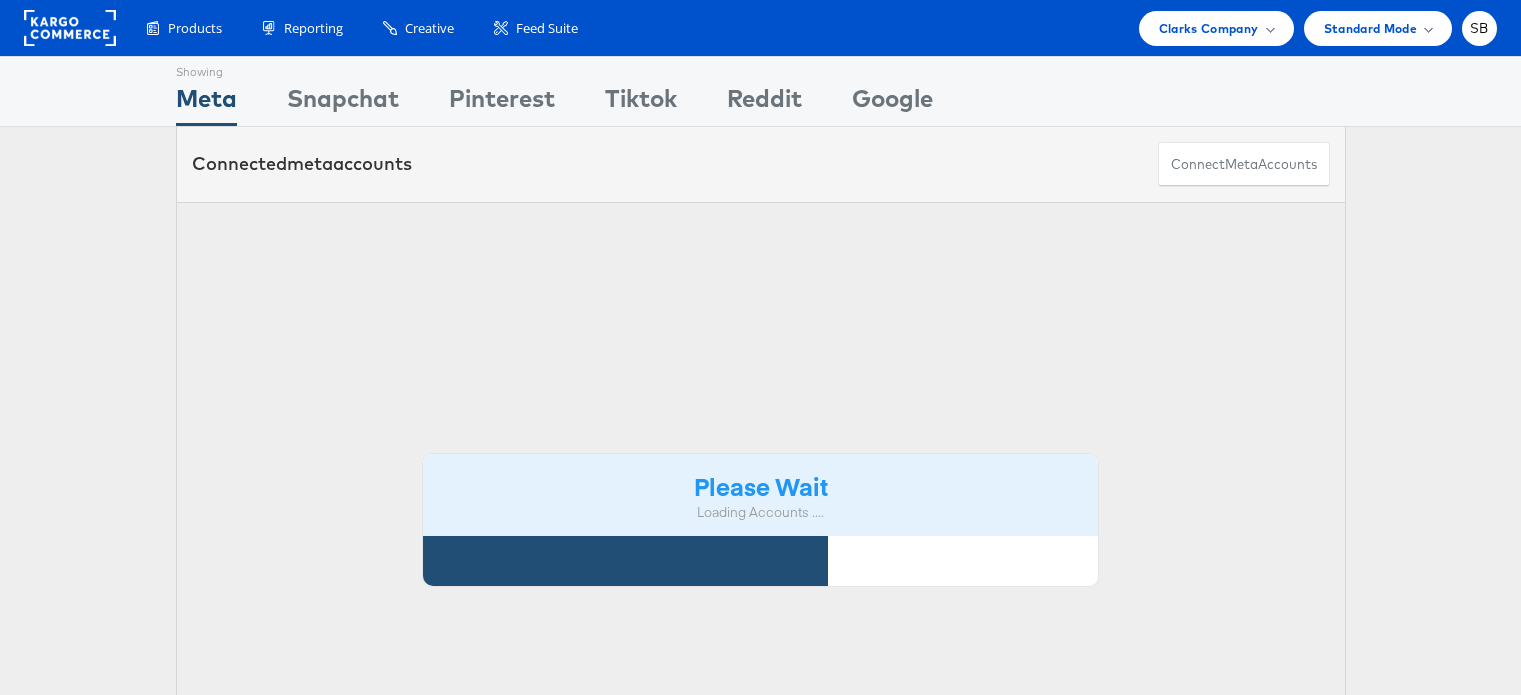 scroll, scrollTop: 0, scrollLeft: 0, axis: both 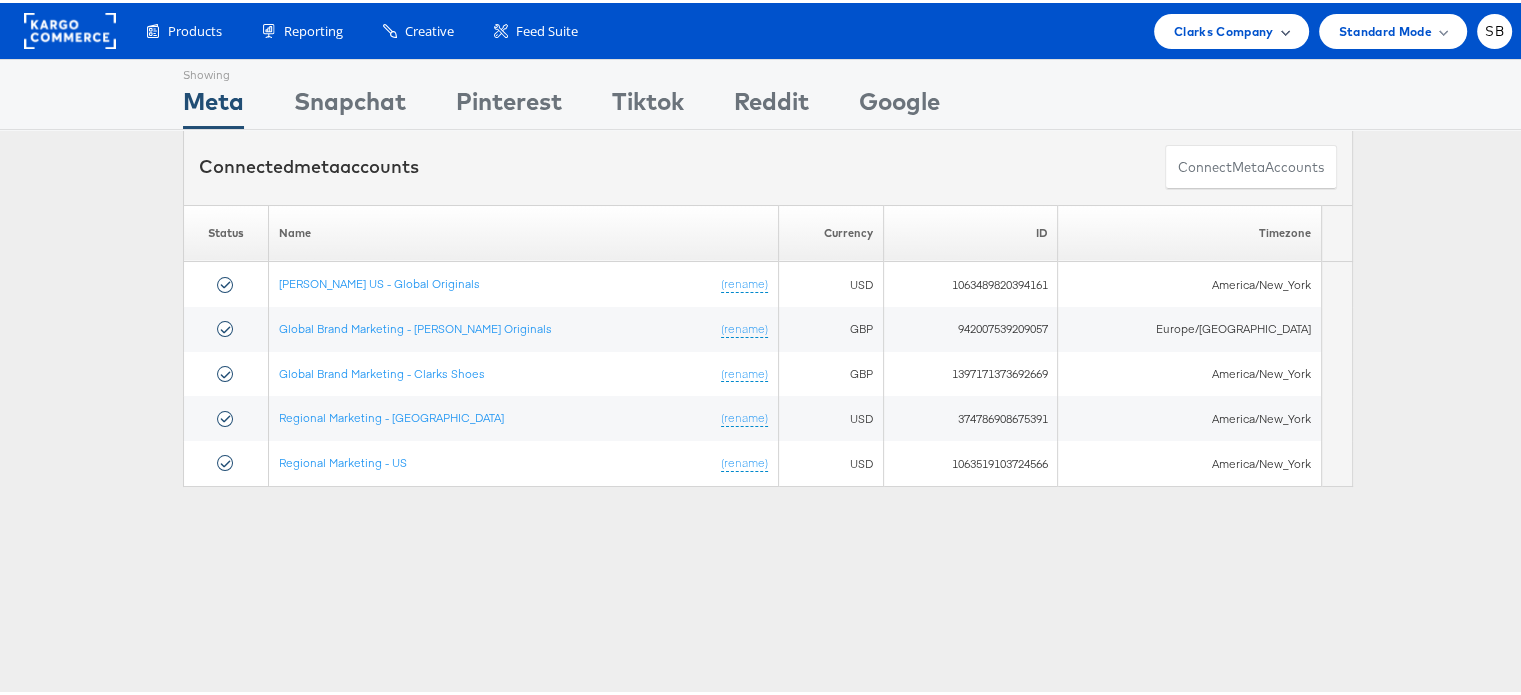 click on "Clarks Company" at bounding box center (1224, 28) 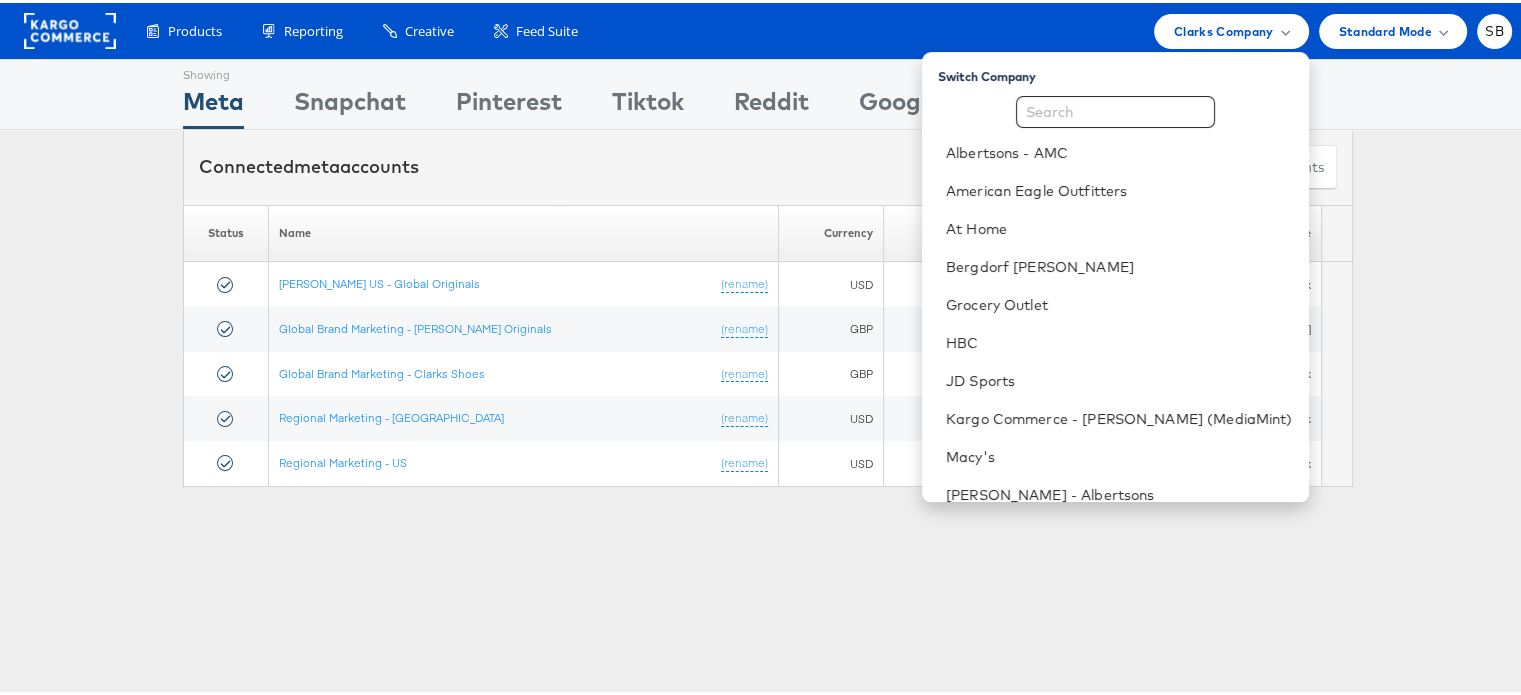 click on "Showing
Meta
Showing
[GEOGRAPHIC_DATA]
Showing
Pinterest
Showing
Tiktok
Showing
Reddit
Showing
Google
Connected  meta  accounts
Connect  meta  Accounts
Please Wait
Loading Accounts ....
Status
Name
Currency
ID" at bounding box center (768, 556) 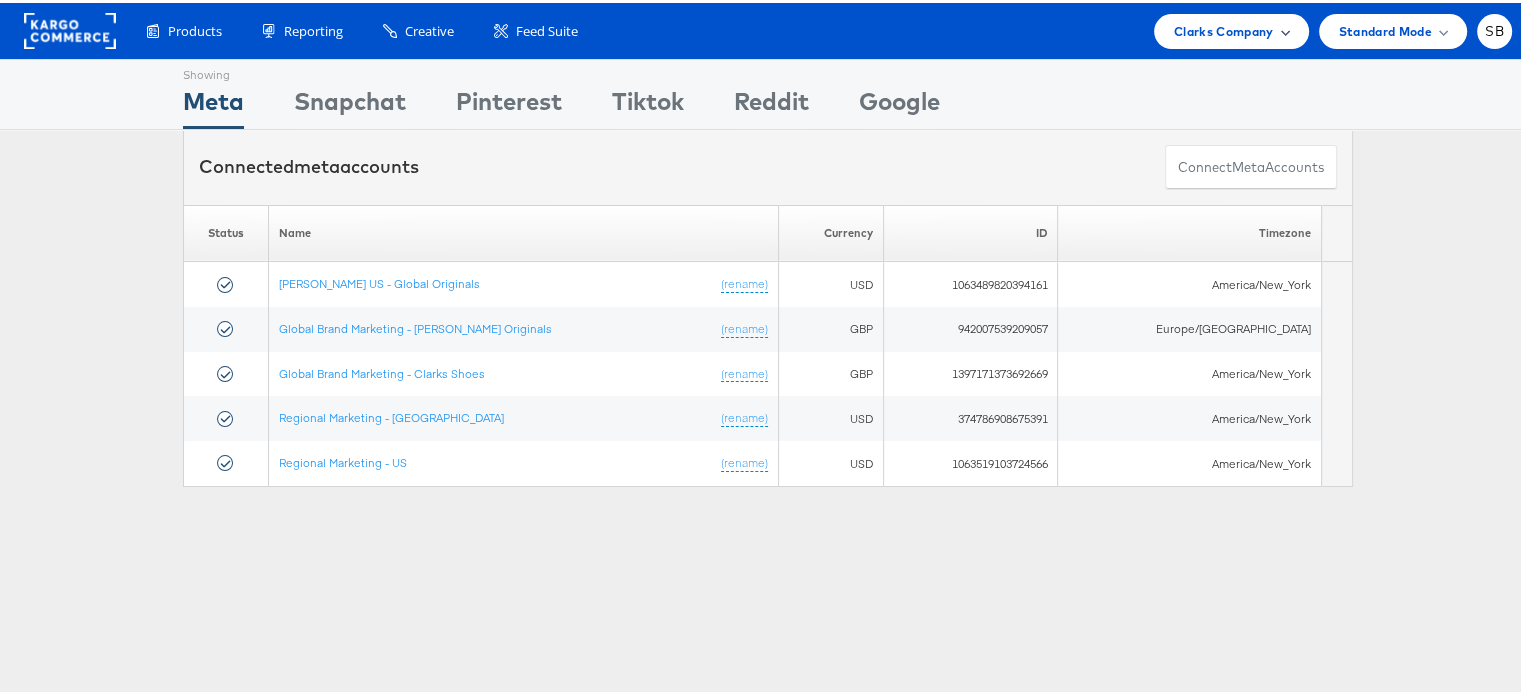 click on "Clarks Company" at bounding box center [1224, 28] 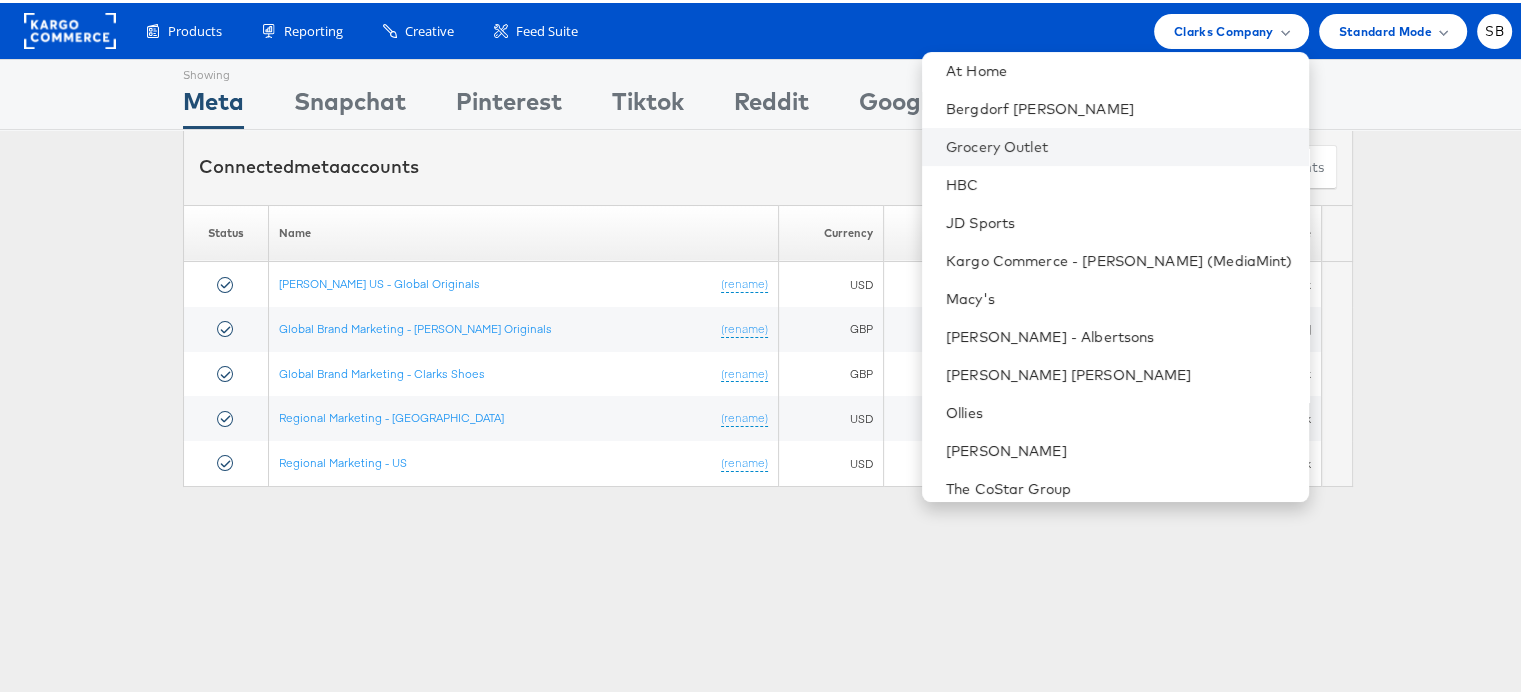 scroll, scrollTop: 172, scrollLeft: 0, axis: vertical 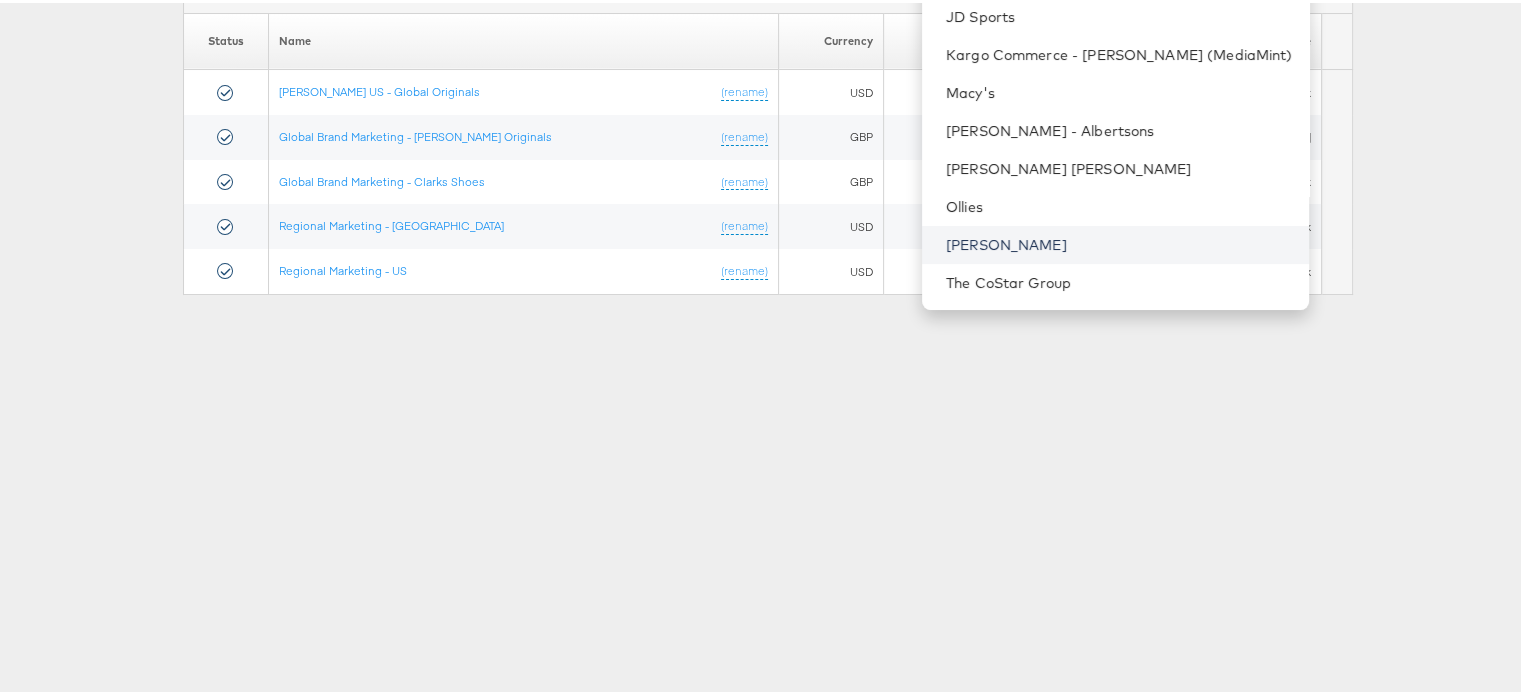 click on "[PERSON_NAME]" at bounding box center [1119, 242] 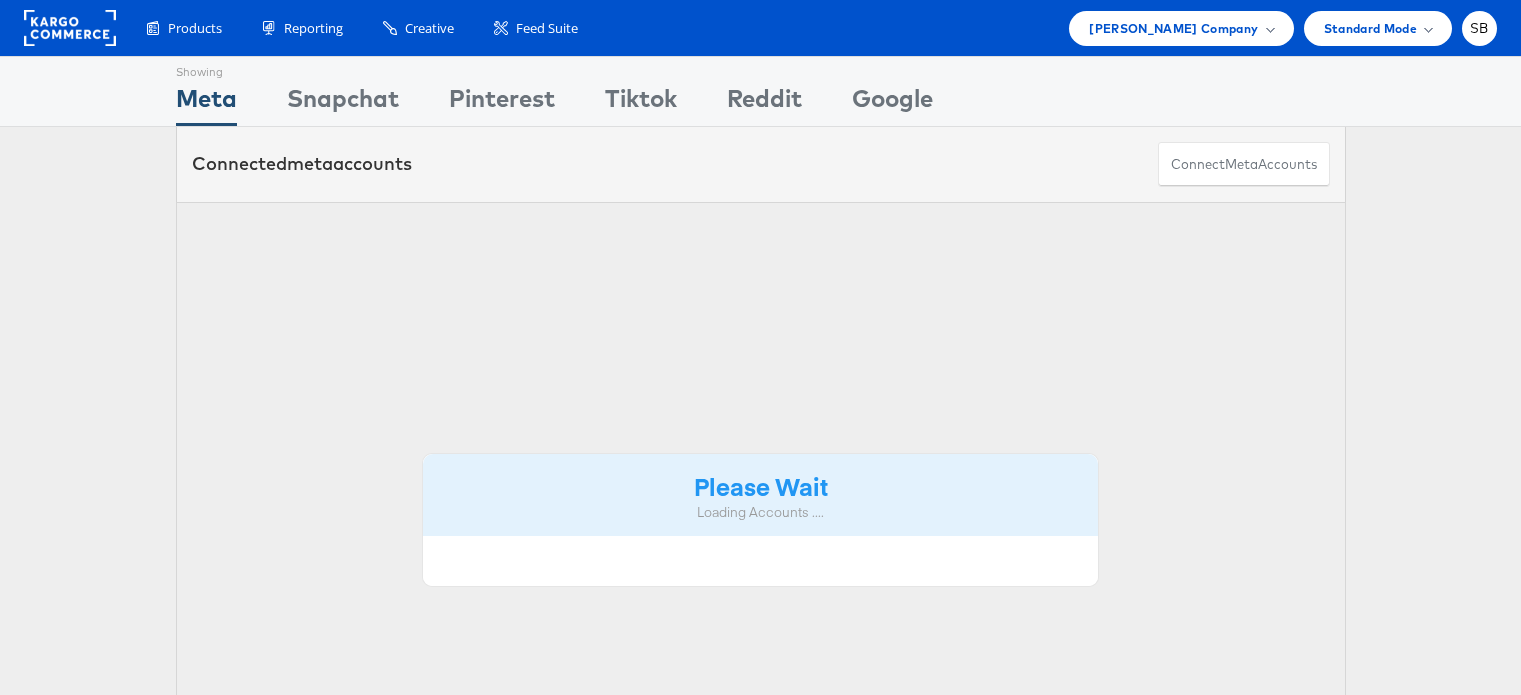 scroll, scrollTop: 0, scrollLeft: 0, axis: both 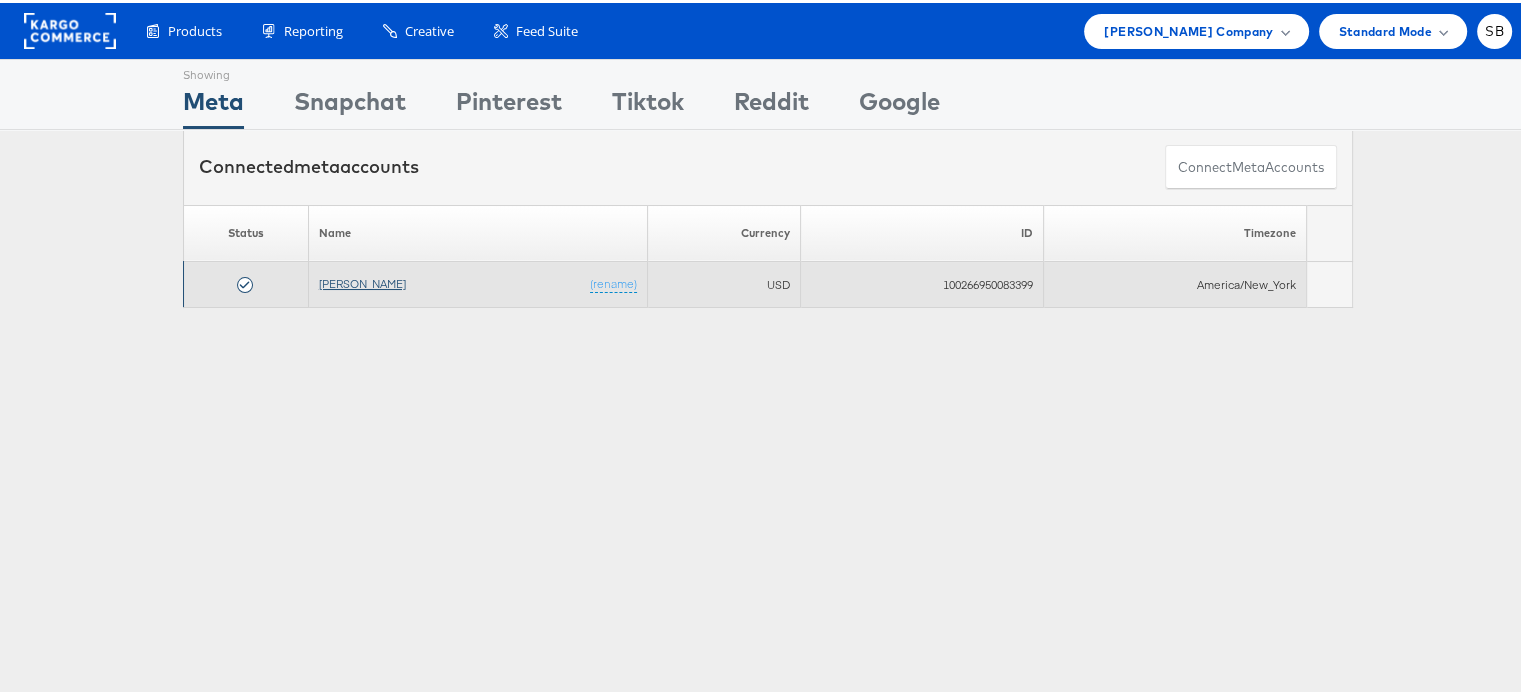 click on "[PERSON_NAME]" at bounding box center [362, 280] 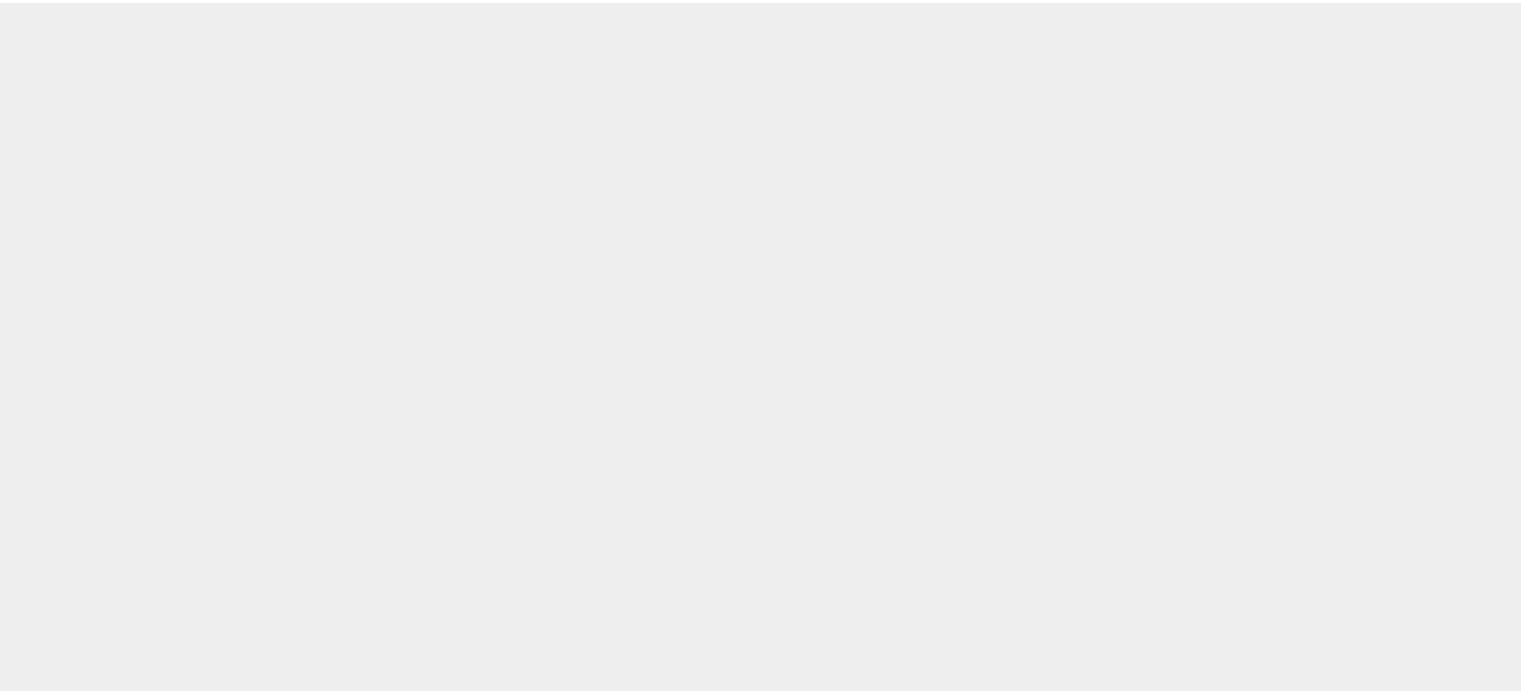 scroll, scrollTop: 0, scrollLeft: 0, axis: both 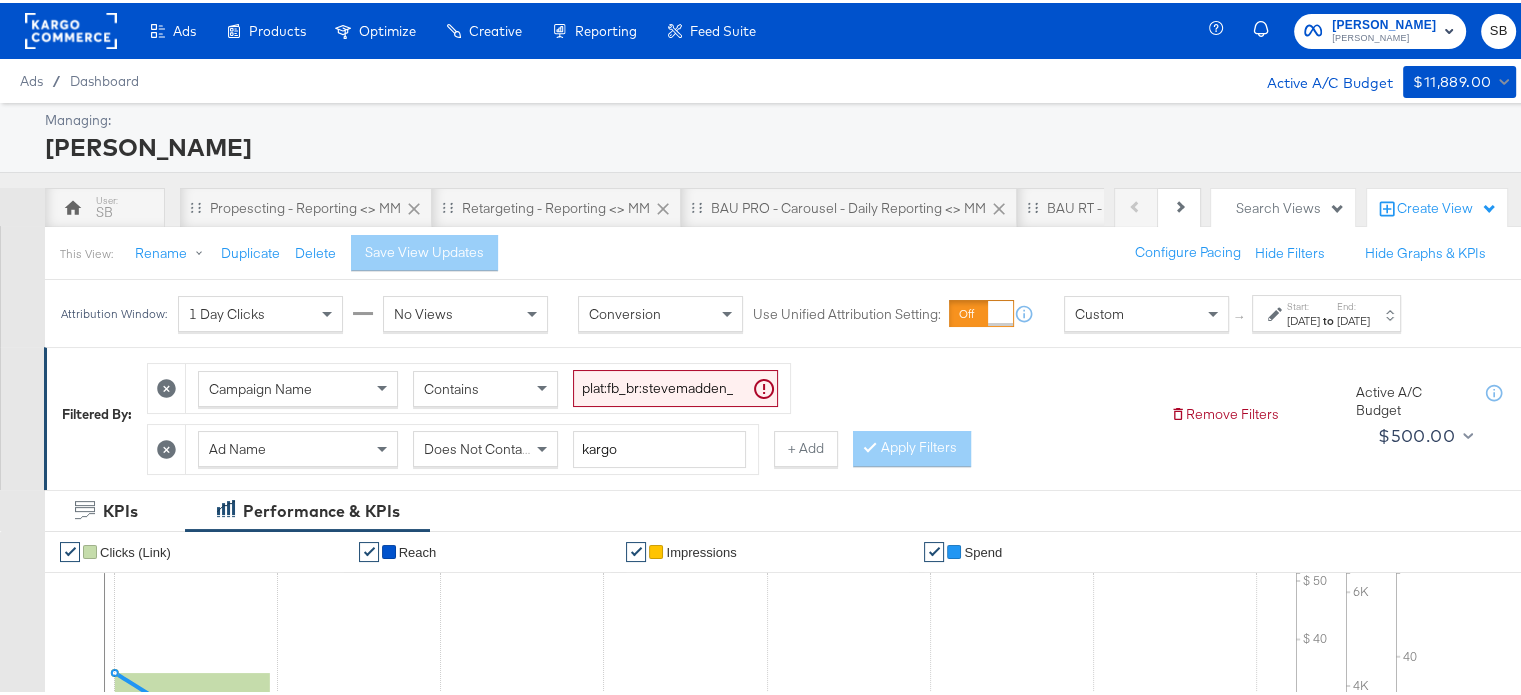 click on "[DATE]" at bounding box center [1303, 318] 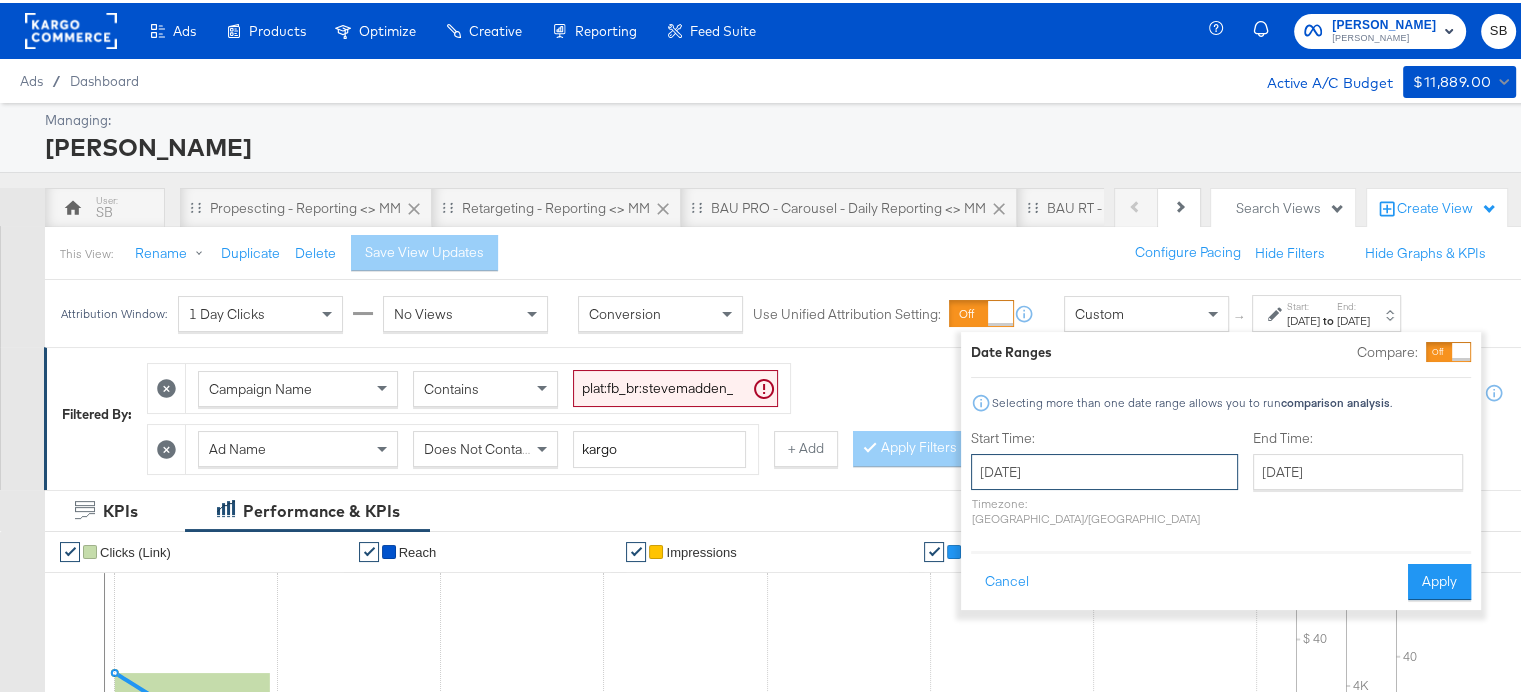 click on "[DATE]" at bounding box center (1104, 469) 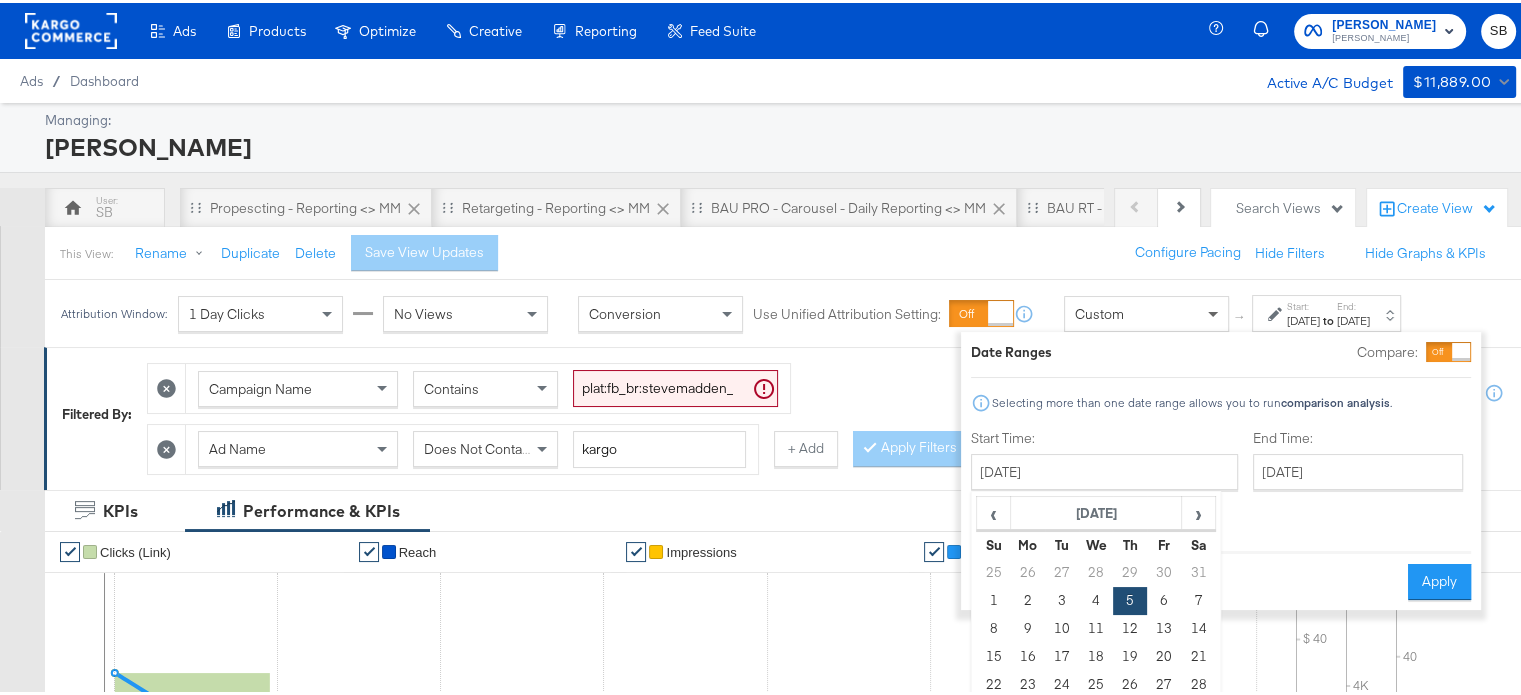 click at bounding box center (1215, 311) 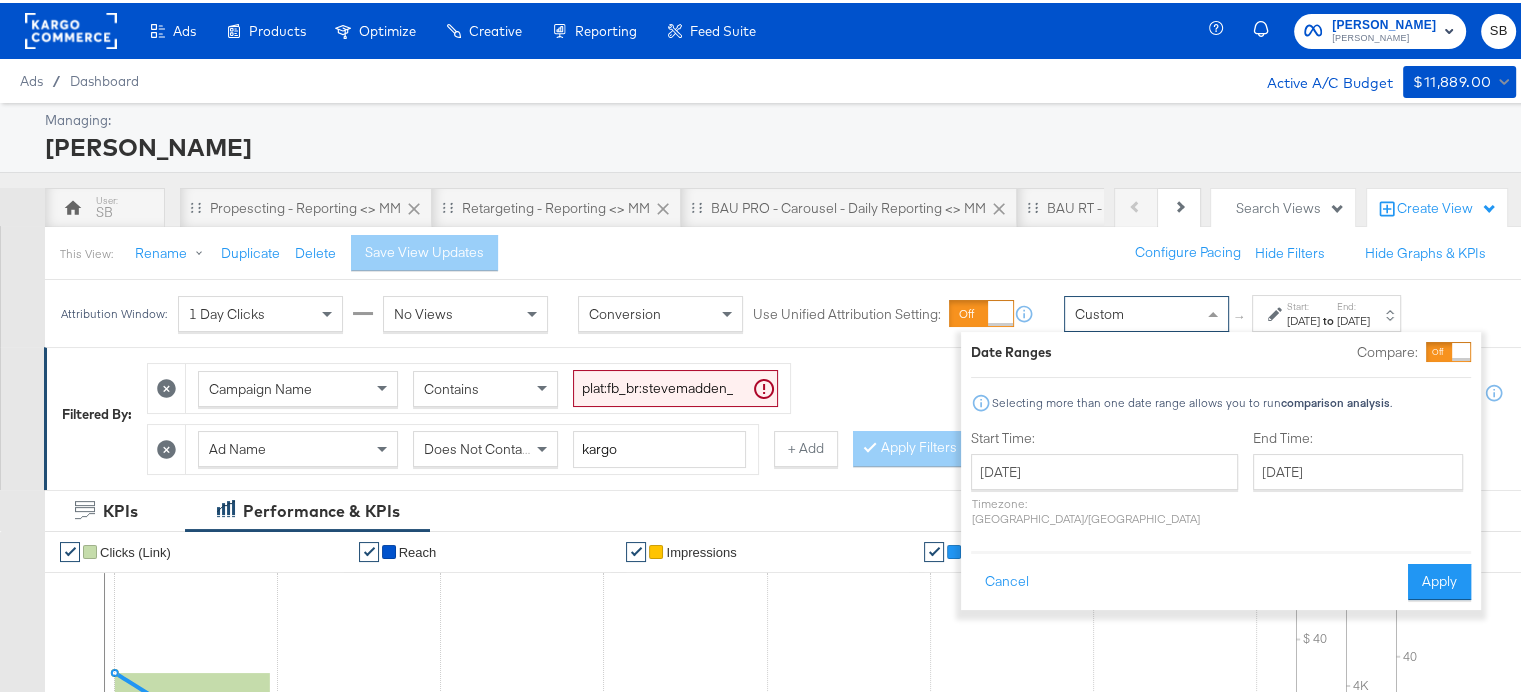 click at bounding box center [1215, 311] 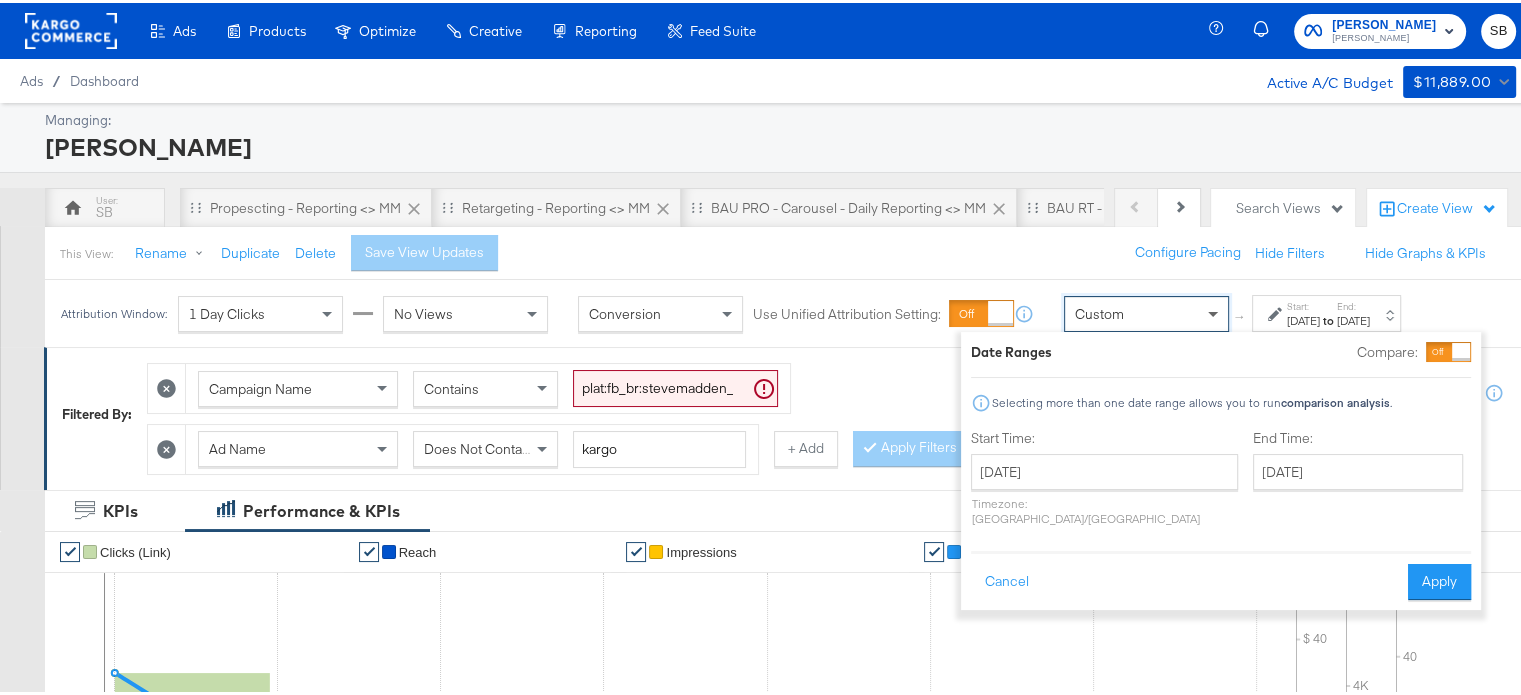 click at bounding box center (1215, 311) 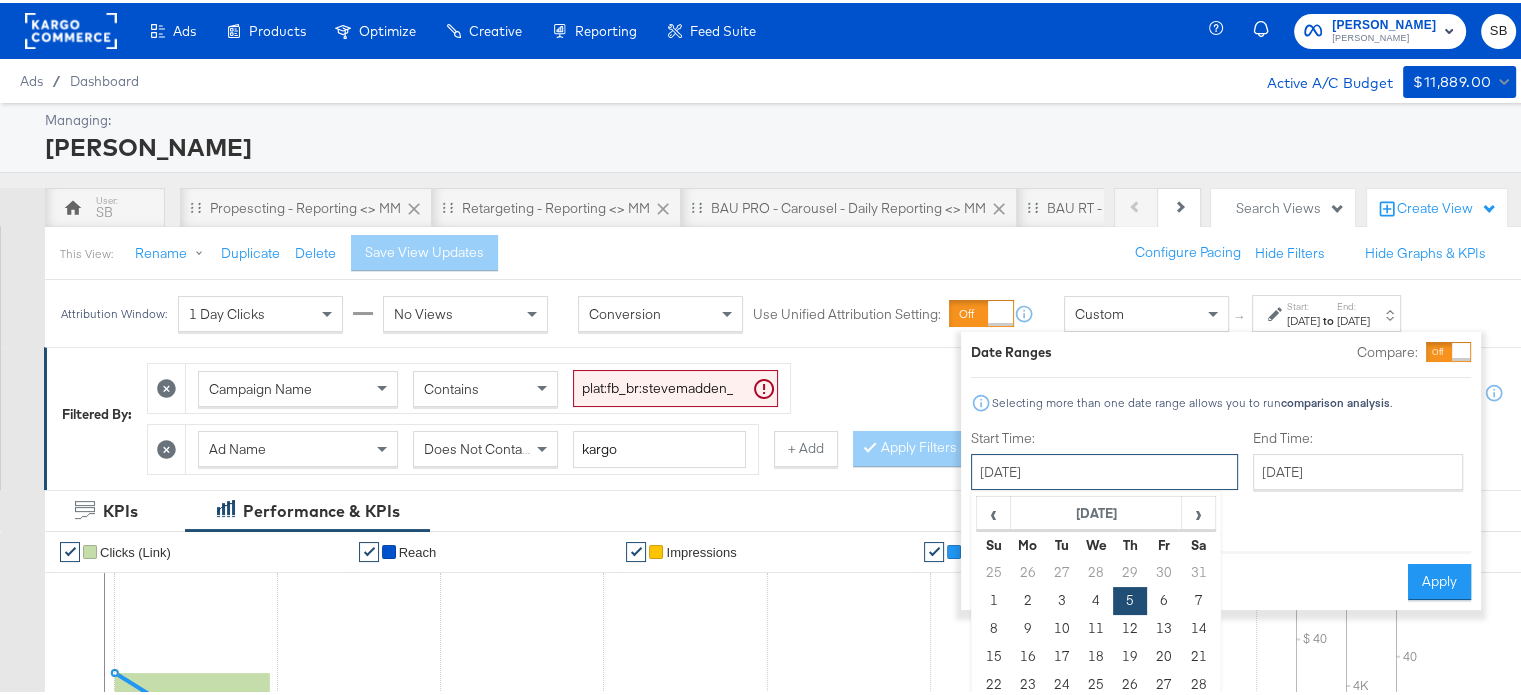 click on "[DATE]" at bounding box center (1104, 469) 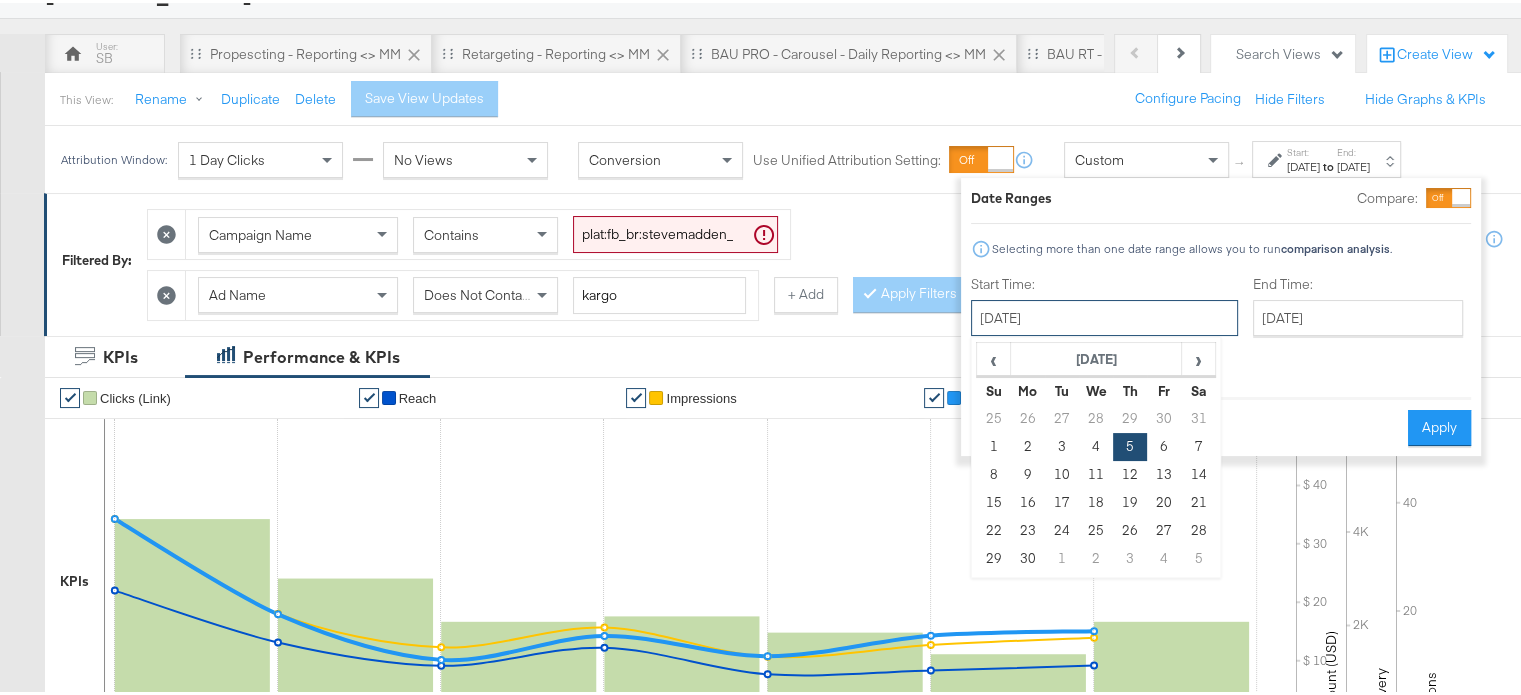 scroll, scrollTop: 155, scrollLeft: 0, axis: vertical 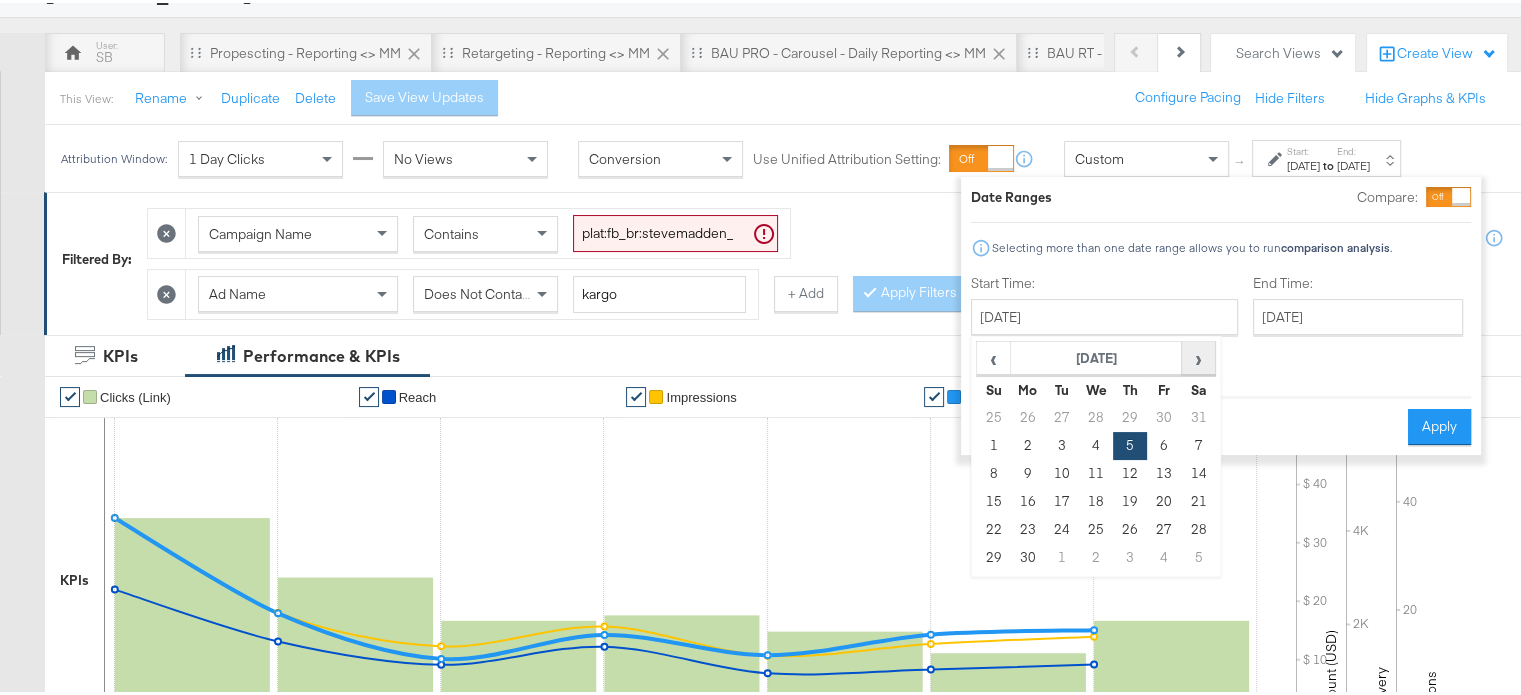 click on "›" at bounding box center (1198, 355) 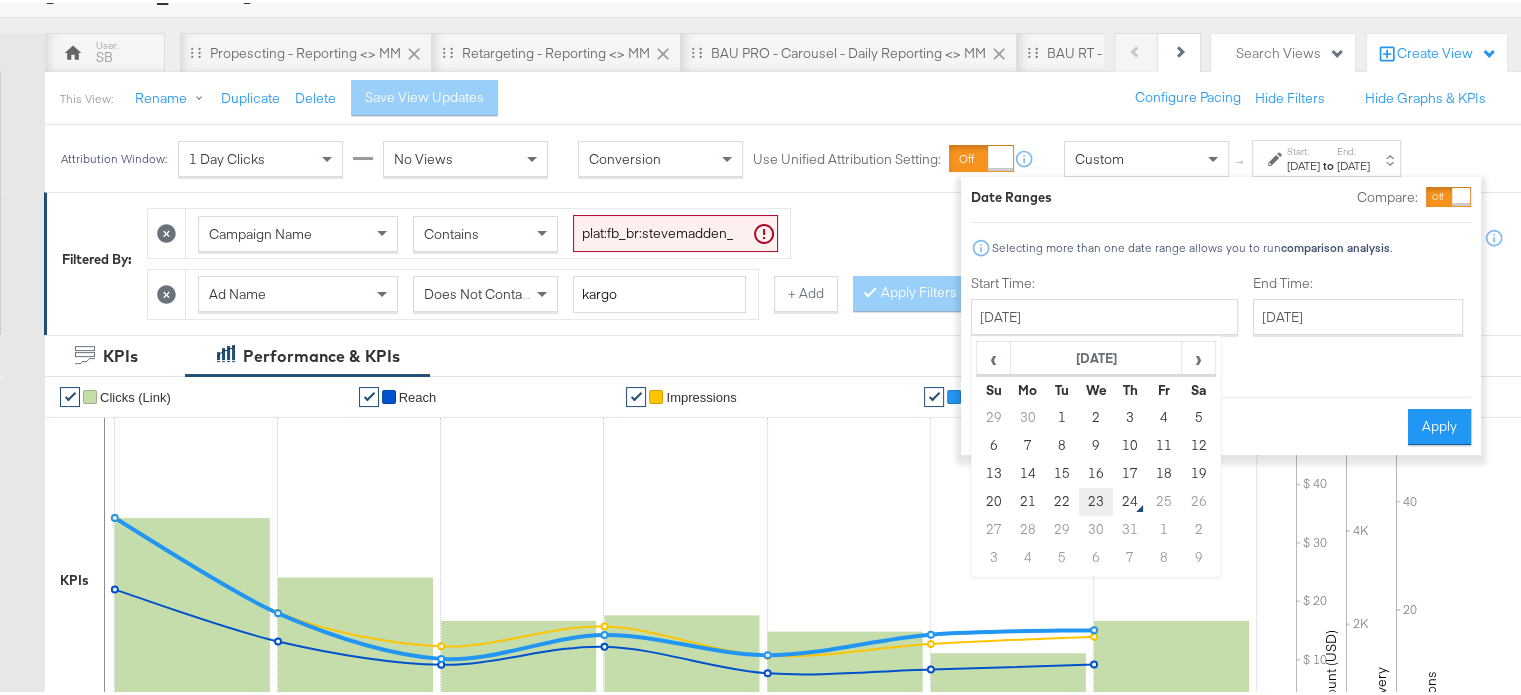 click on "23" at bounding box center (1096, 499) 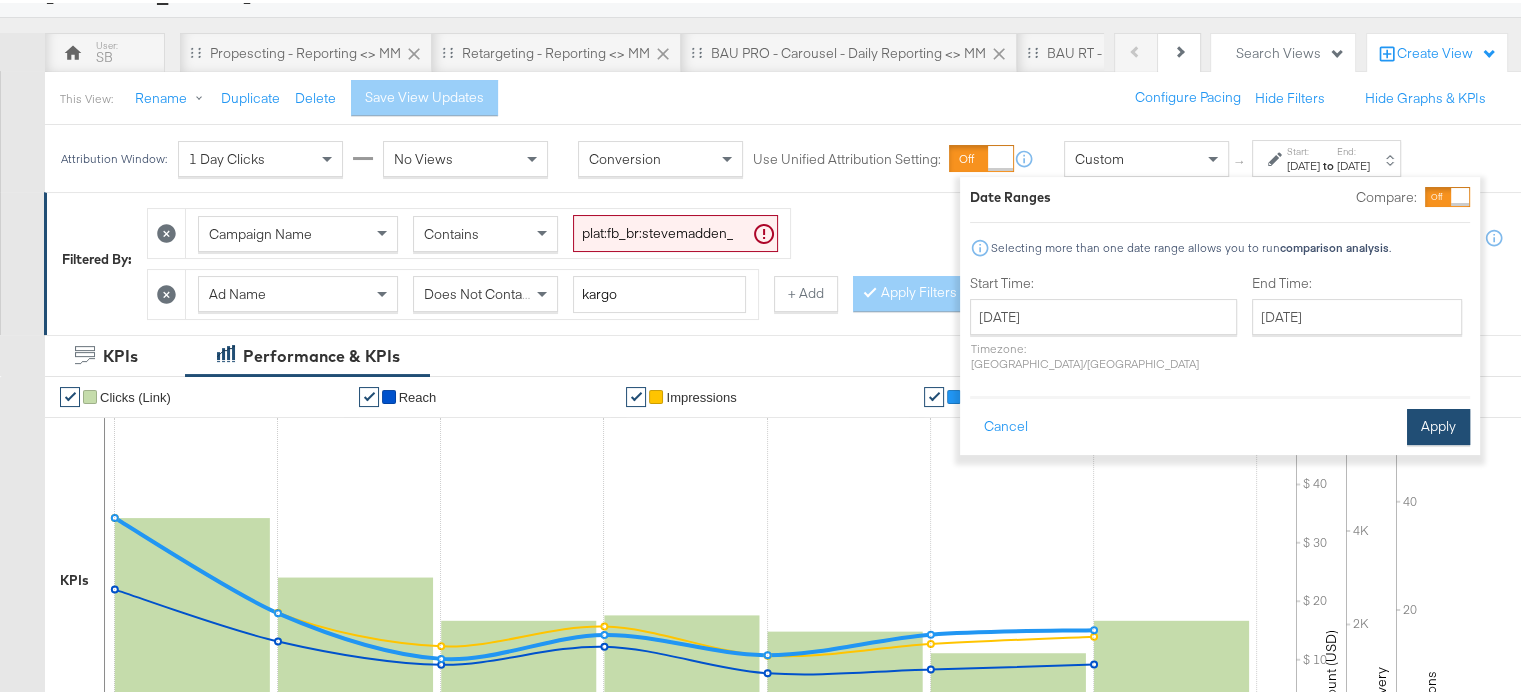 click on "Apply" at bounding box center (1438, 424) 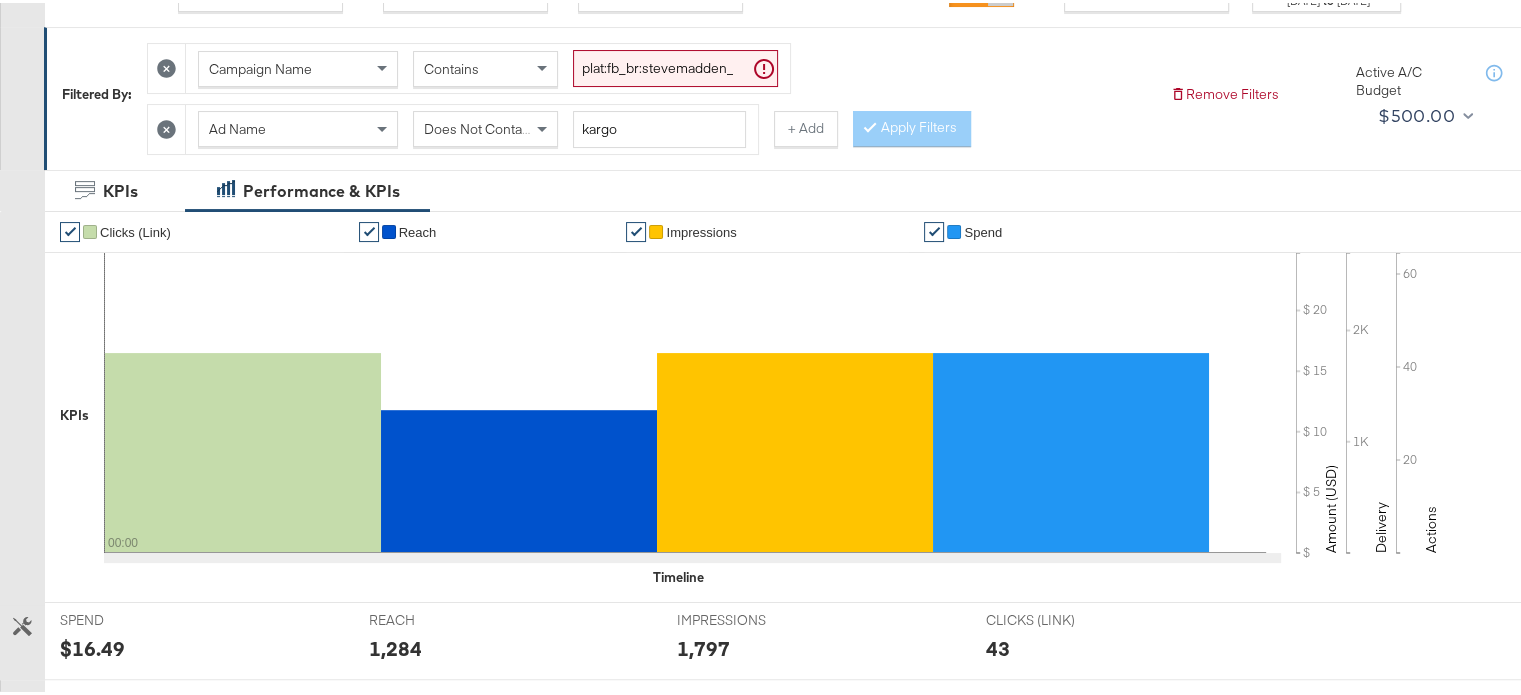 scroll, scrollTop: 0, scrollLeft: 0, axis: both 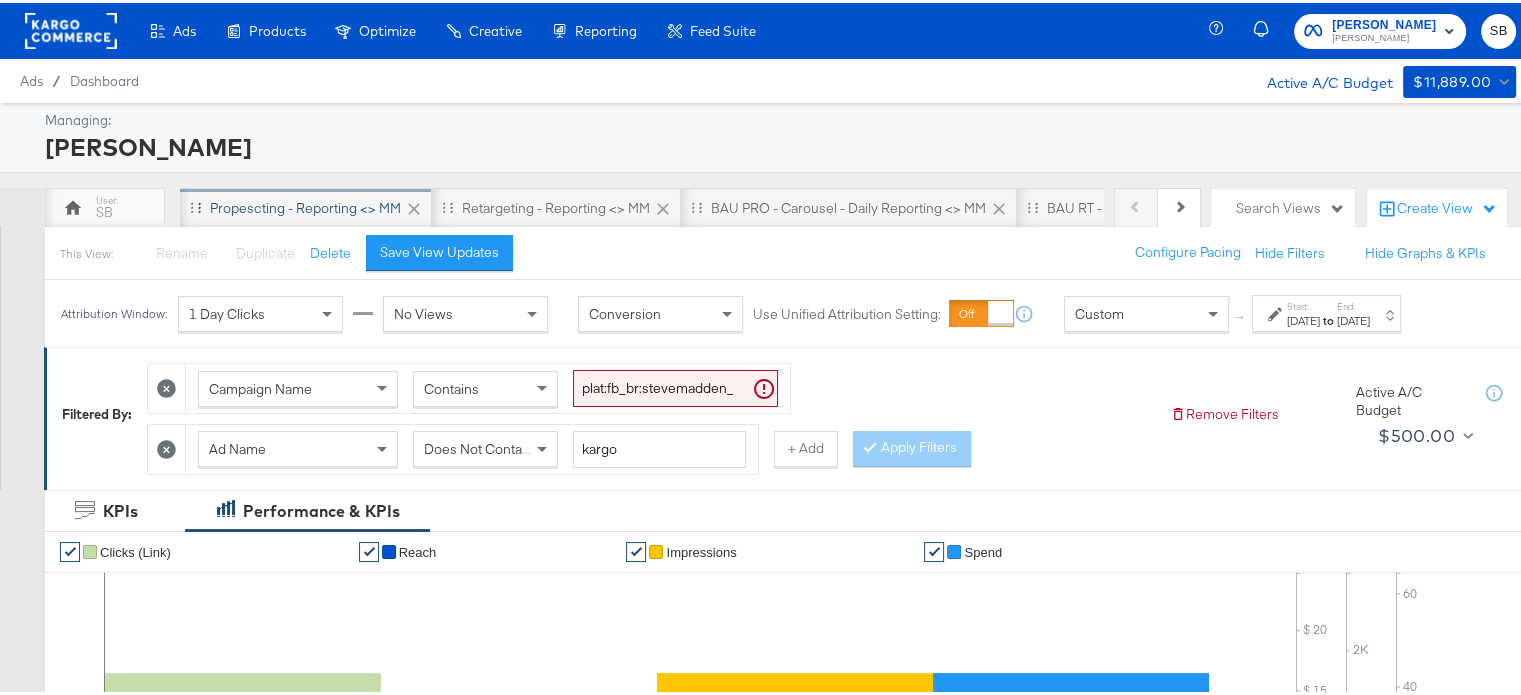 click on "Propescting - Reporting <> MM" at bounding box center (305, 205) 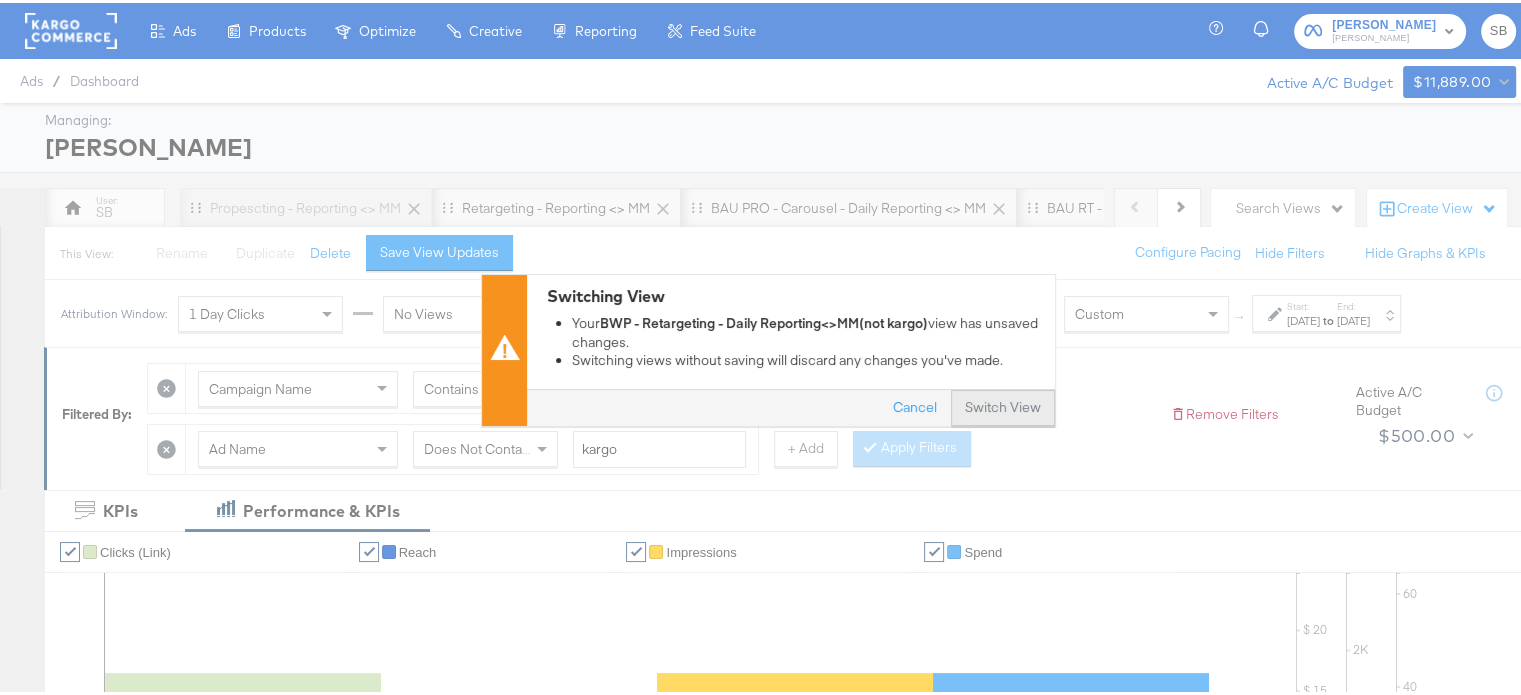 click on "Switch View" at bounding box center [1003, 406] 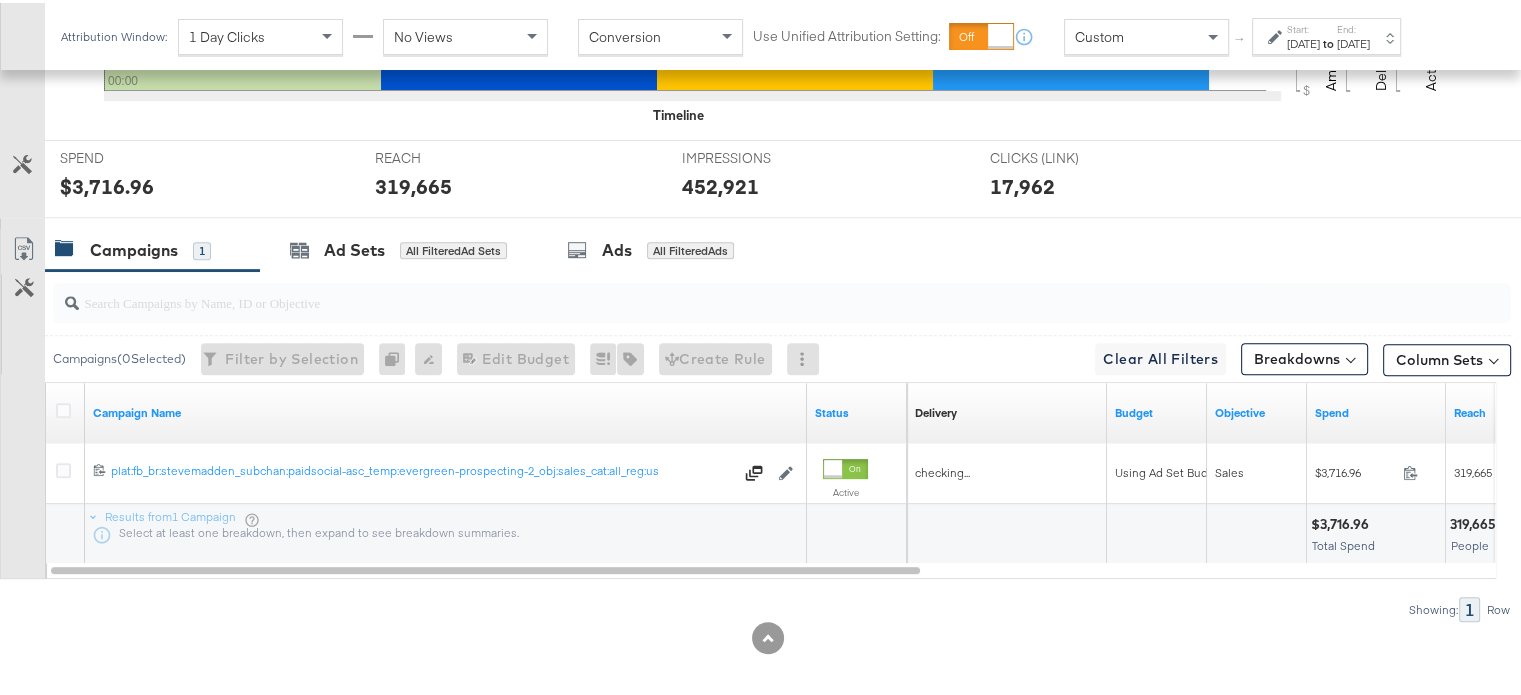 scroll, scrollTop: 789, scrollLeft: 0, axis: vertical 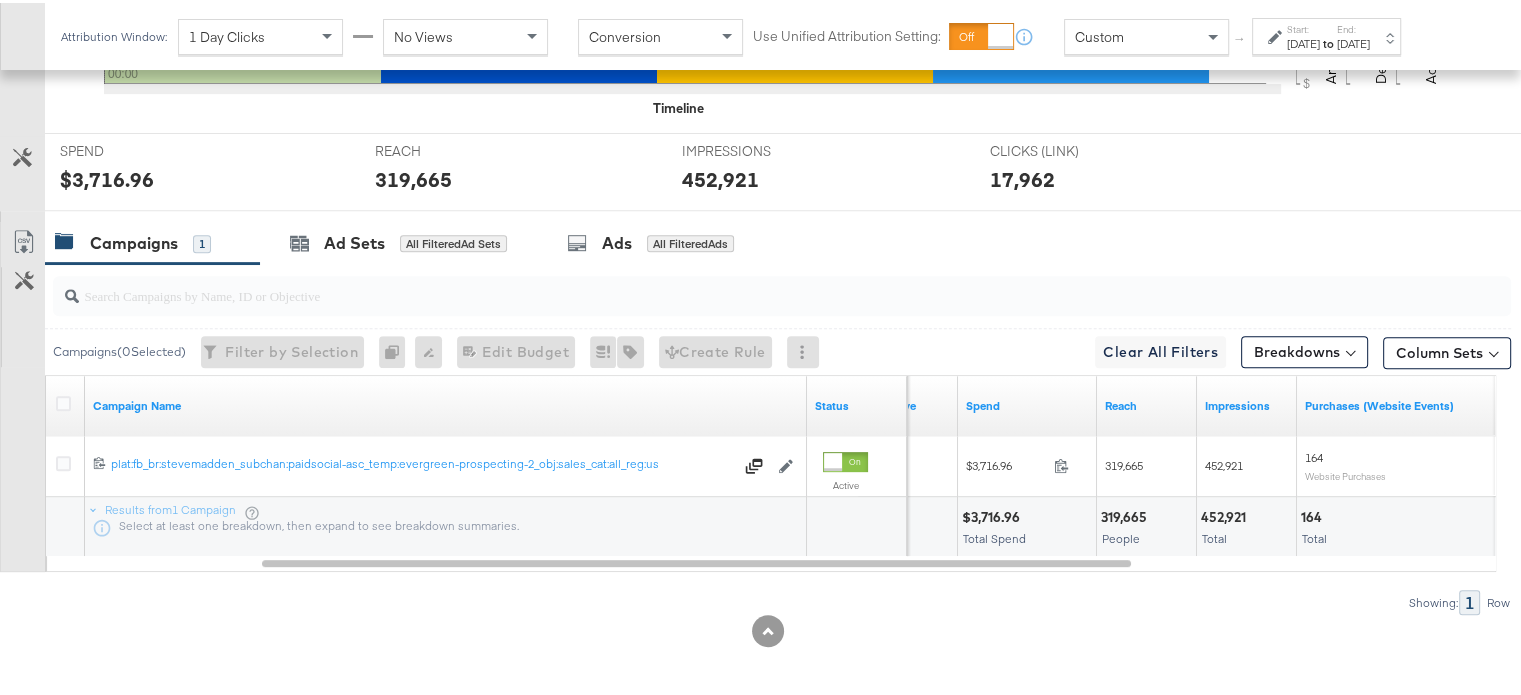 click on "Start:  [DATE]    to     End:  [DATE]" at bounding box center (1326, 33) 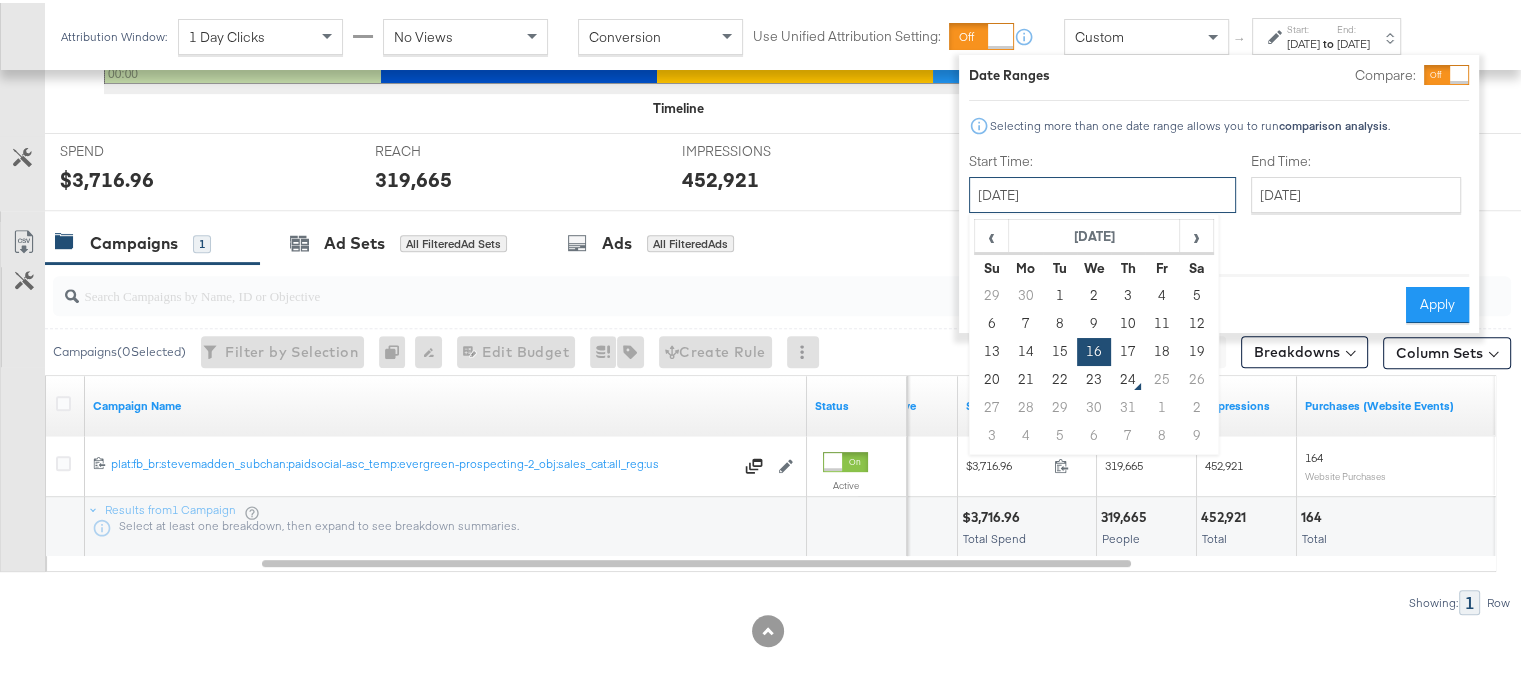 click on "[DATE]" at bounding box center (1102, 192) 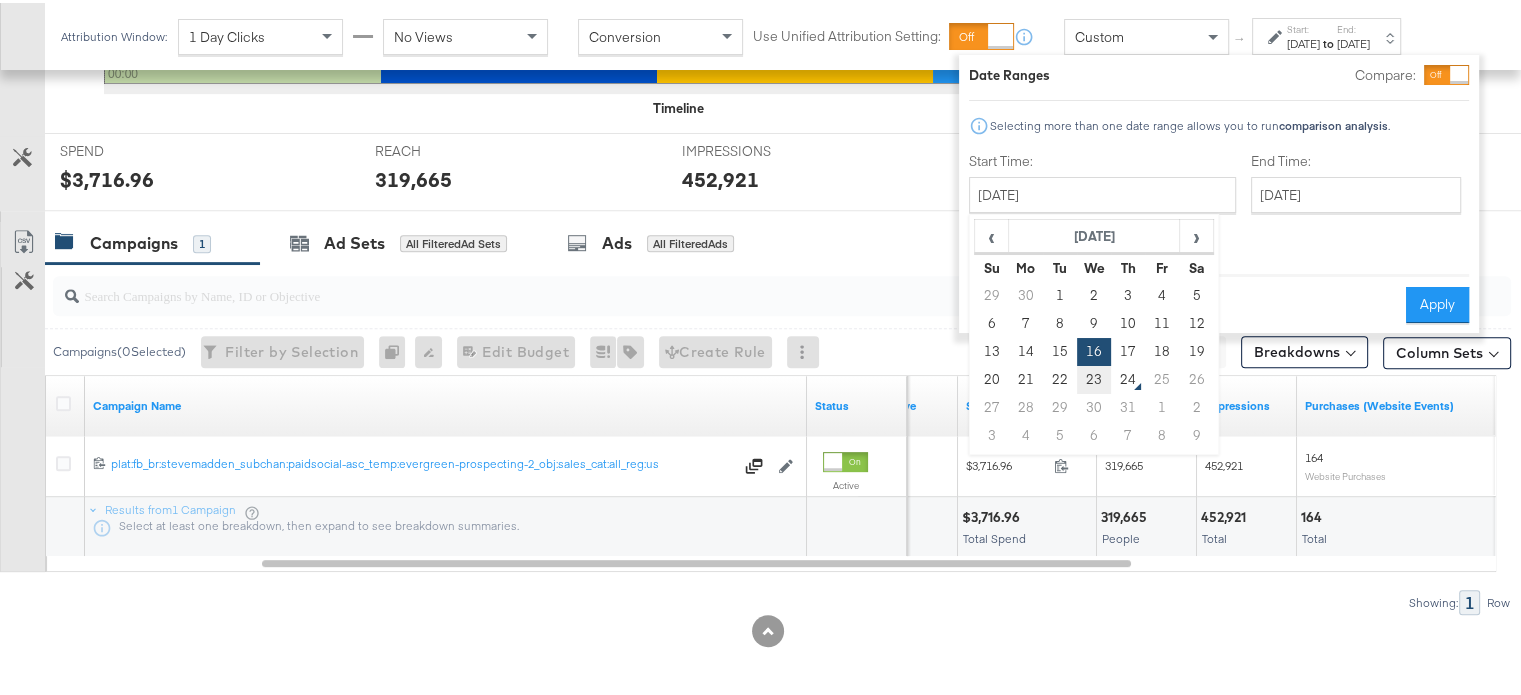 click on "23" at bounding box center (1094, 377) 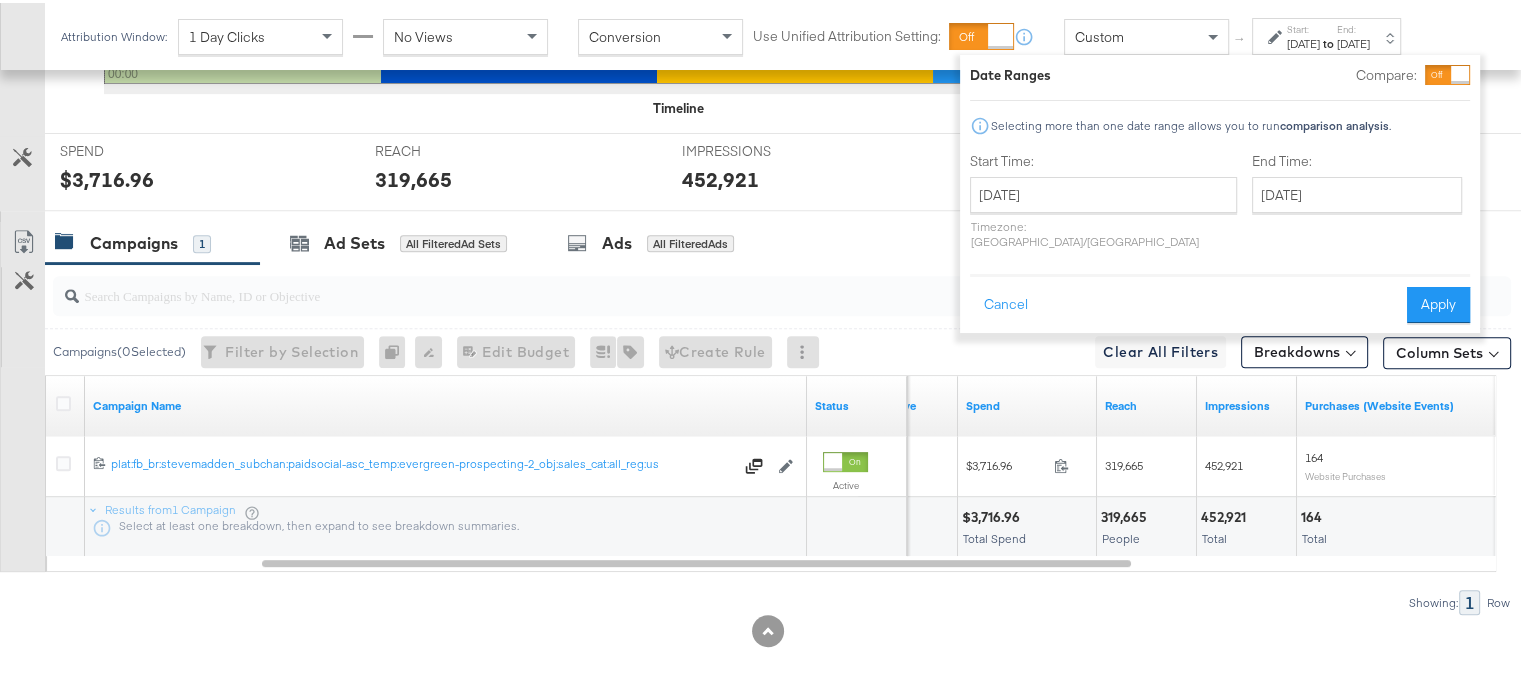 click on "Start:" at bounding box center [1303, 26] 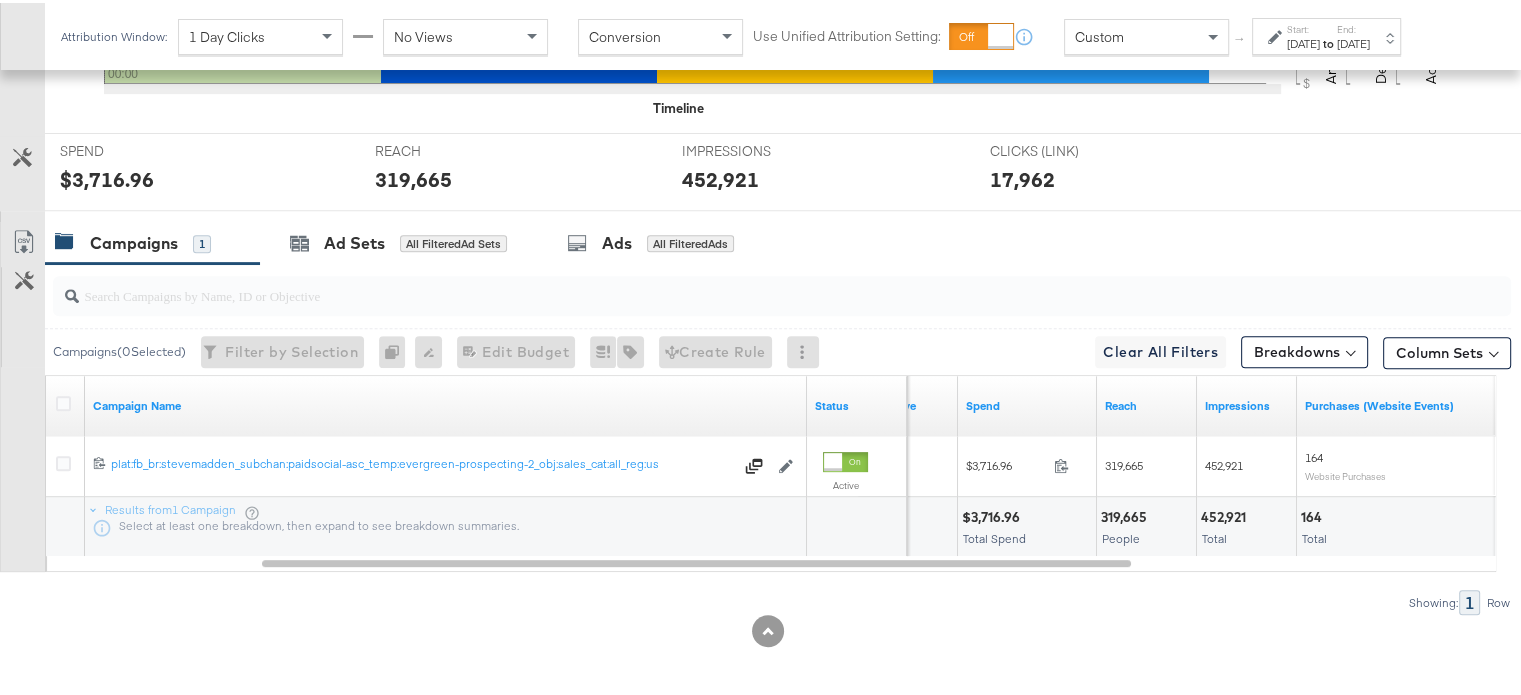 click on "Start:" at bounding box center (1303, 26) 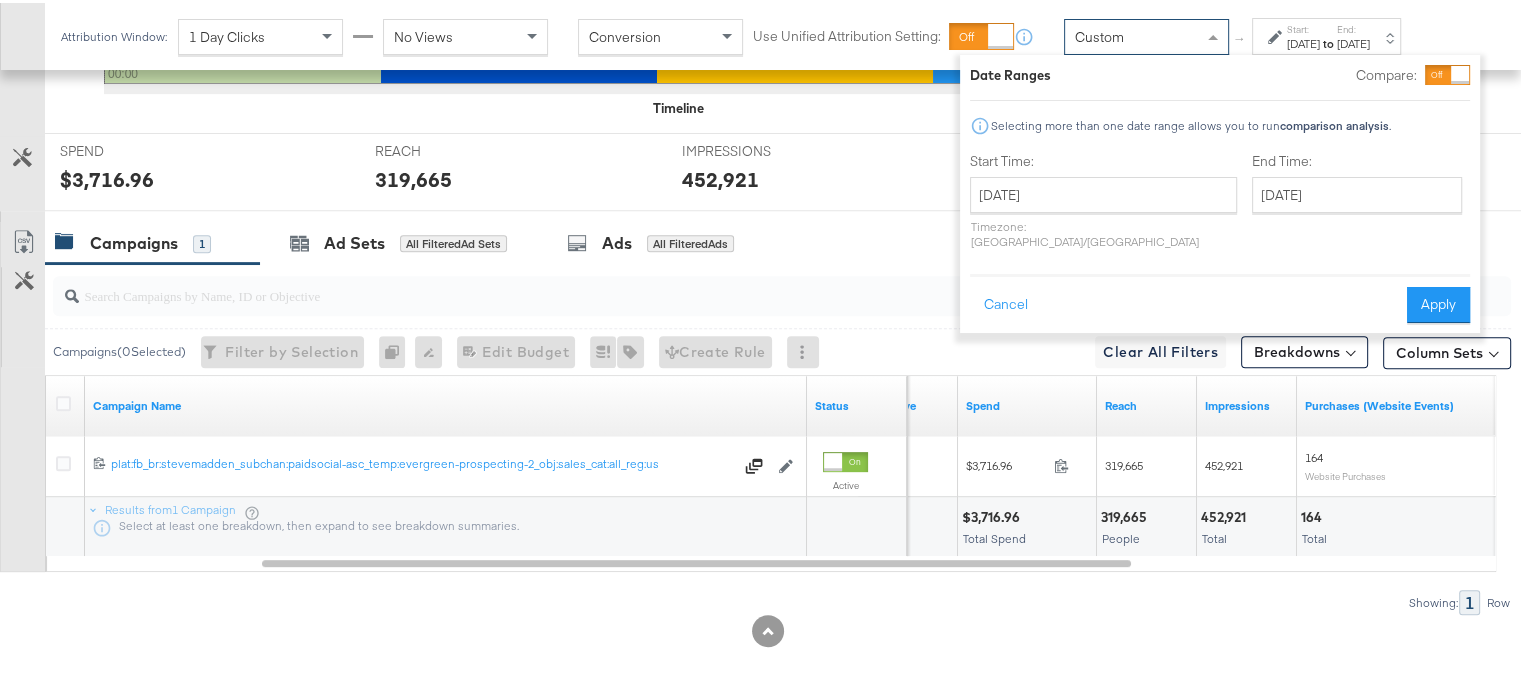 click at bounding box center [1215, 34] 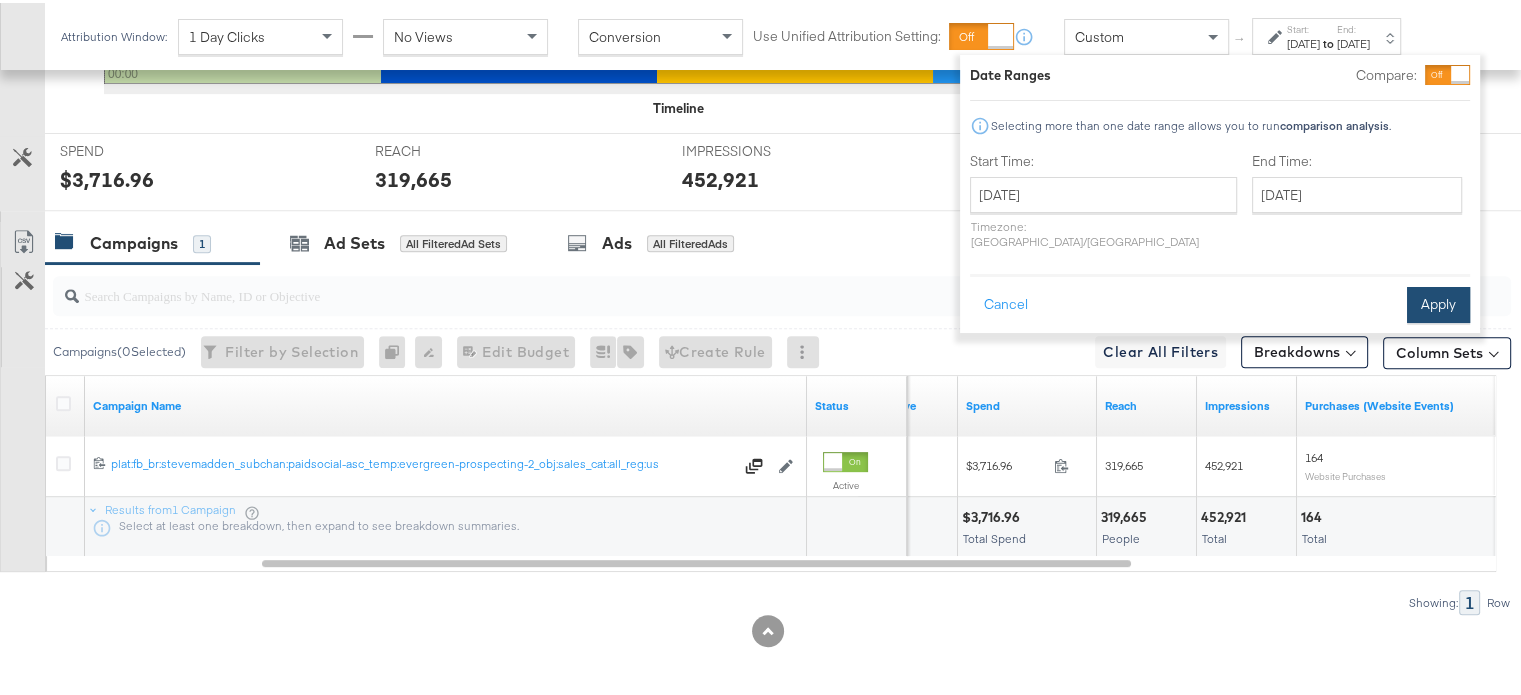 click on "Apply" at bounding box center [1438, 302] 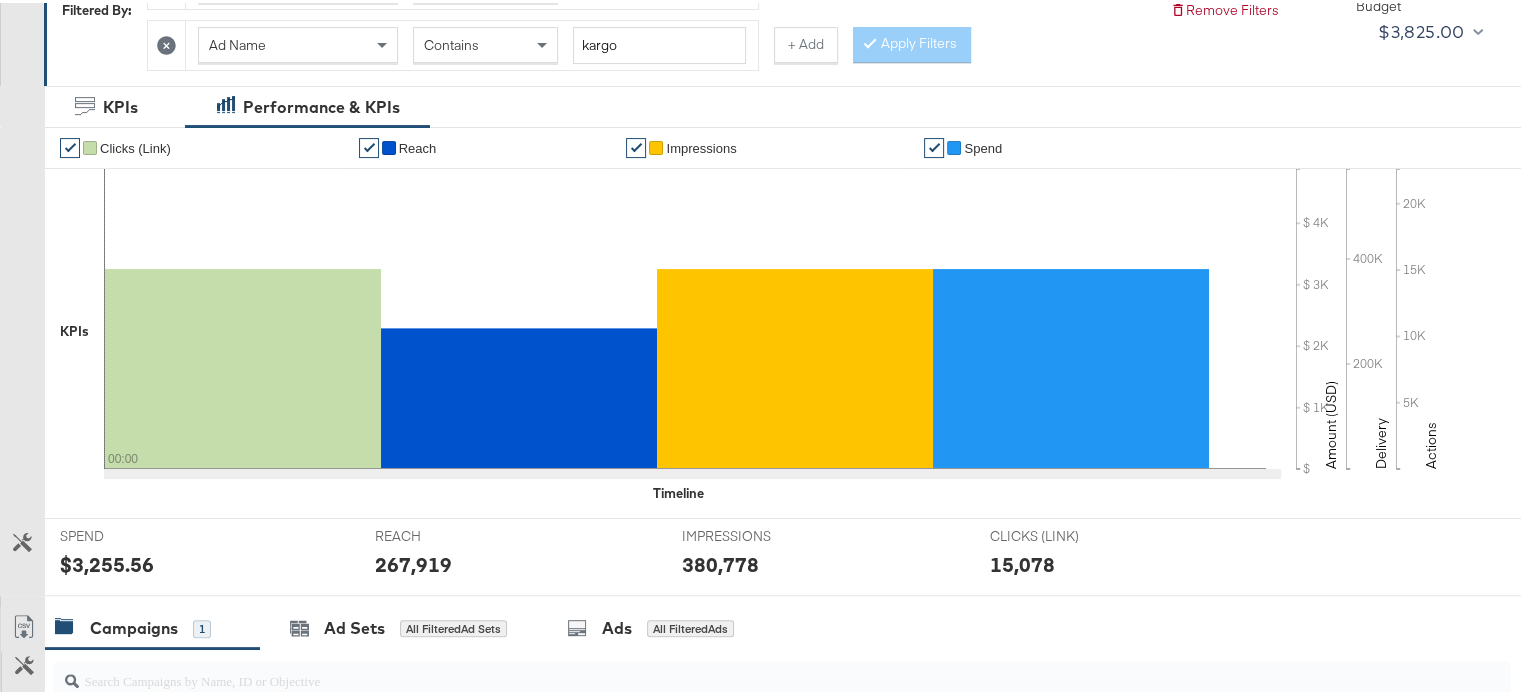 scroll, scrollTop: 0, scrollLeft: 0, axis: both 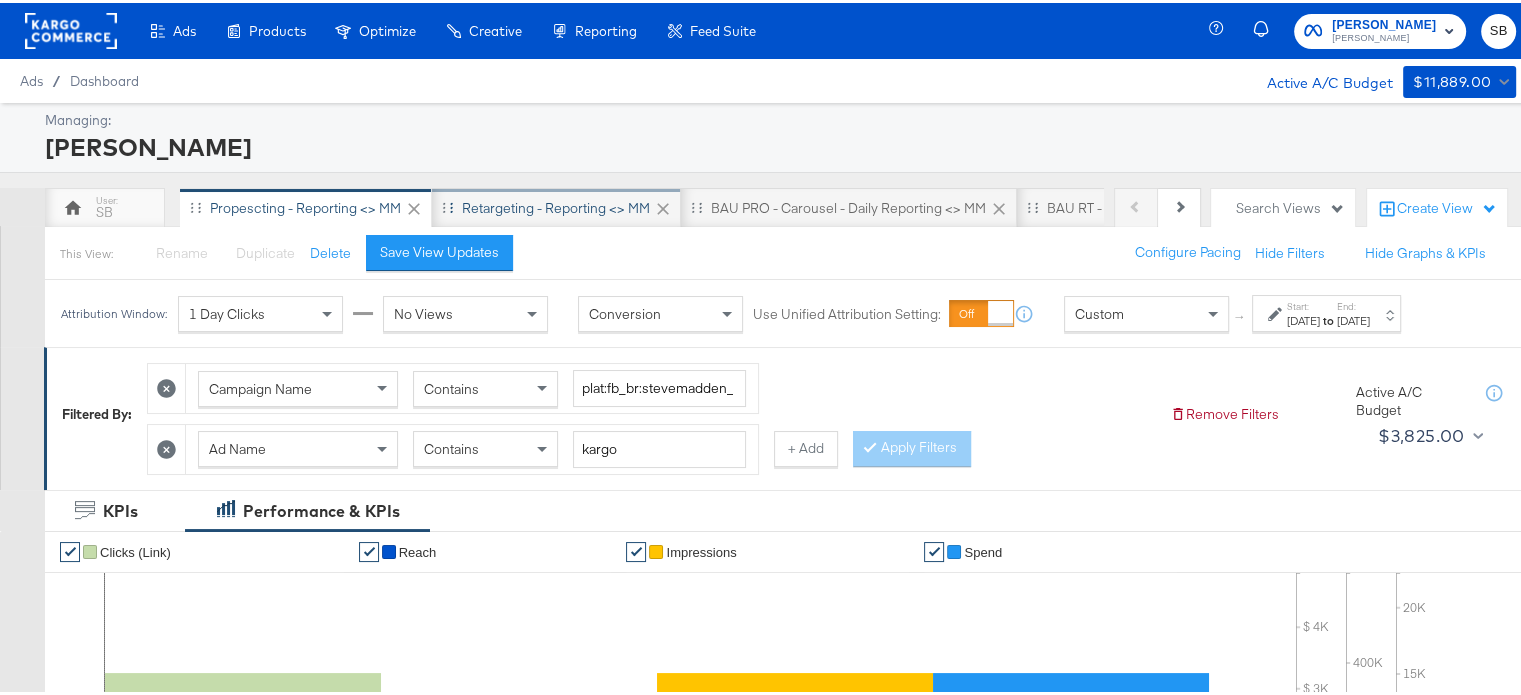 click on "Retargeting - Reporting <> MM" at bounding box center [556, 205] 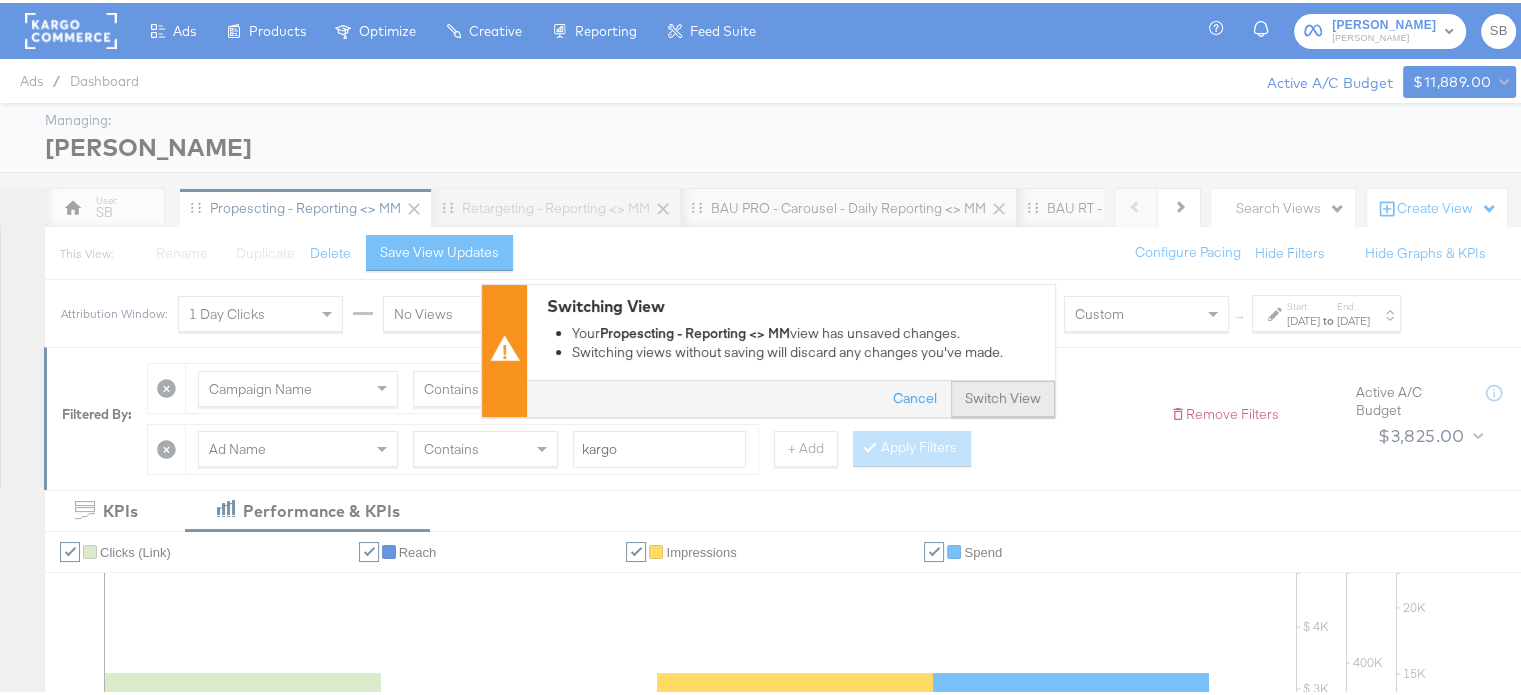 click on "Switch View" at bounding box center [1003, 396] 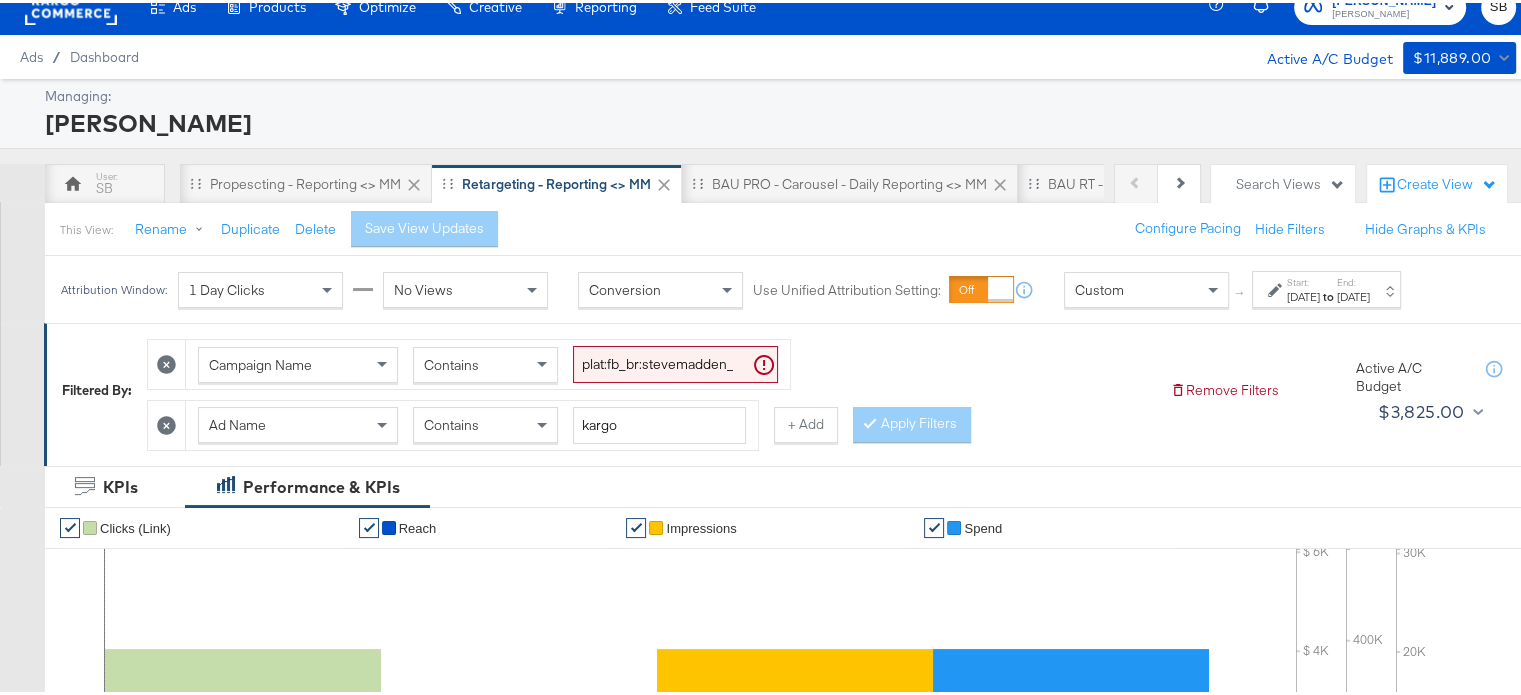 scroll, scrollTop: 27, scrollLeft: 0, axis: vertical 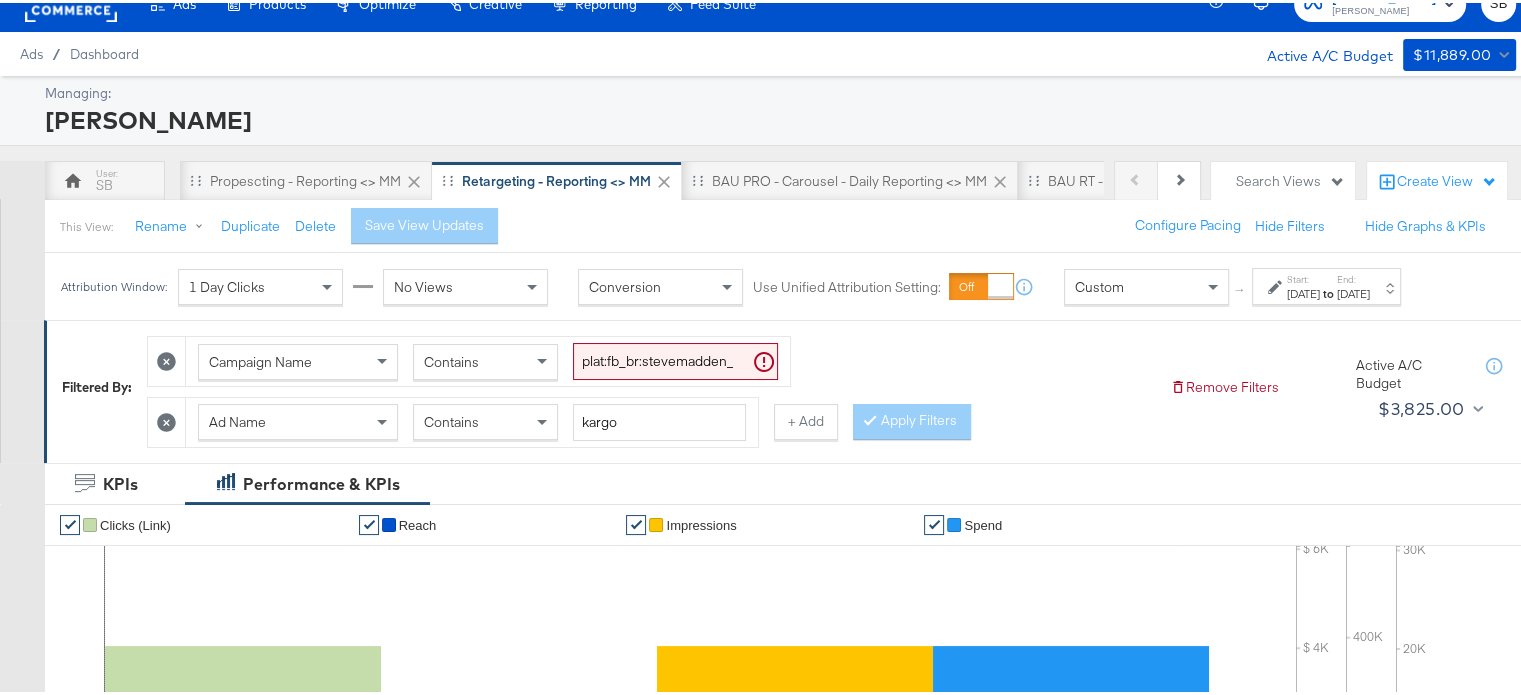 click on "[DATE]" at bounding box center [1303, 291] 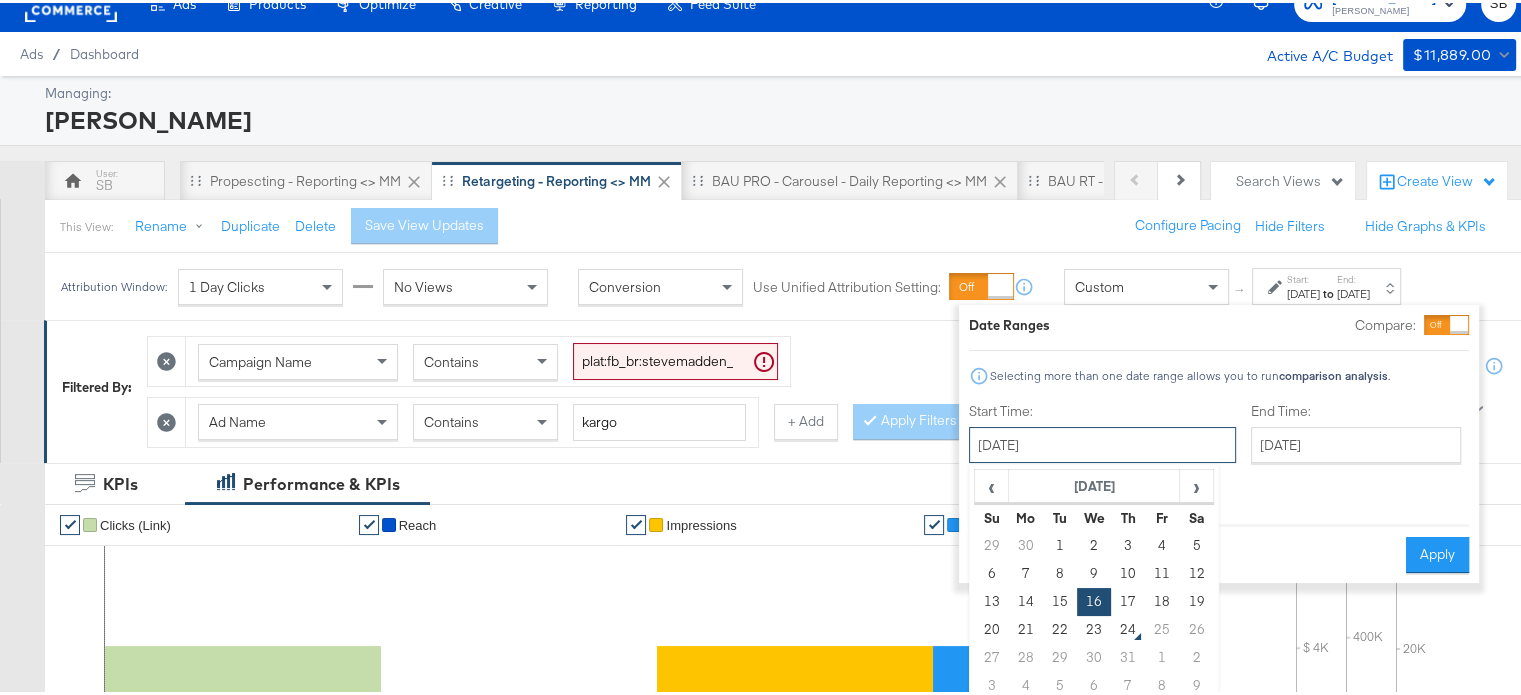 click on "[DATE]" at bounding box center (1102, 442) 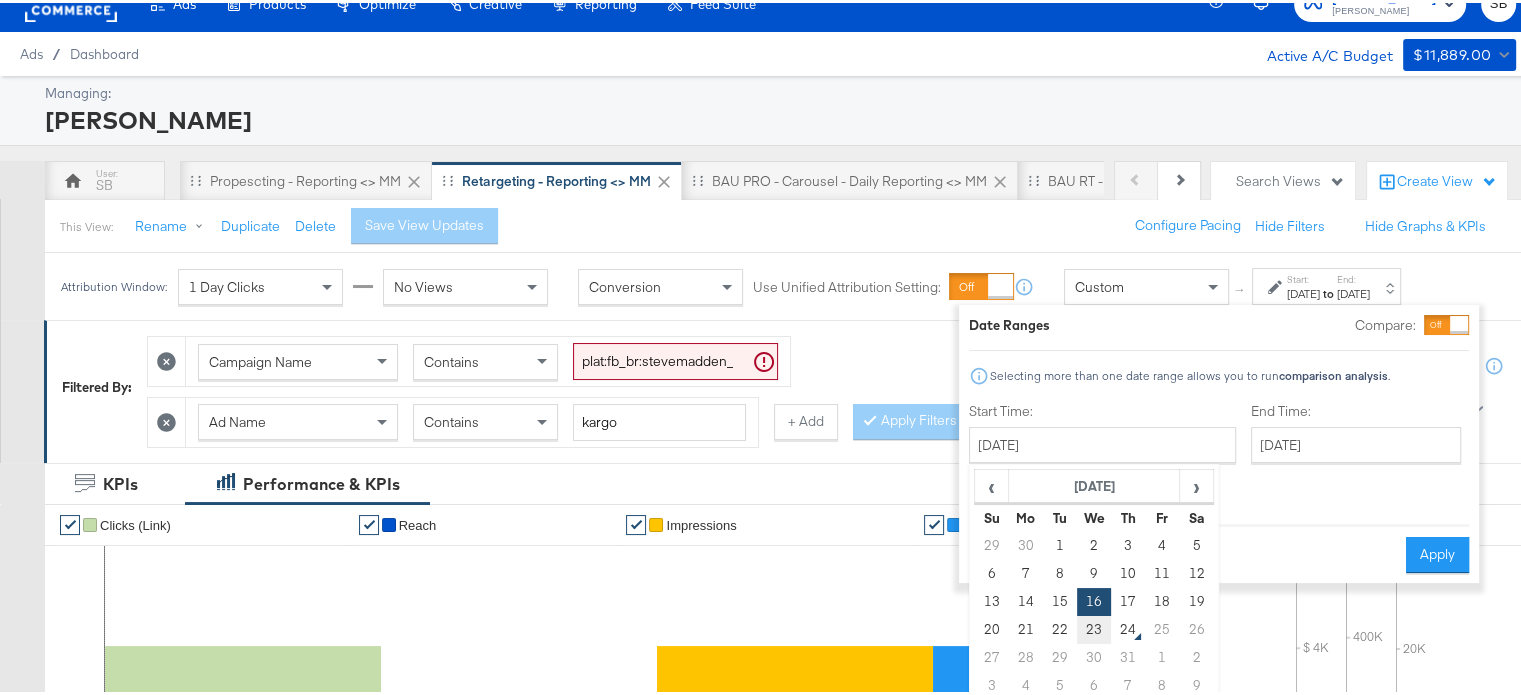 click on "23" at bounding box center (1094, 627) 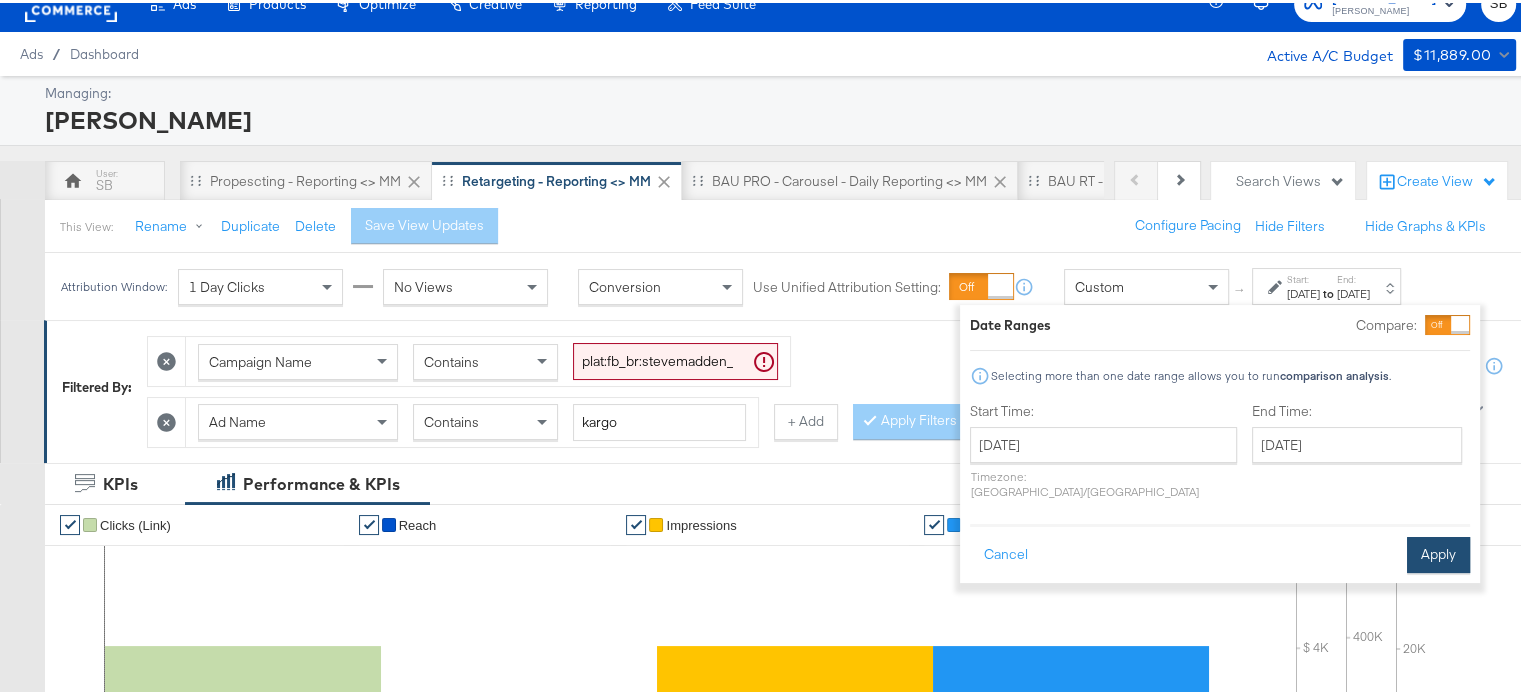 click on "Apply" at bounding box center (1438, 552) 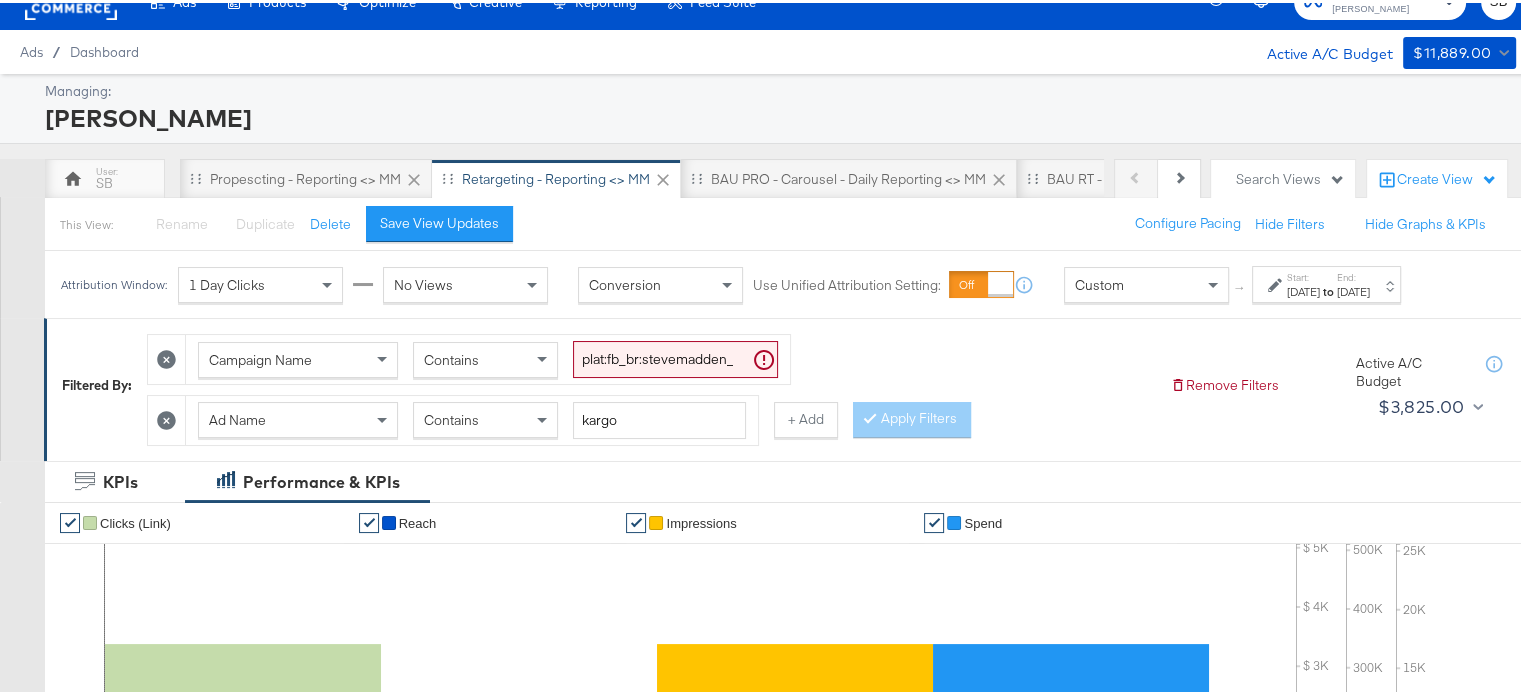 scroll, scrollTop: 0, scrollLeft: 0, axis: both 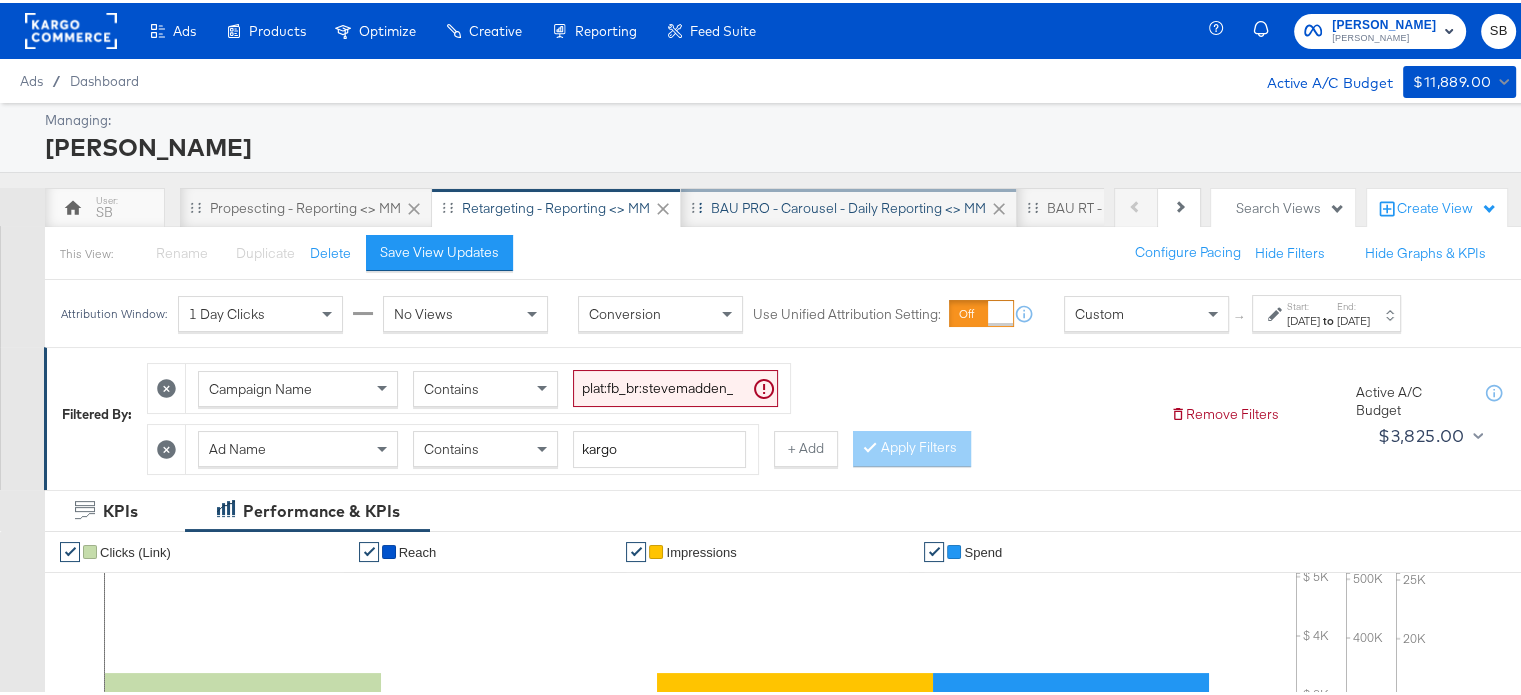 click on "BAU PRO - Carousel - Daily Reporting <> MM" at bounding box center [848, 205] 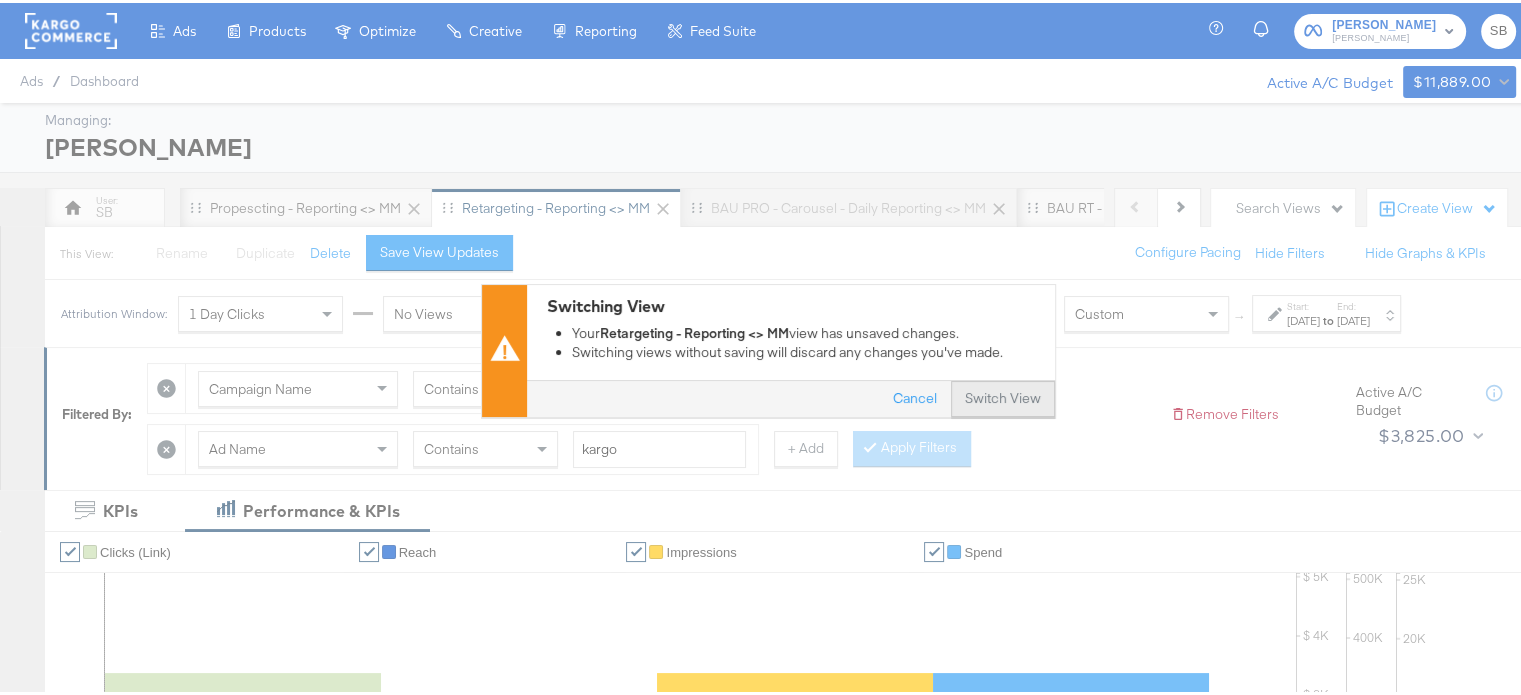 click on "Switch View" at bounding box center (1003, 396) 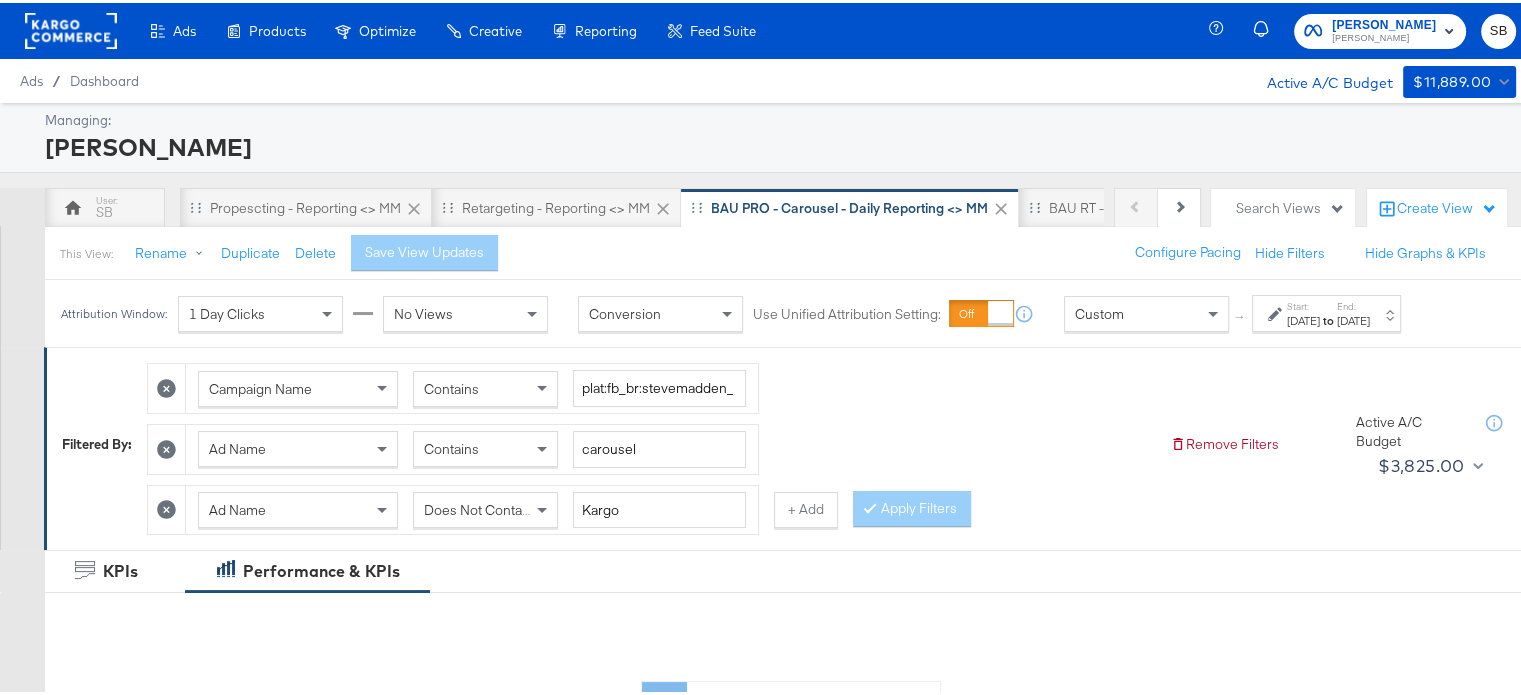 click on "[DATE]" at bounding box center (1303, 318) 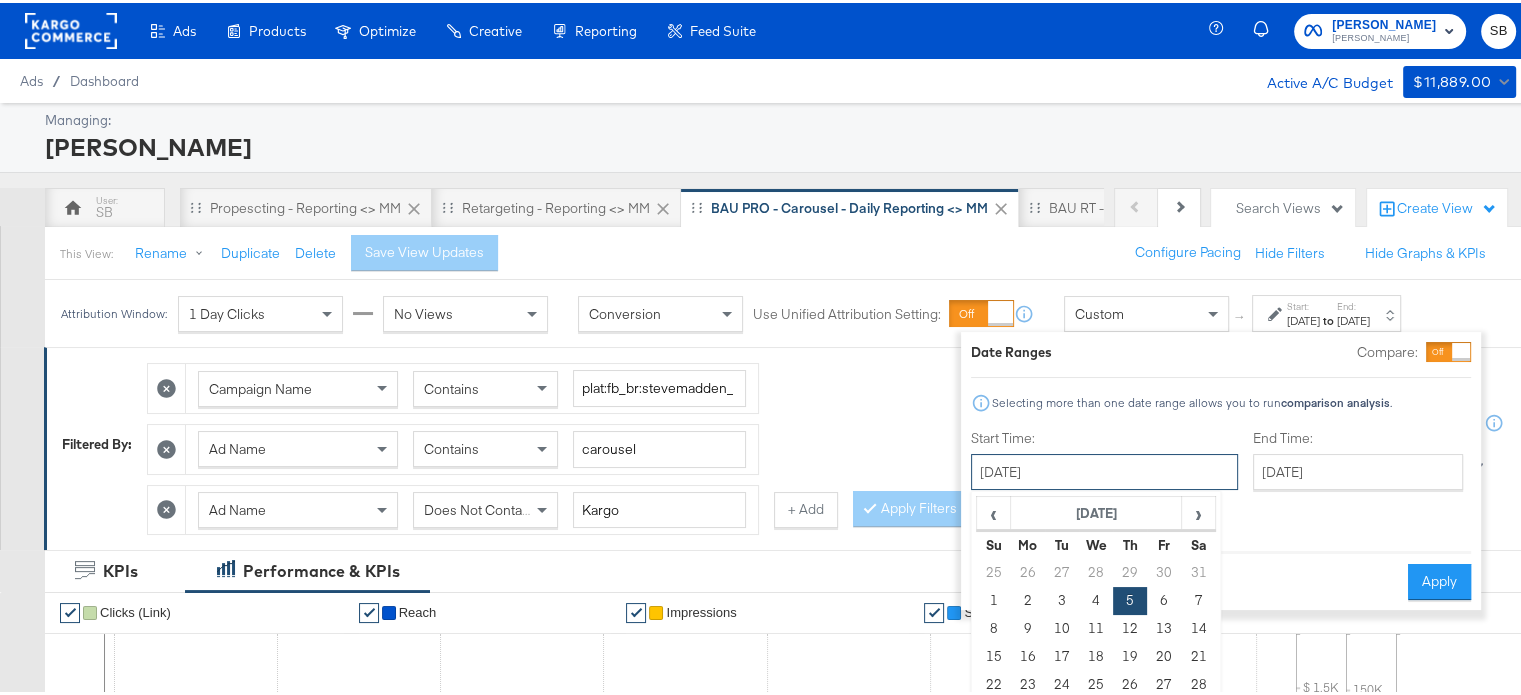 click on "[DATE]" at bounding box center [1104, 469] 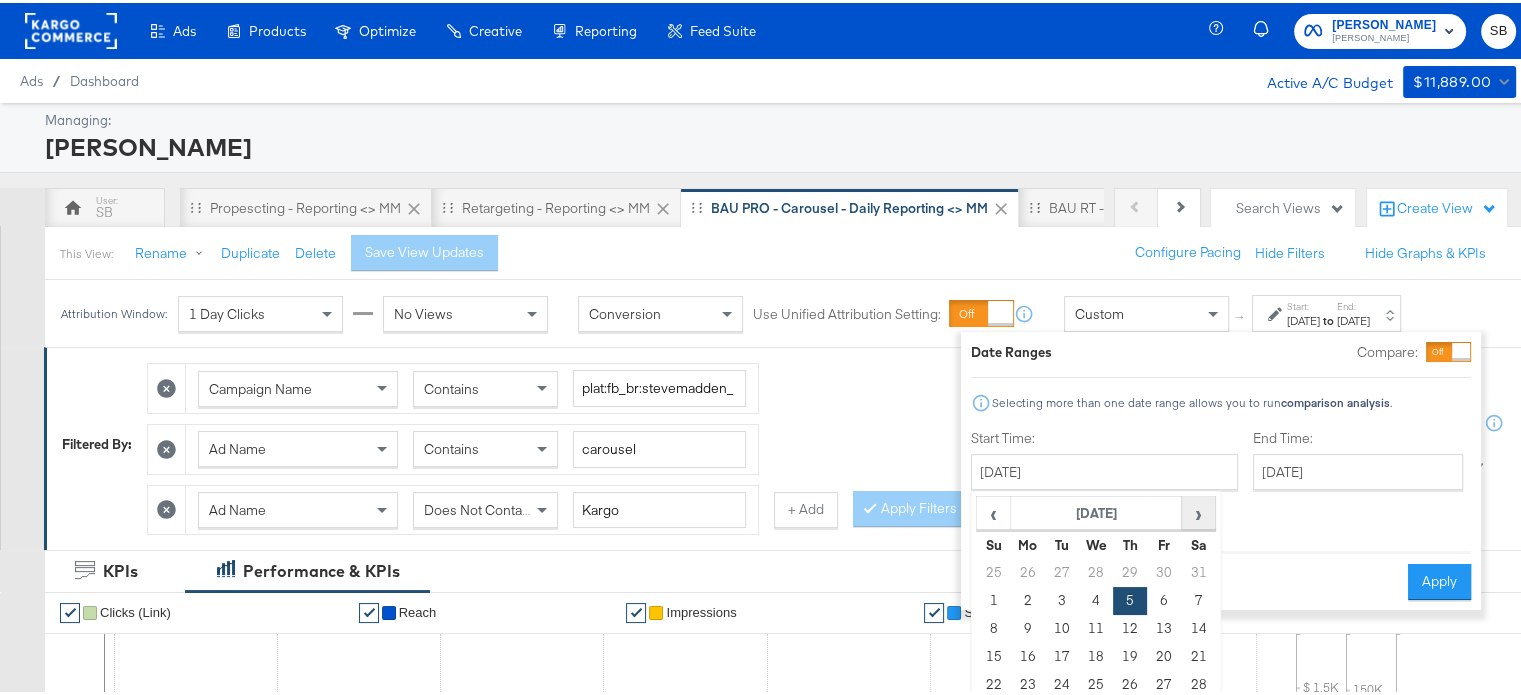 click on "›" at bounding box center [1198, 510] 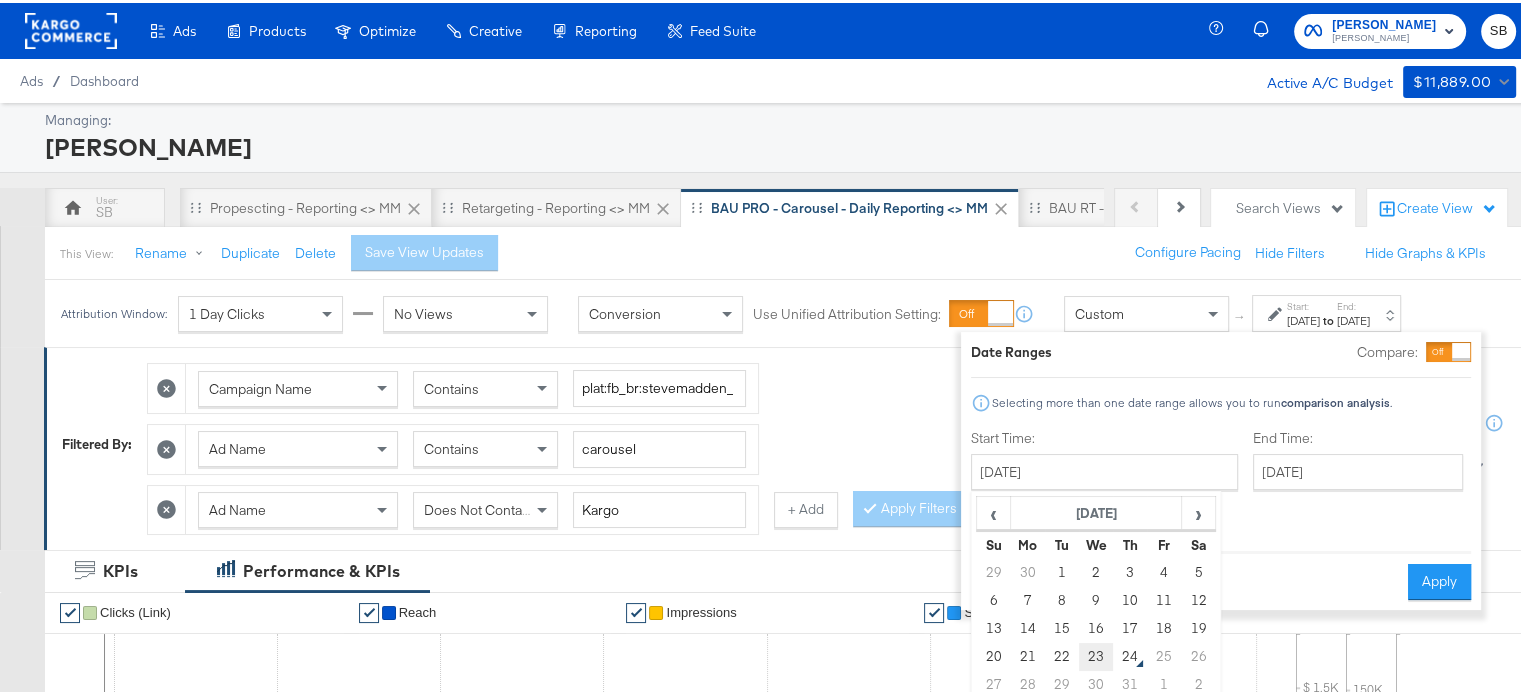 click on "23" at bounding box center [1096, 654] 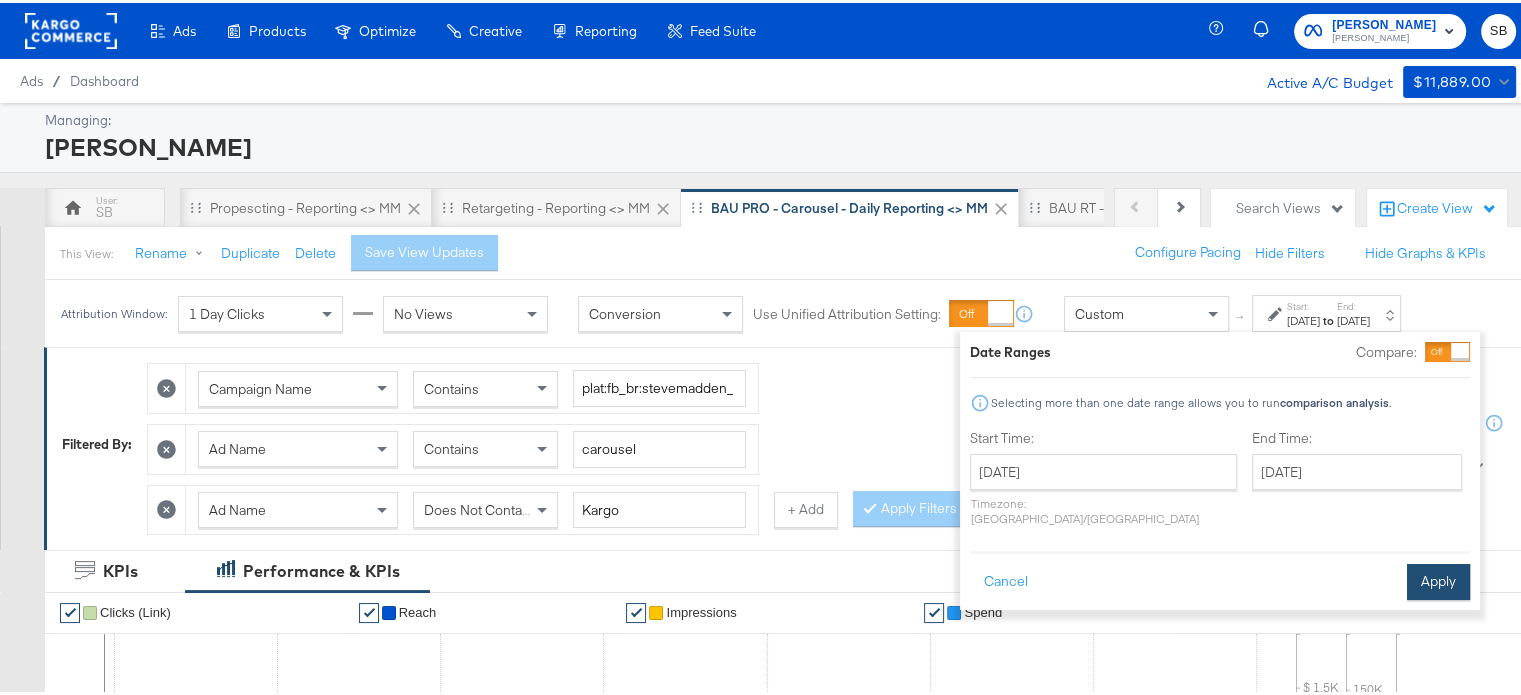 click on "Apply" at bounding box center [1438, 579] 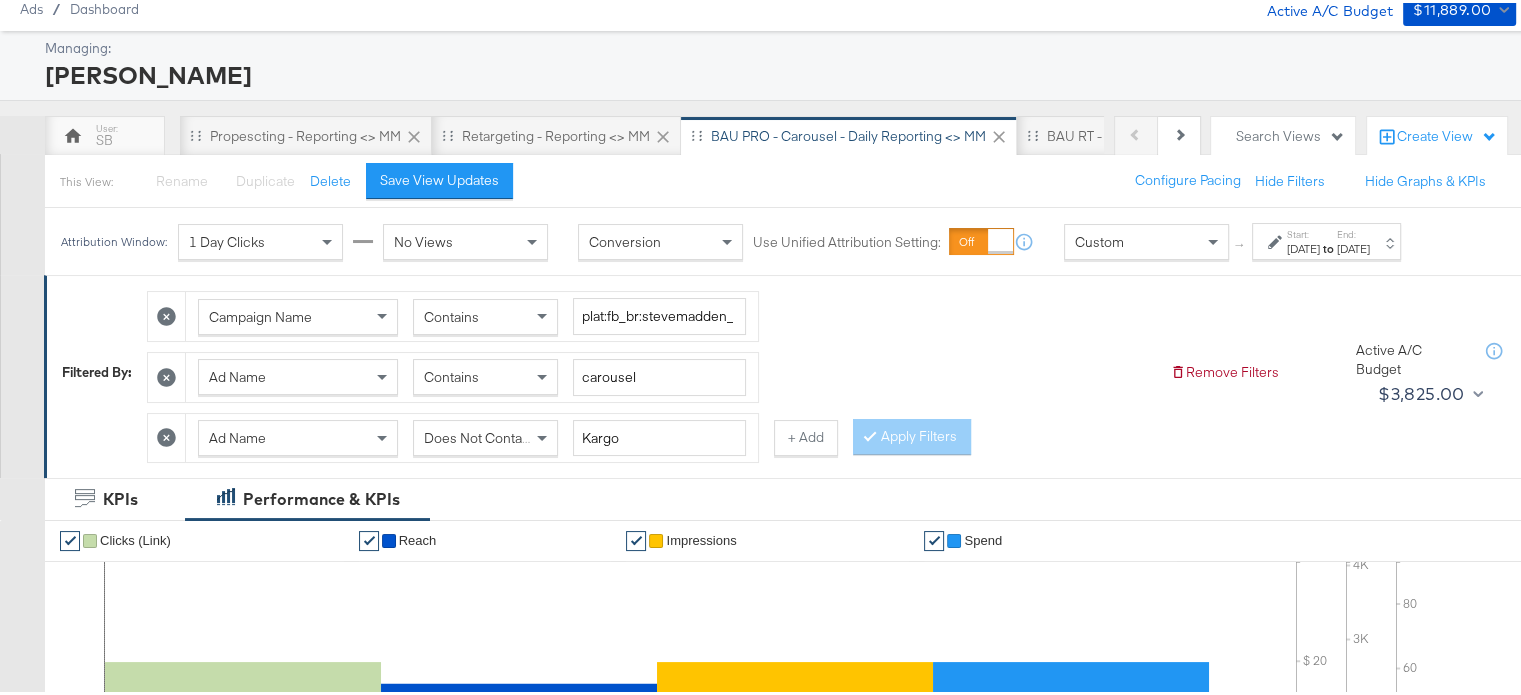 scroll, scrollTop: 0, scrollLeft: 0, axis: both 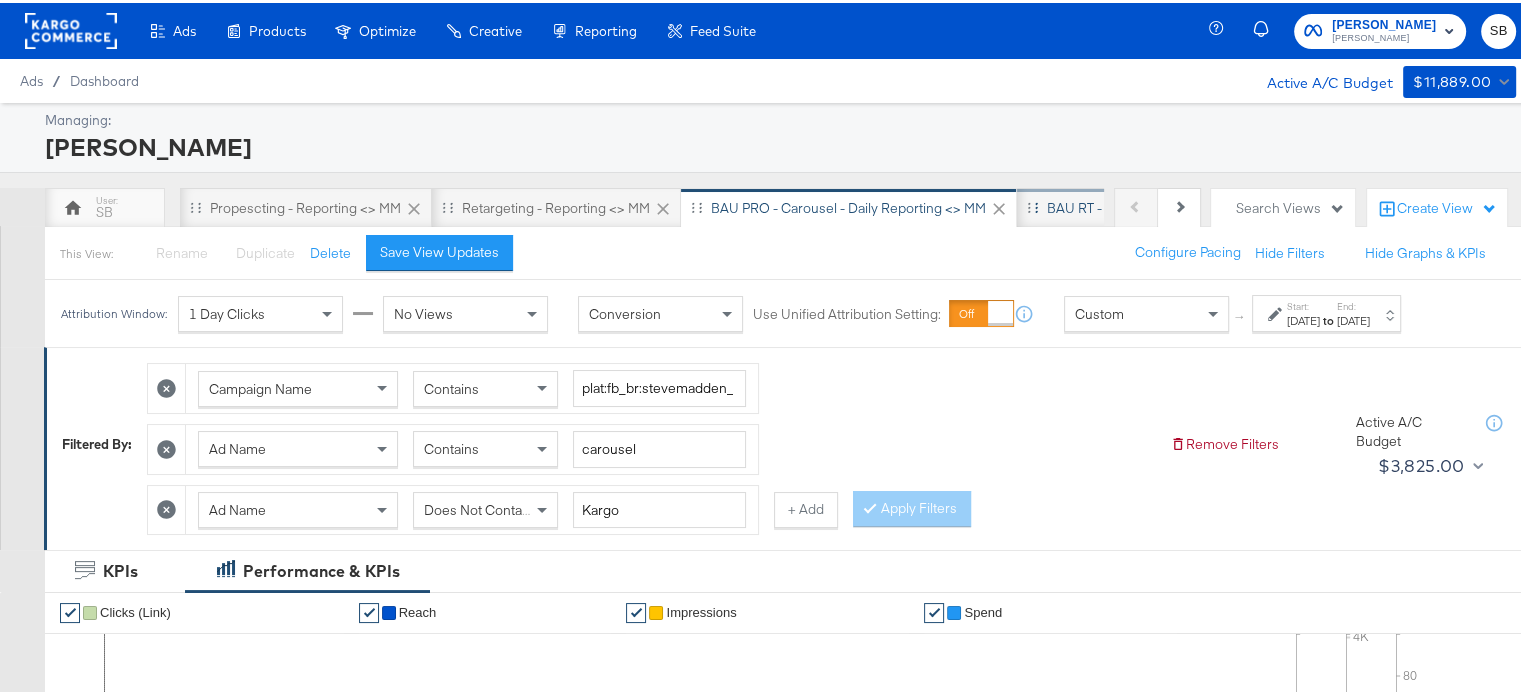 click on "BAU RT - Carousel - Daily Reporting <> MM" at bounding box center [1178, 205] 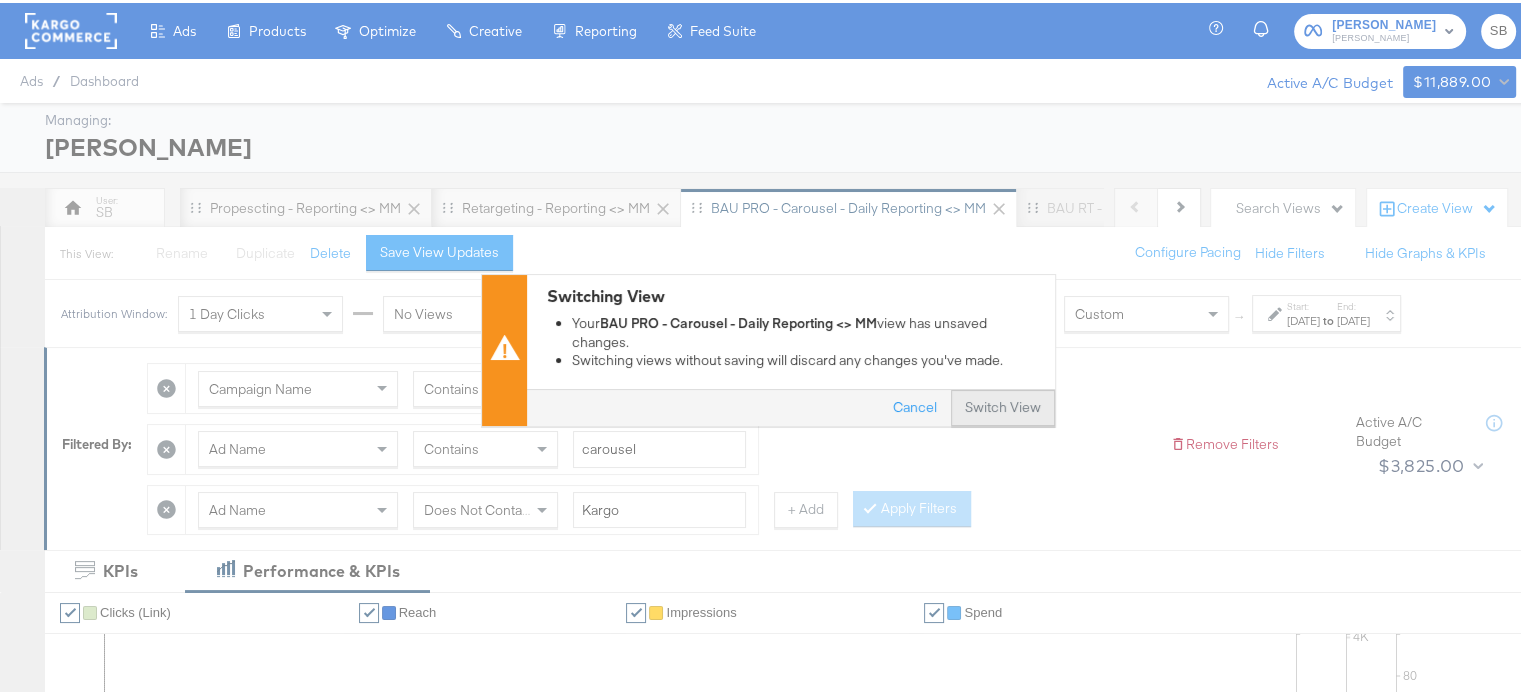 click on "Switch View" at bounding box center (1003, 406) 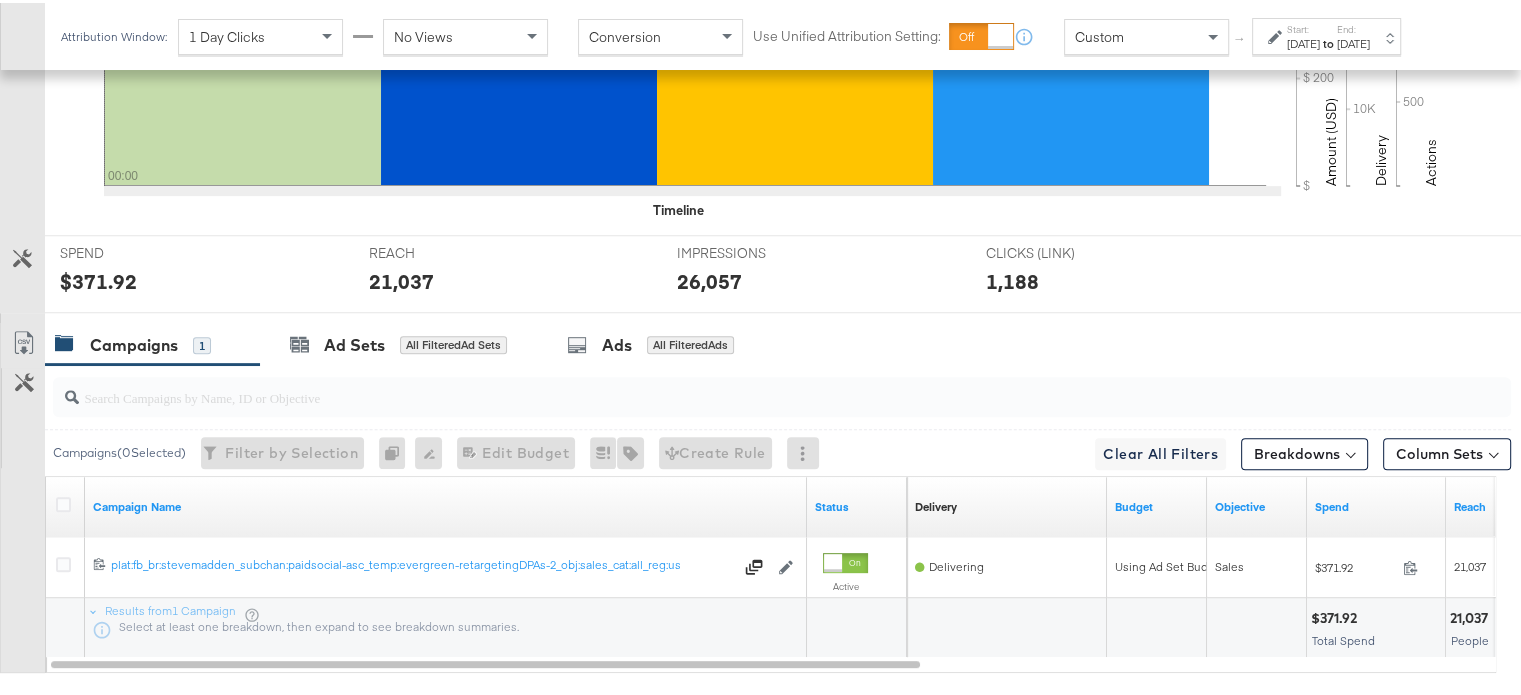 scroll, scrollTop: 849, scrollLeft: 0, axis: vertical 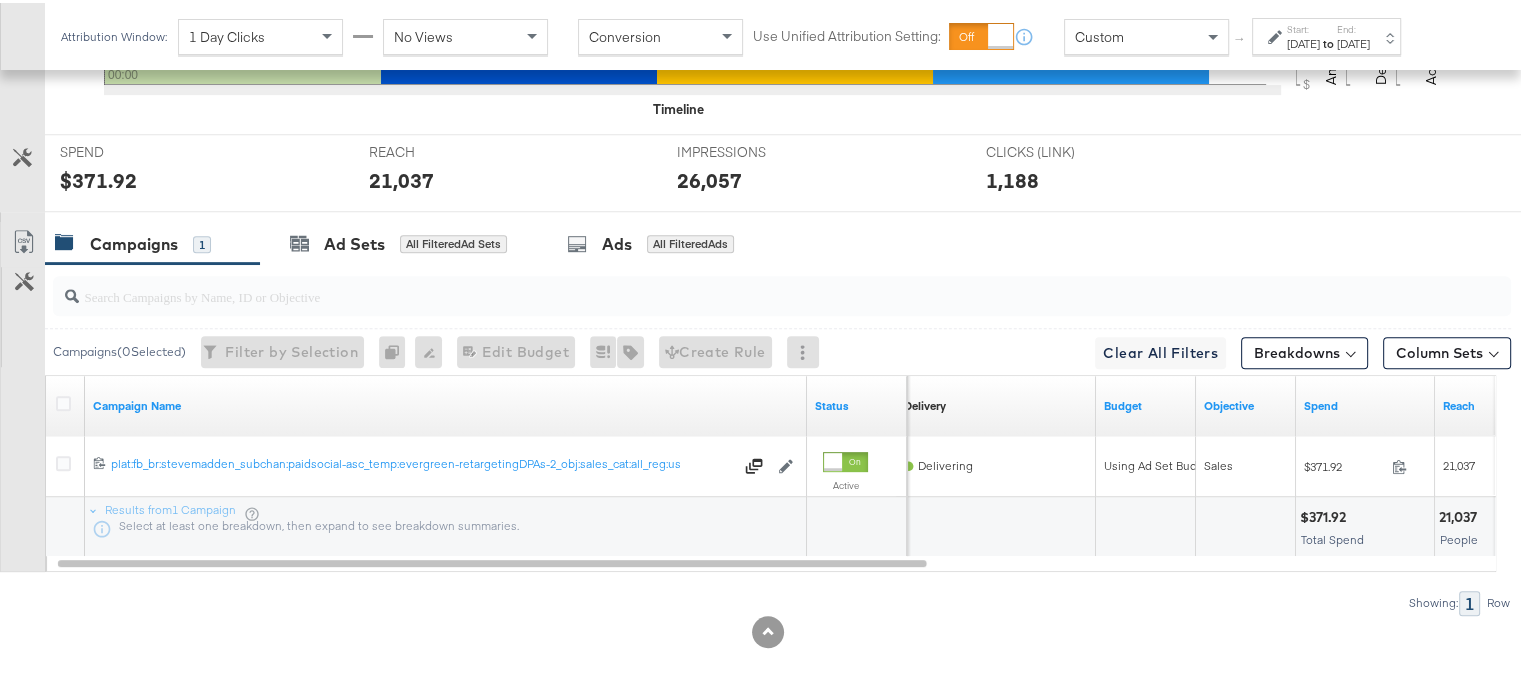 click on "Start:" at bounding box center (1303, 26) 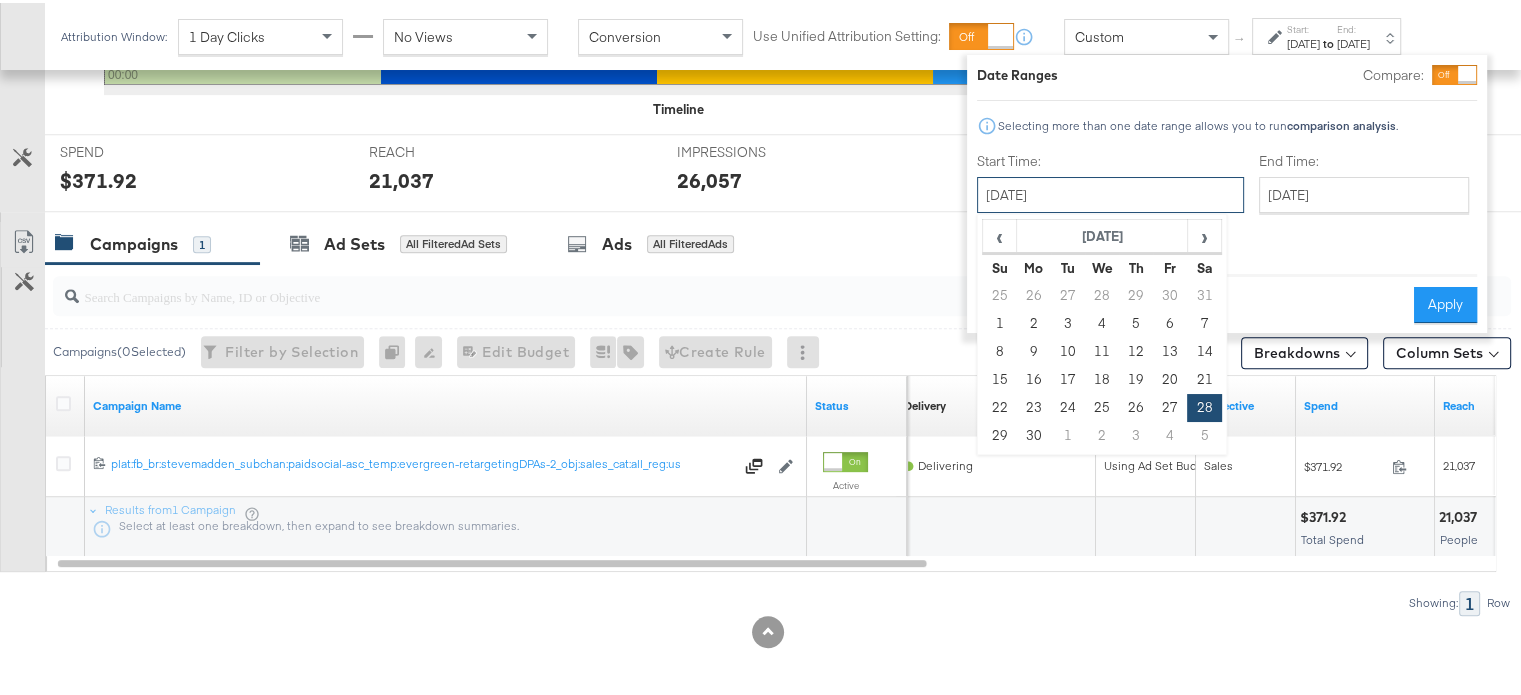 click on "[DATE]" at bounding box center (1110, 192) 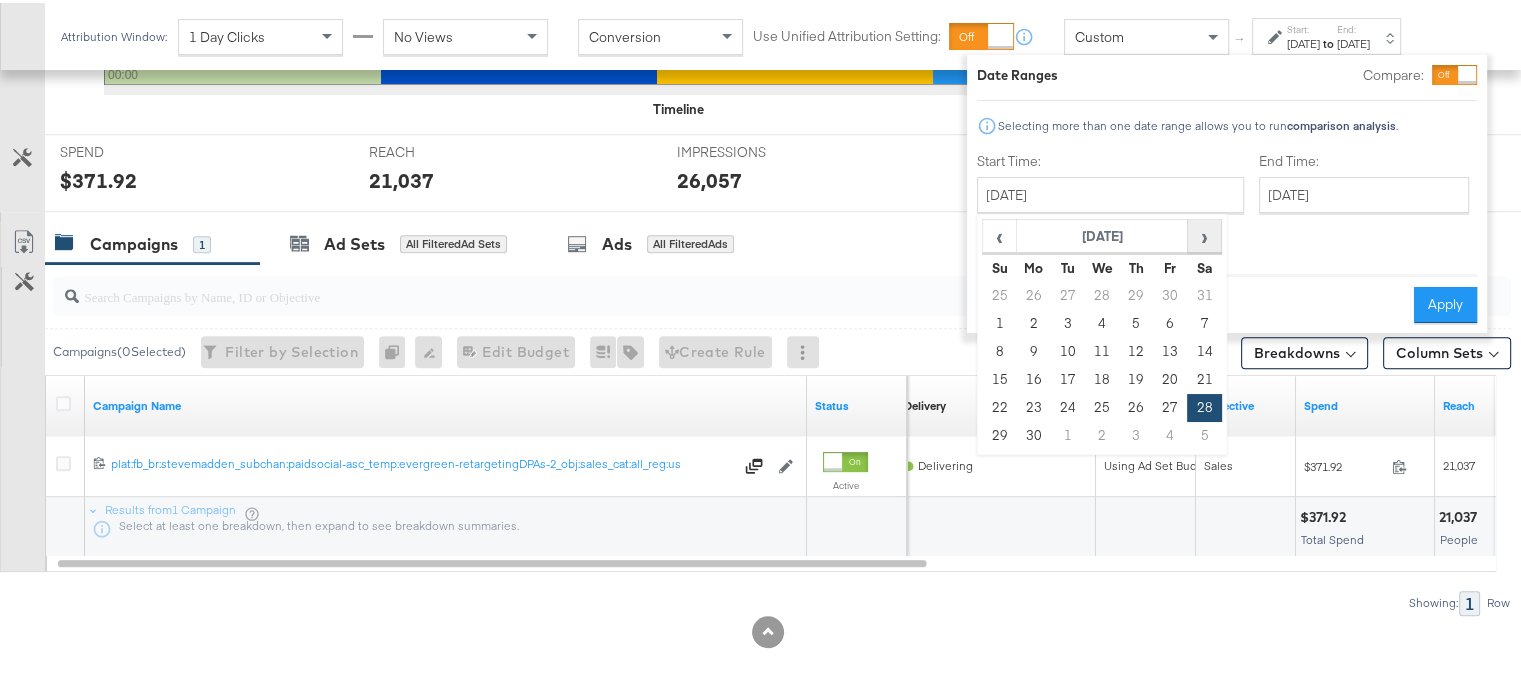 click on "›" at bounding box center [1204, 233] 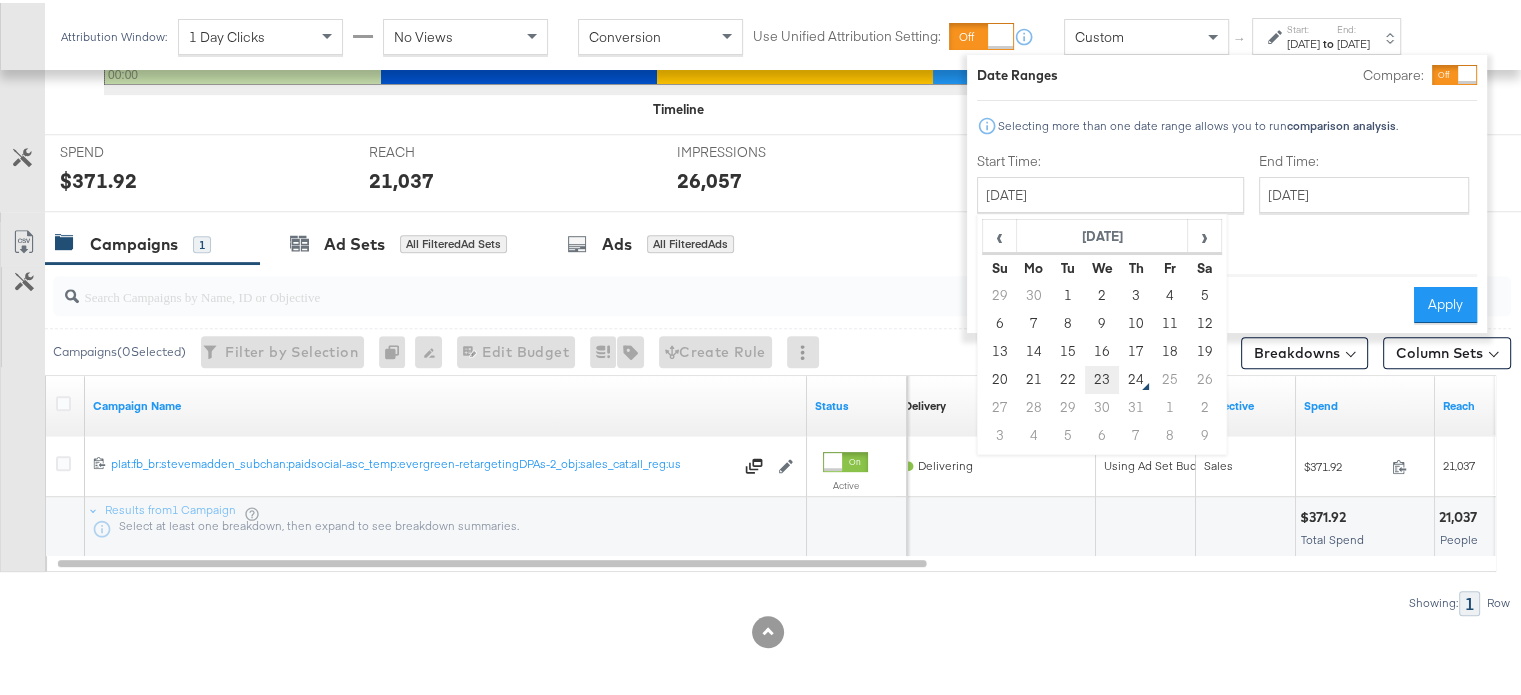 click on "23" at bounding box center (1102, 377) 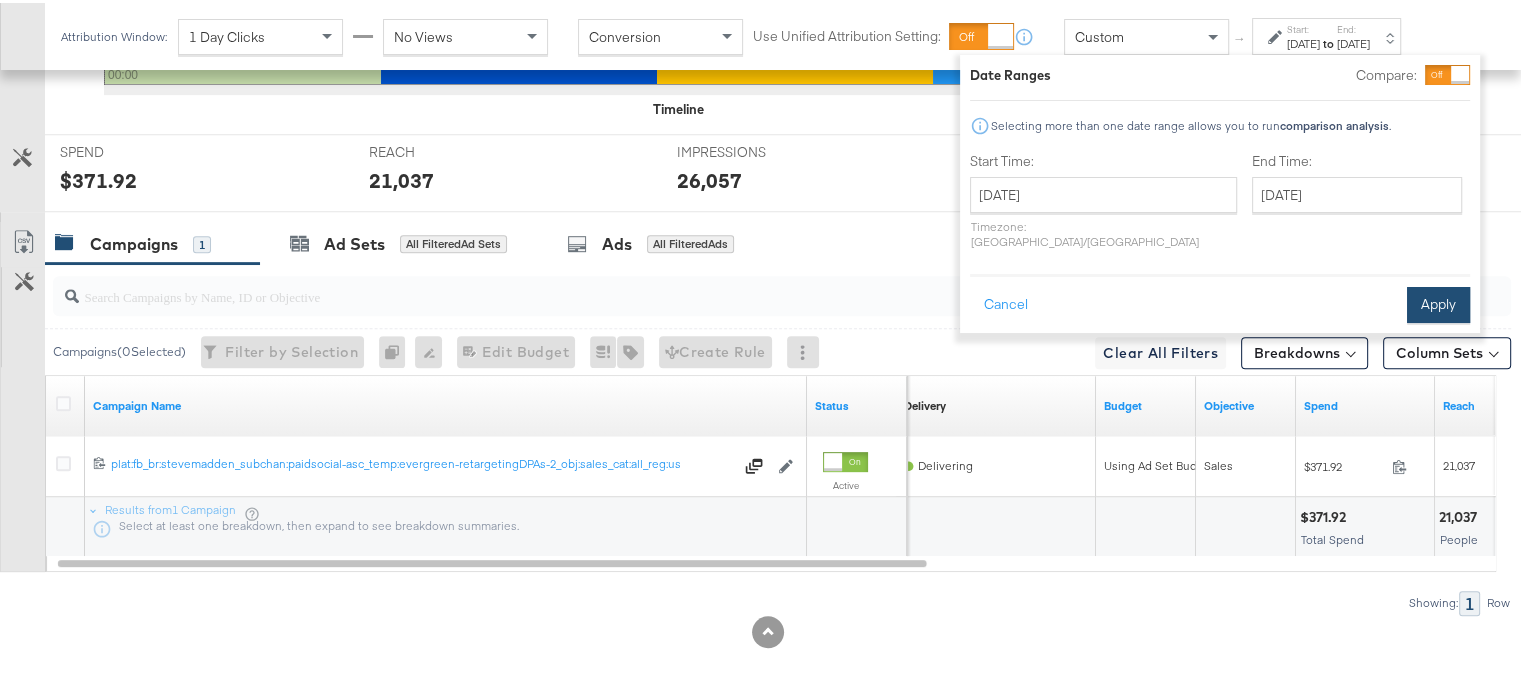 click on "Apply" at bounding box center [1438, 302] 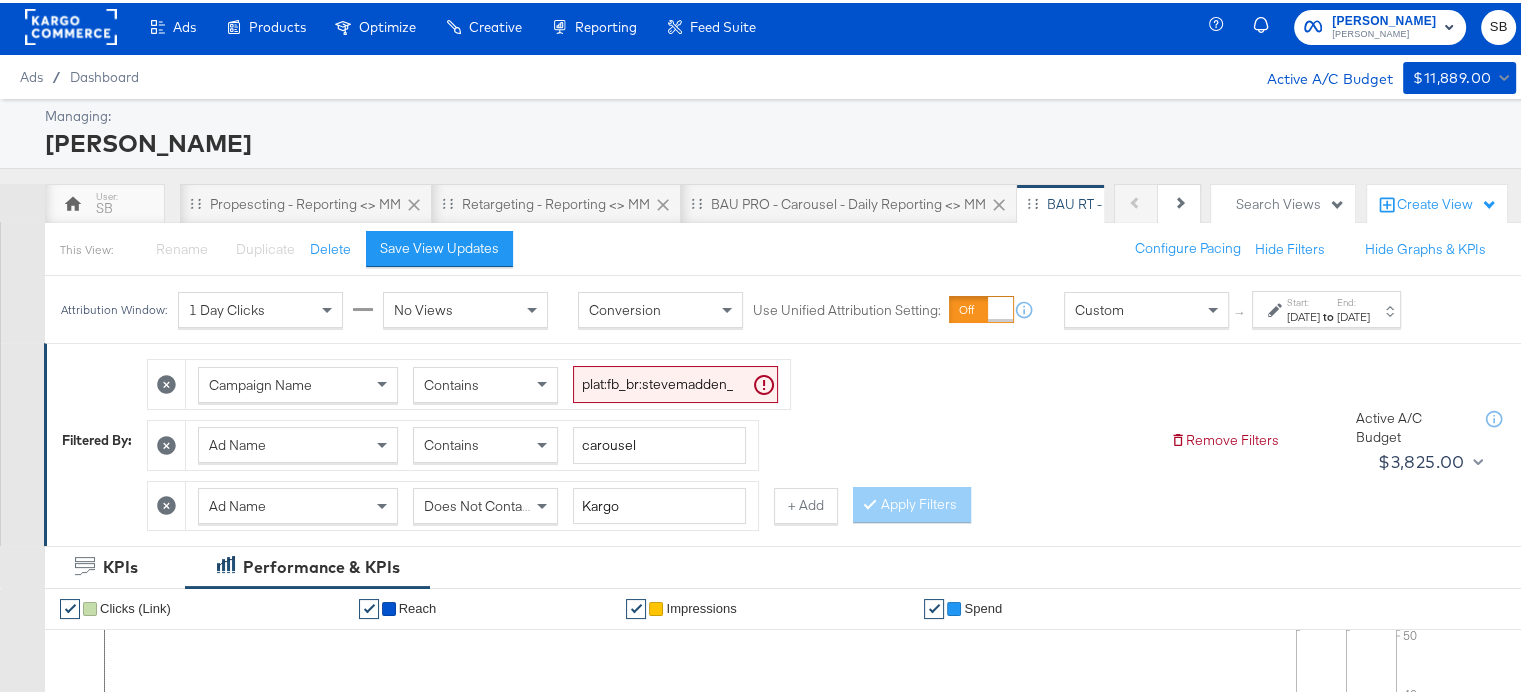 scroll, scrollTop: 0, scrollLeft: 0, axis: both 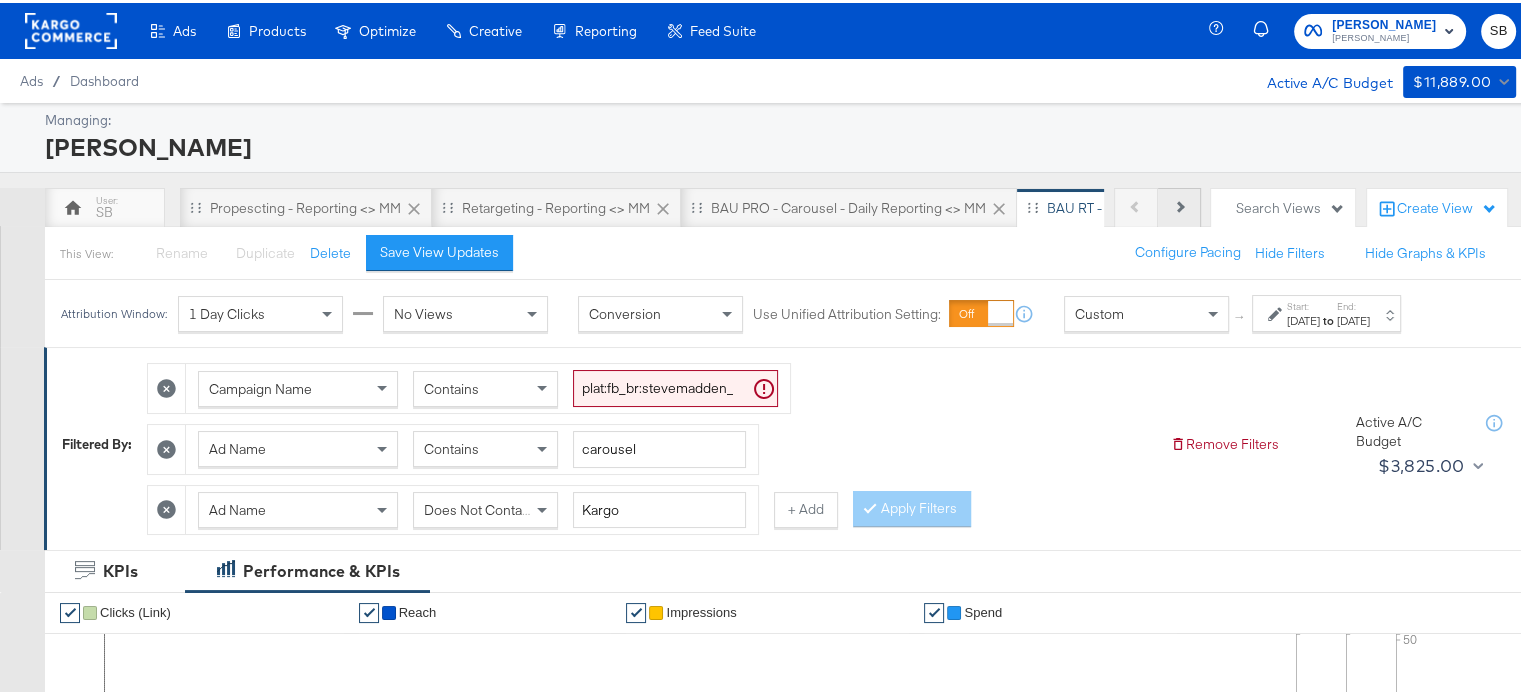 click at bounding box center (1178, 203) 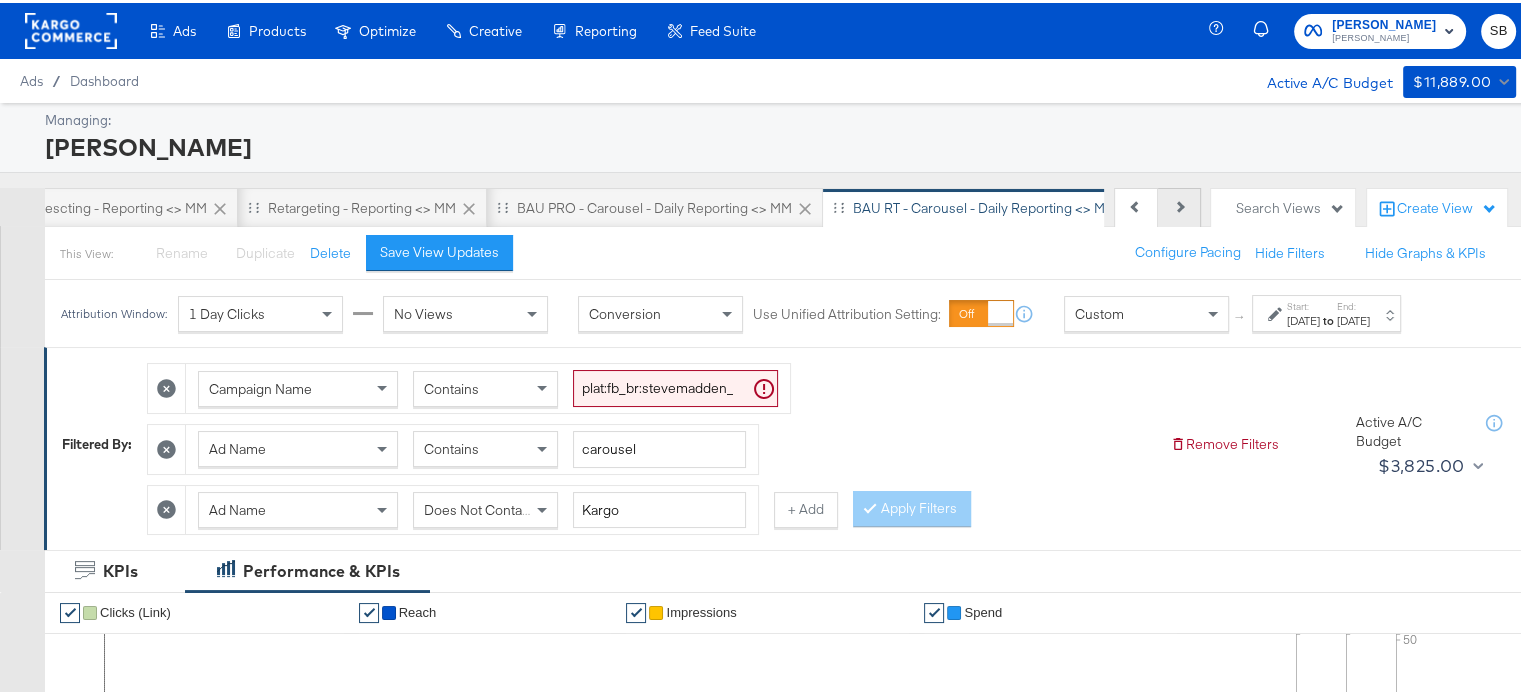 scroll, scrollTop: 0, scrollLeft: 200, axis: horizontal 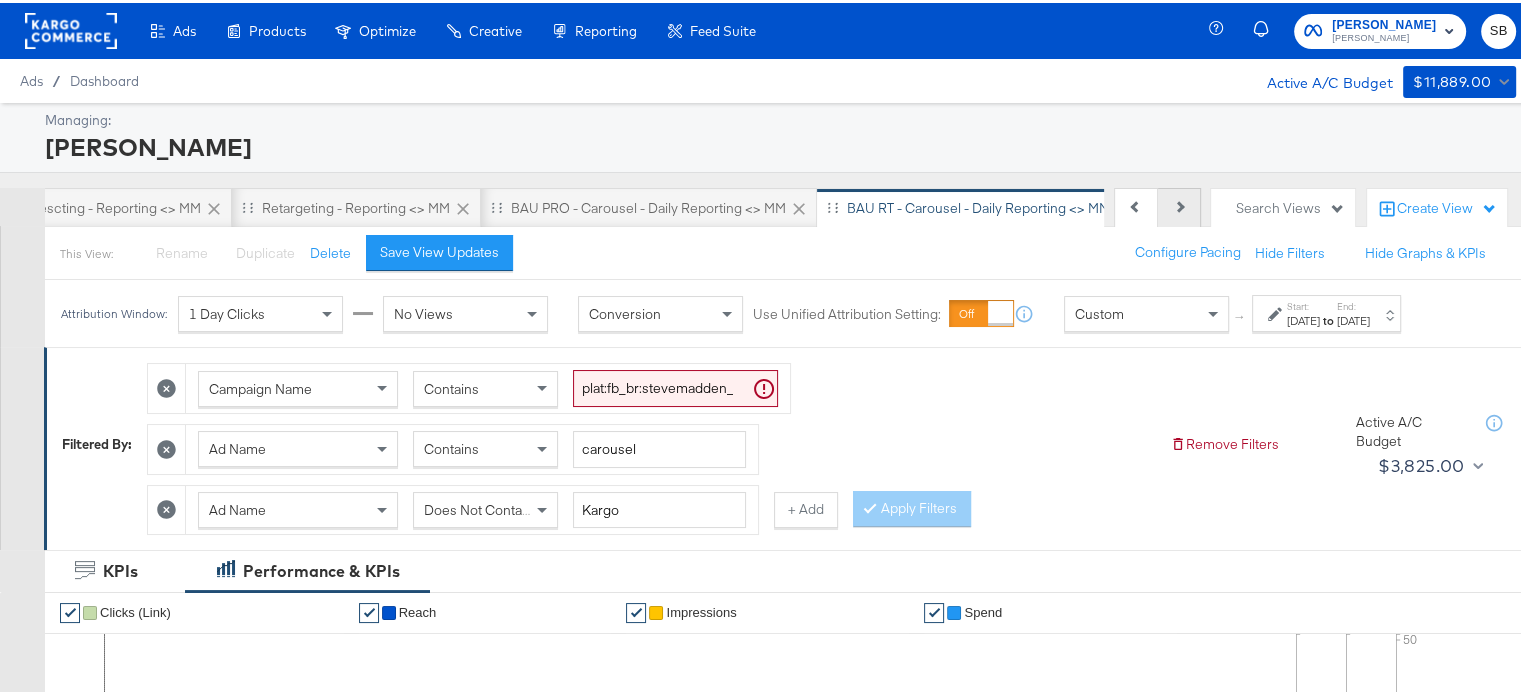 click at bounding box center (1178, 203) 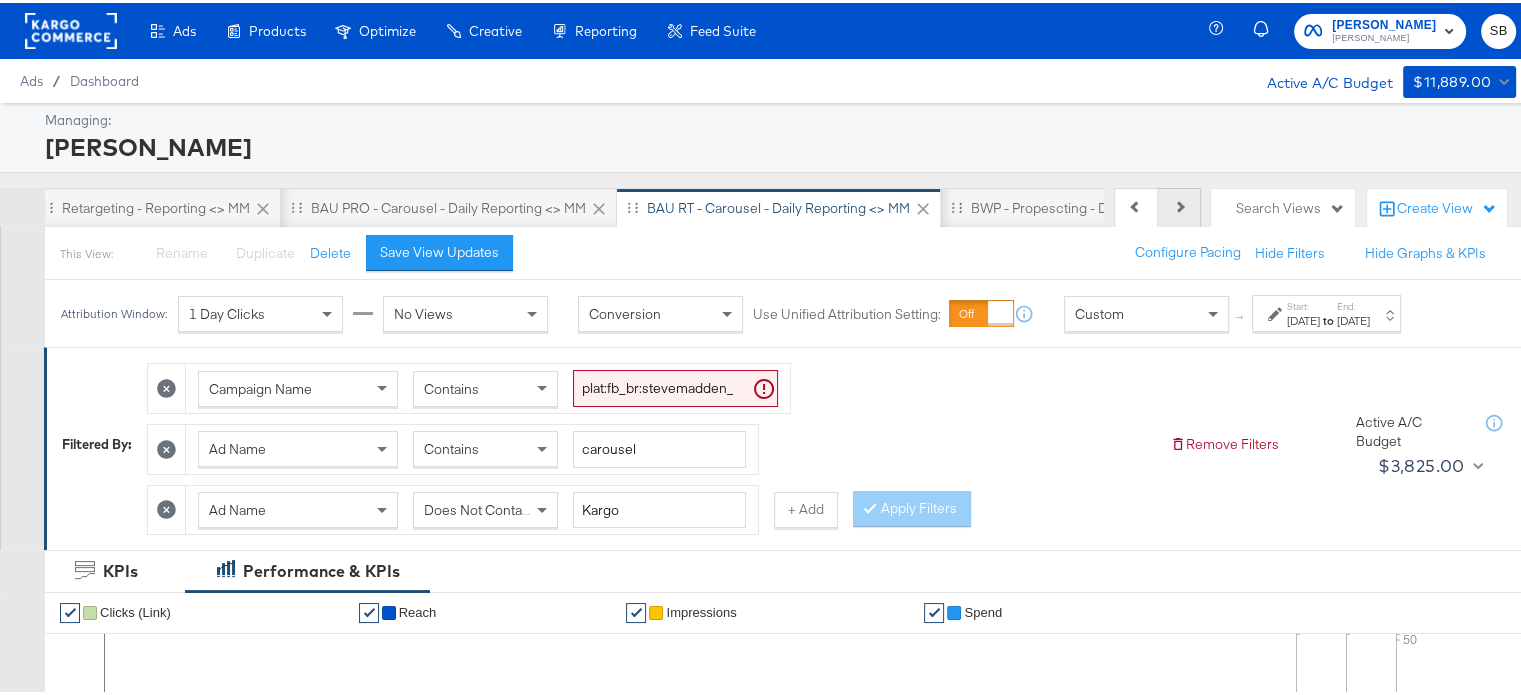 click at bounding box center (1178, 203) 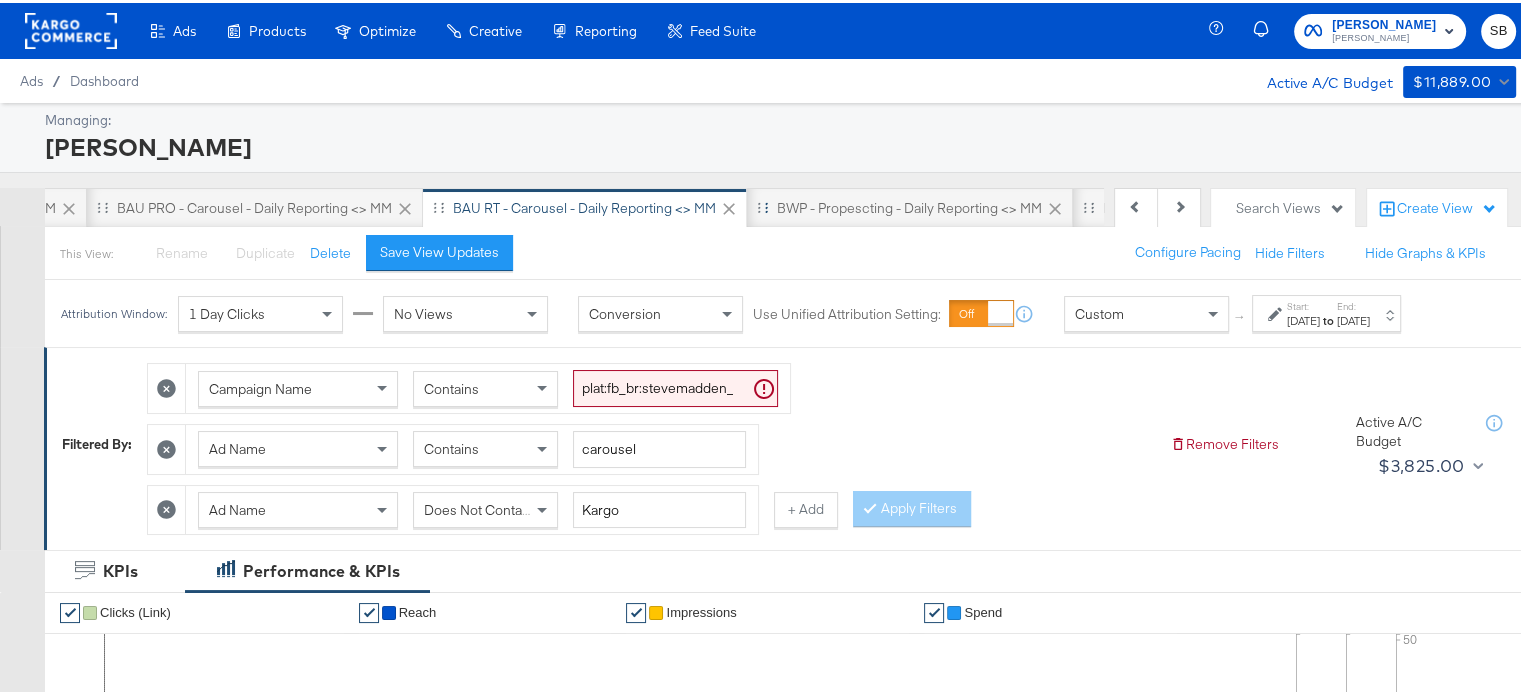 scroll, scrollTop: 0, scrollLeft: 600, axis: horizontal 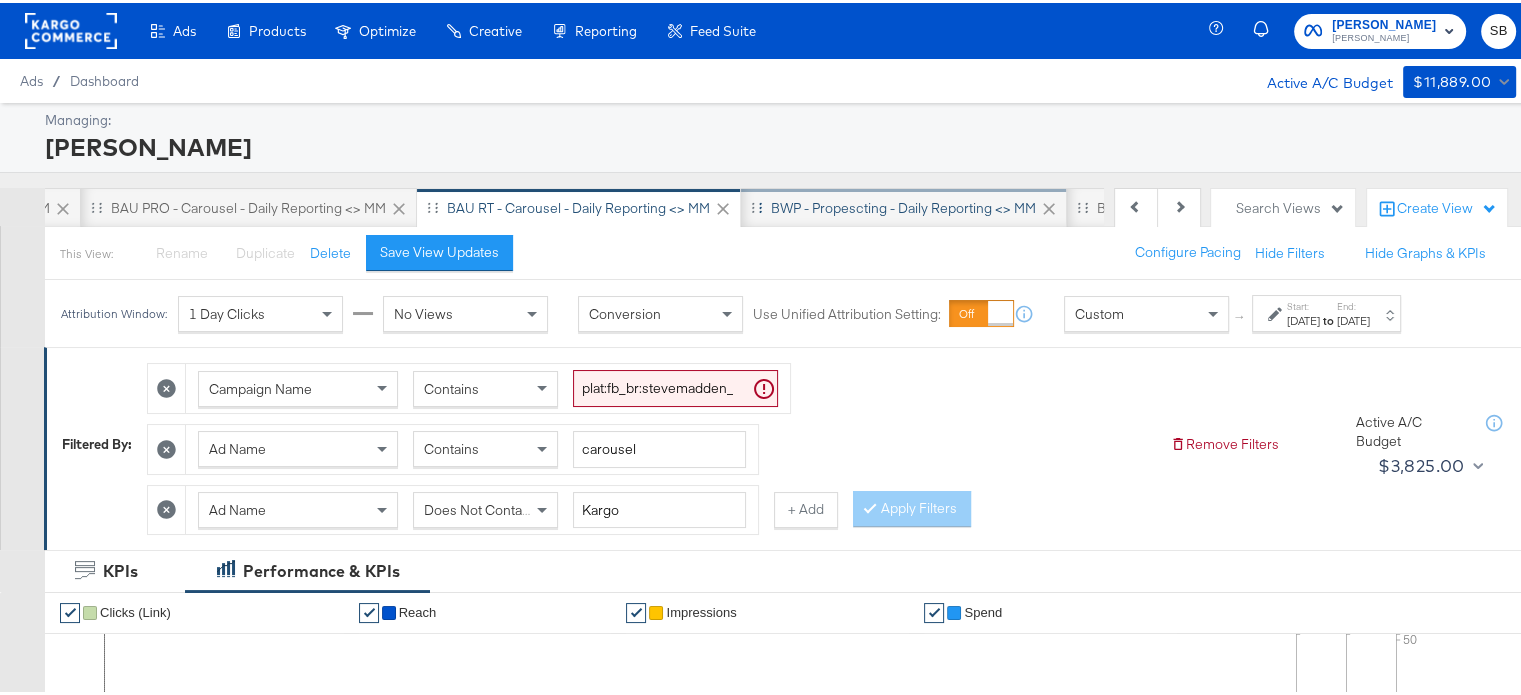 click on "BWP - Propescting - Daily Reporting <> MM" at bounding box center [903, 205] 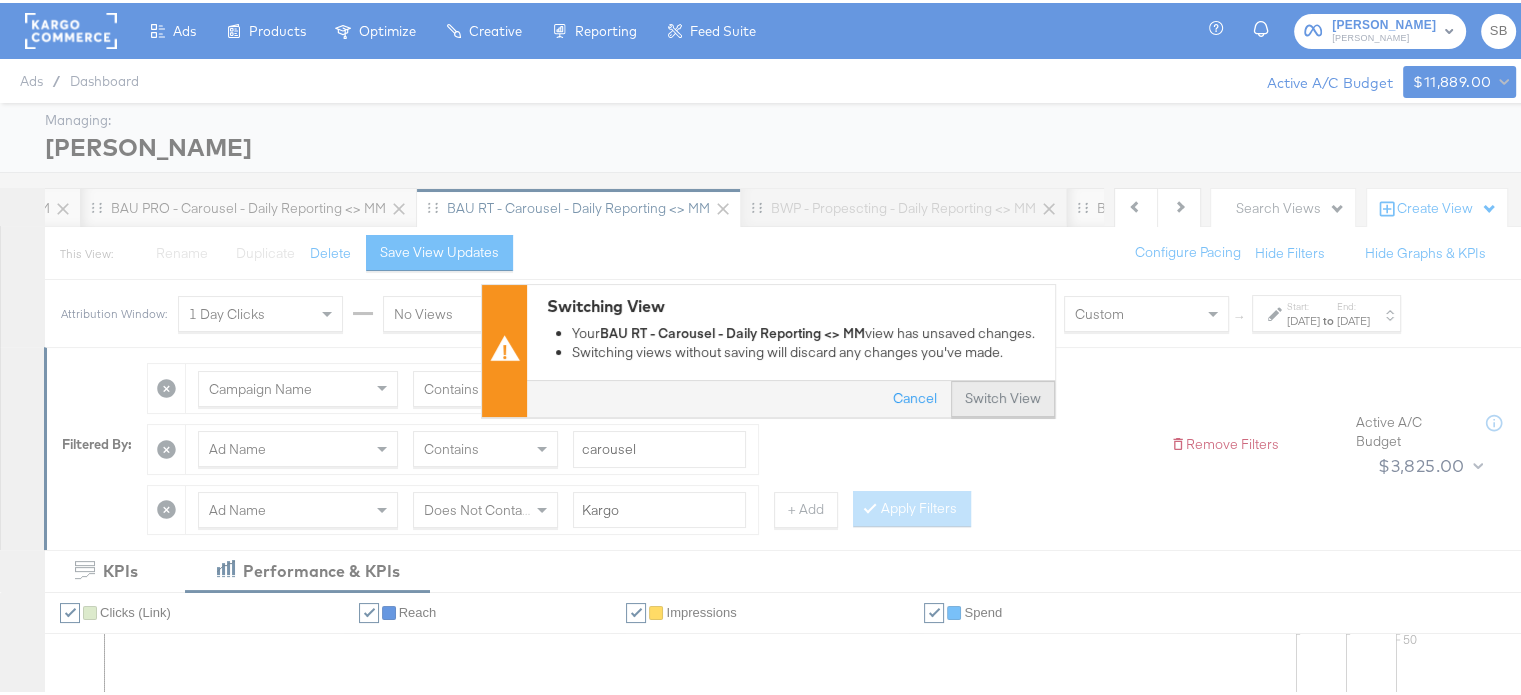 click on "Switch View" at bounding box center [1003, 396] 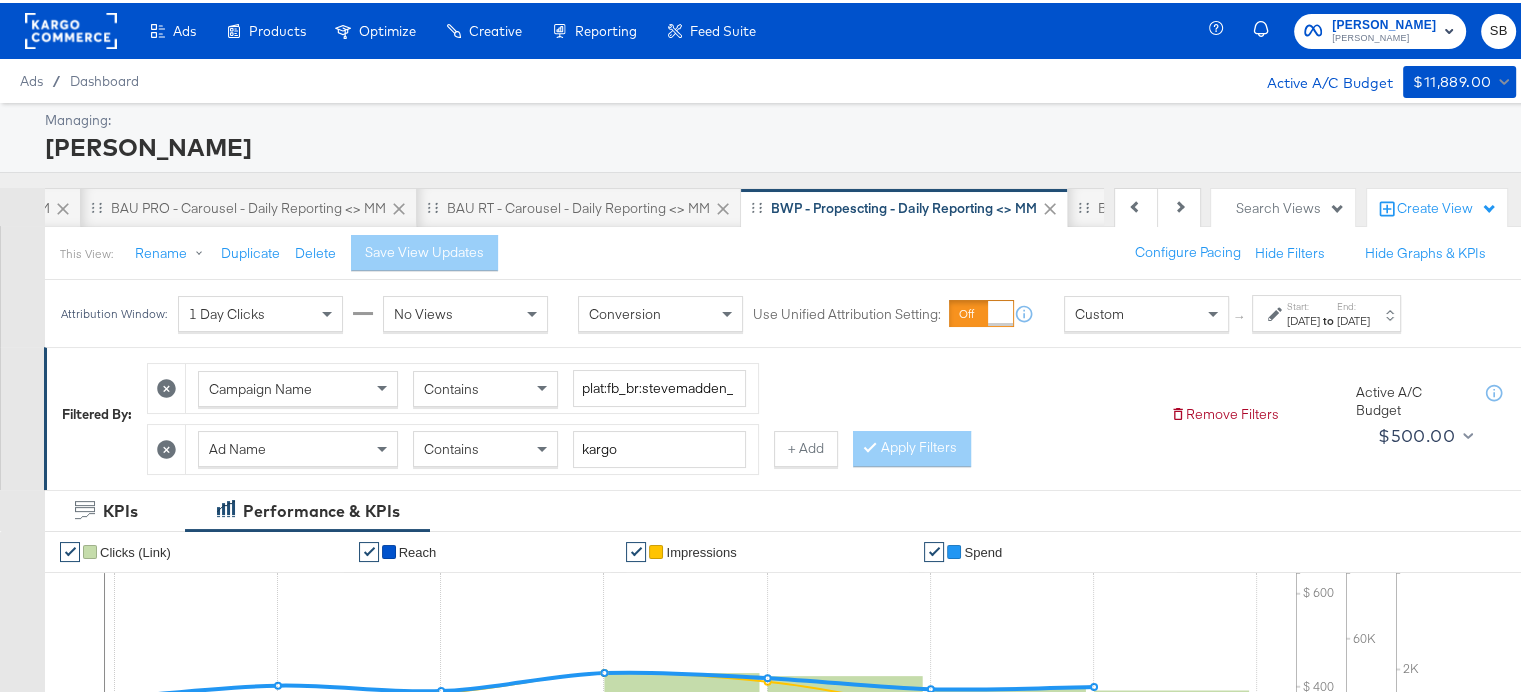 click on "[DATE]" at bounding box center (1303, 318) 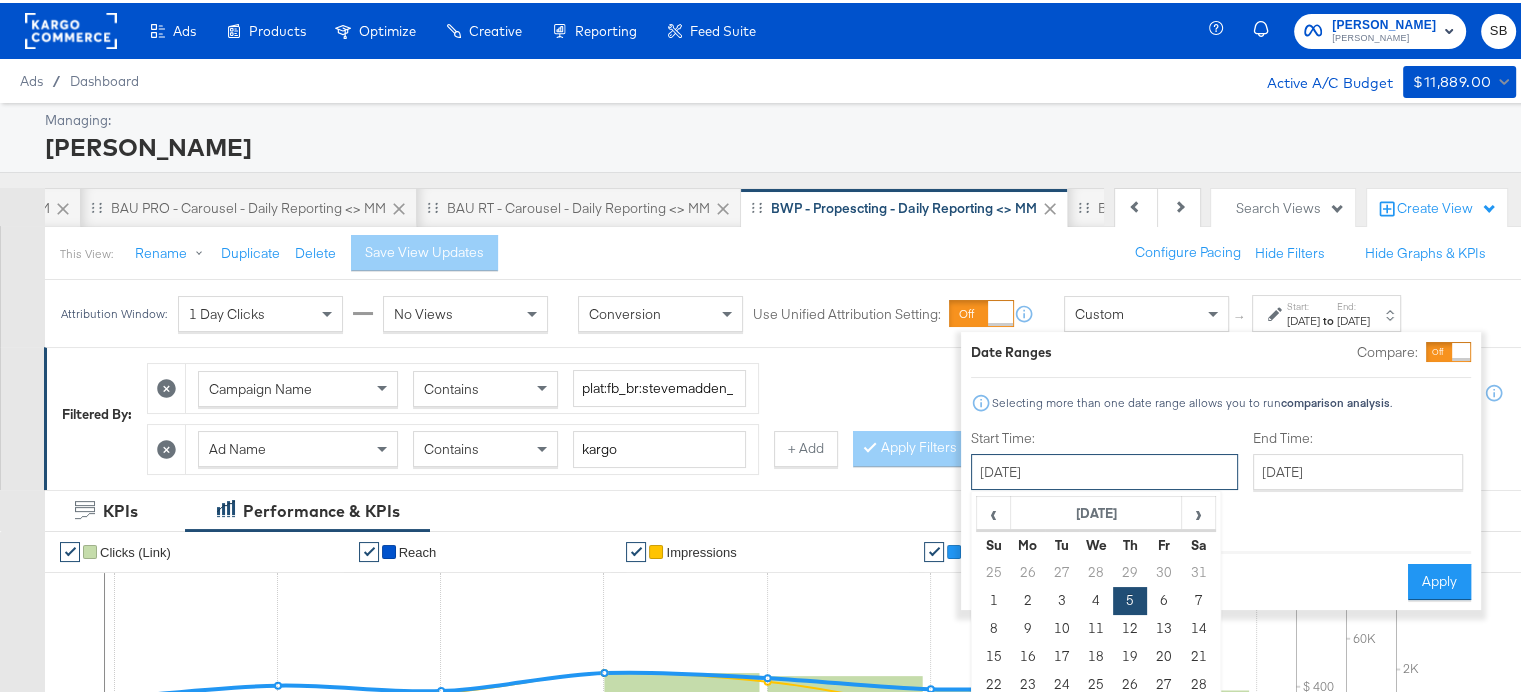 click on "[DATE]" at bounding box center [1104, 469] 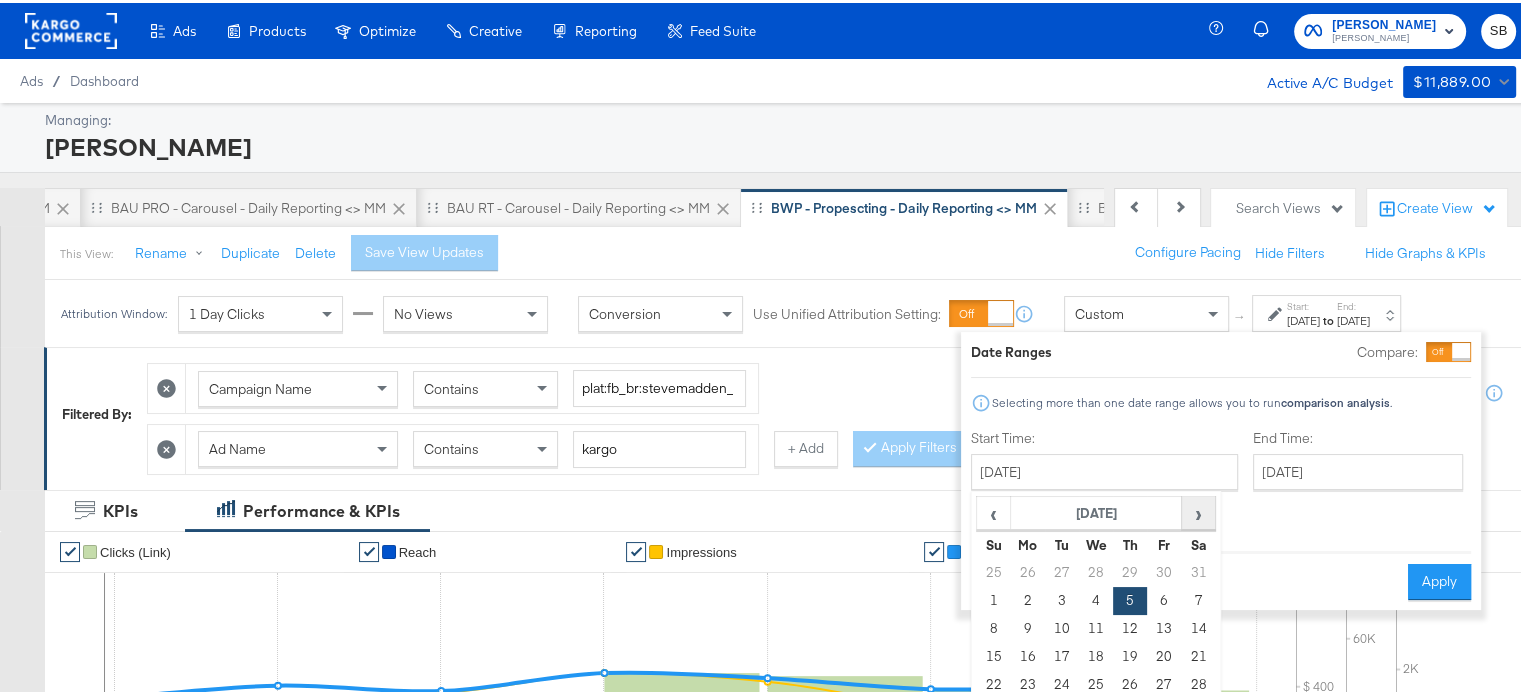 click on "›" at bounding box center [1198, 510] 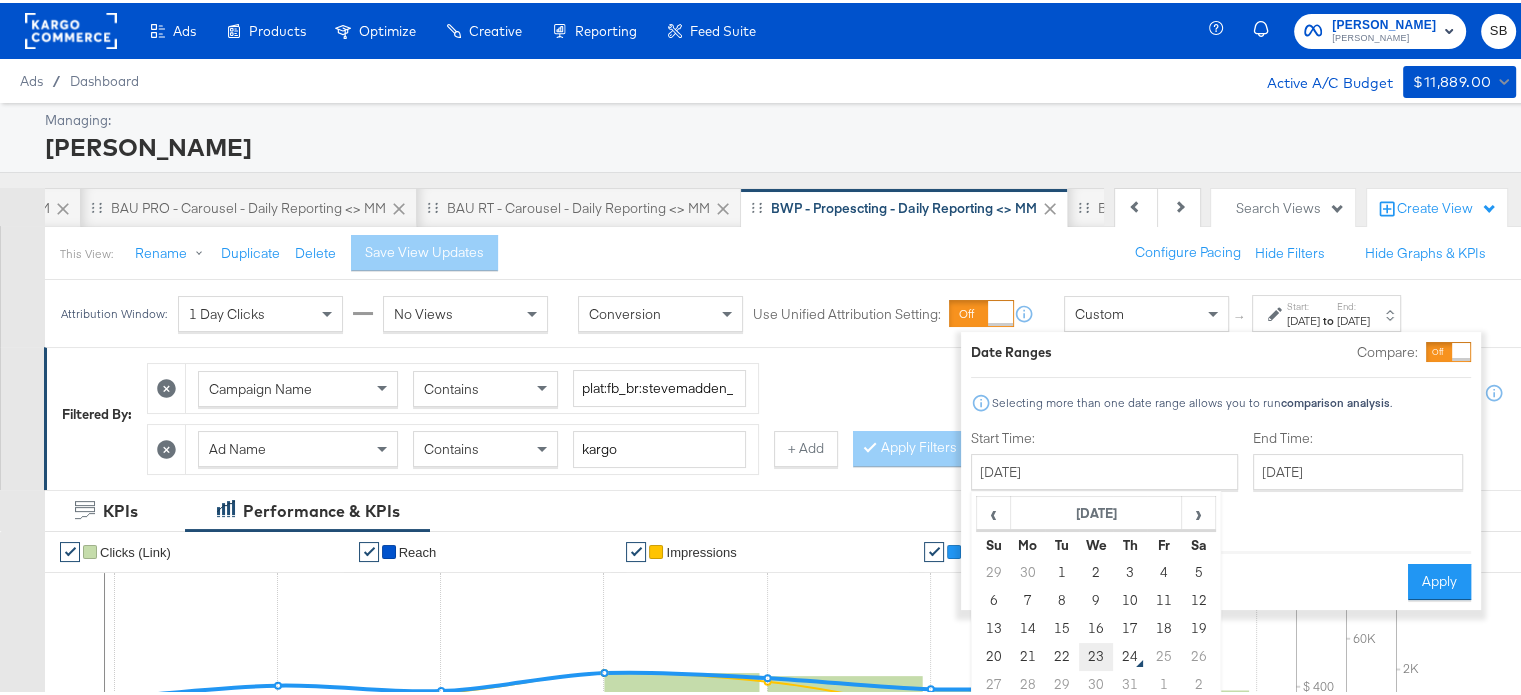 click on "23" at bounding box center [1096, 654] 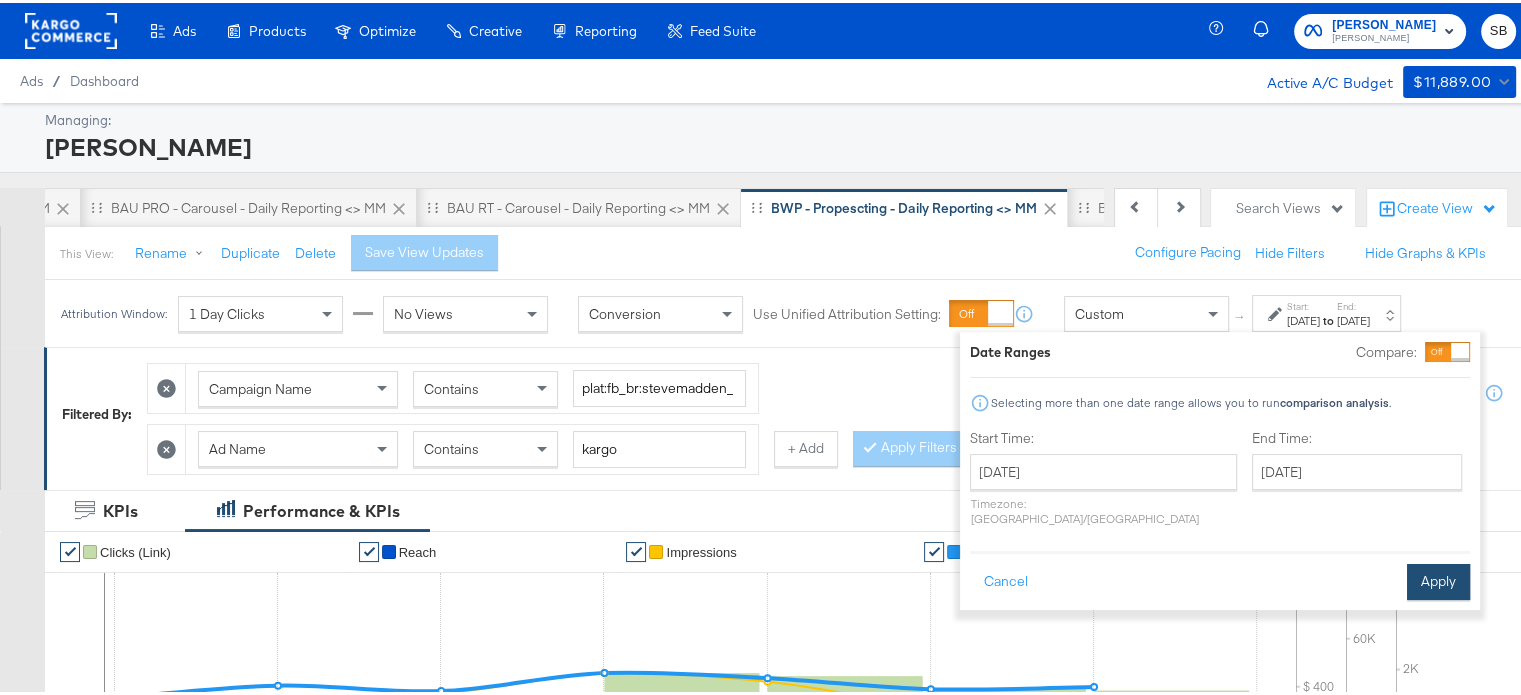 click on "Apply" at bounding box center [1438, 579] 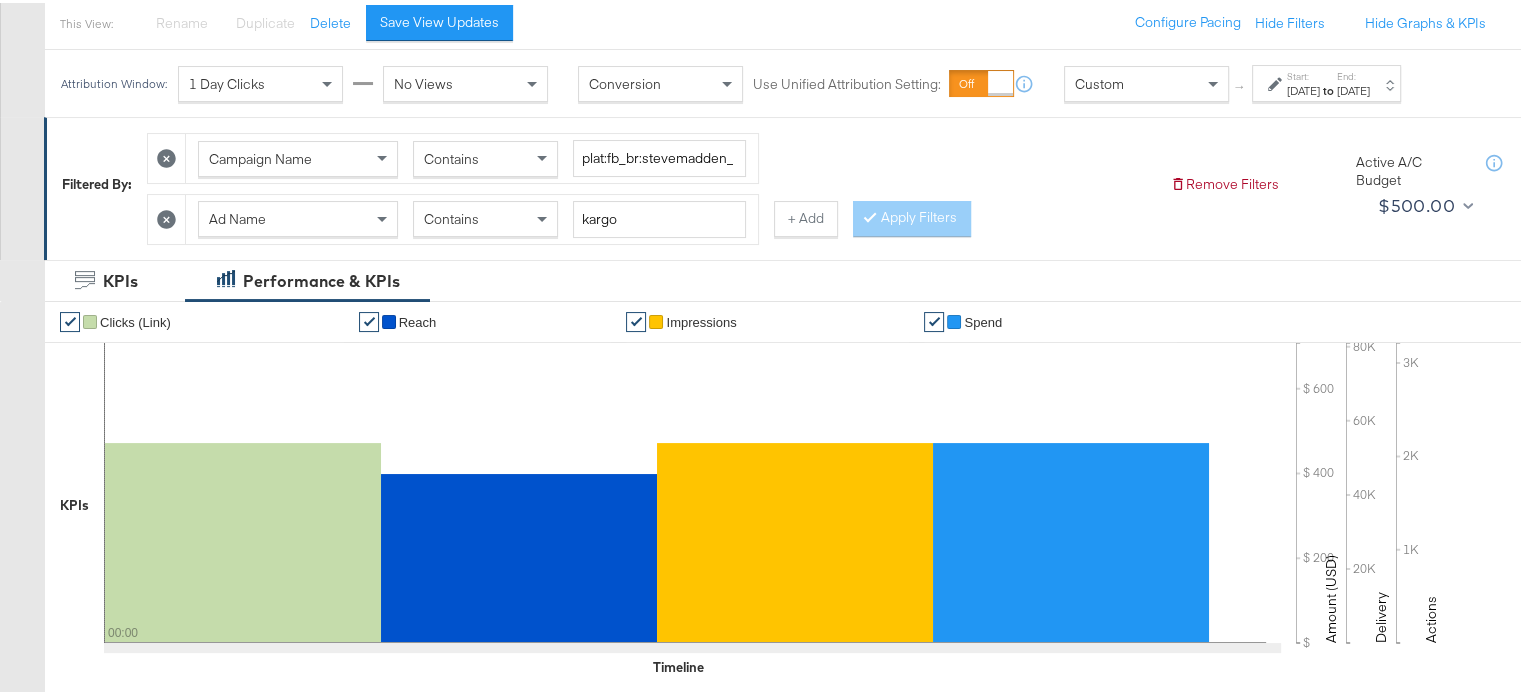 scroll, scrollTop: 0, scrollLeft: 0, axis: both 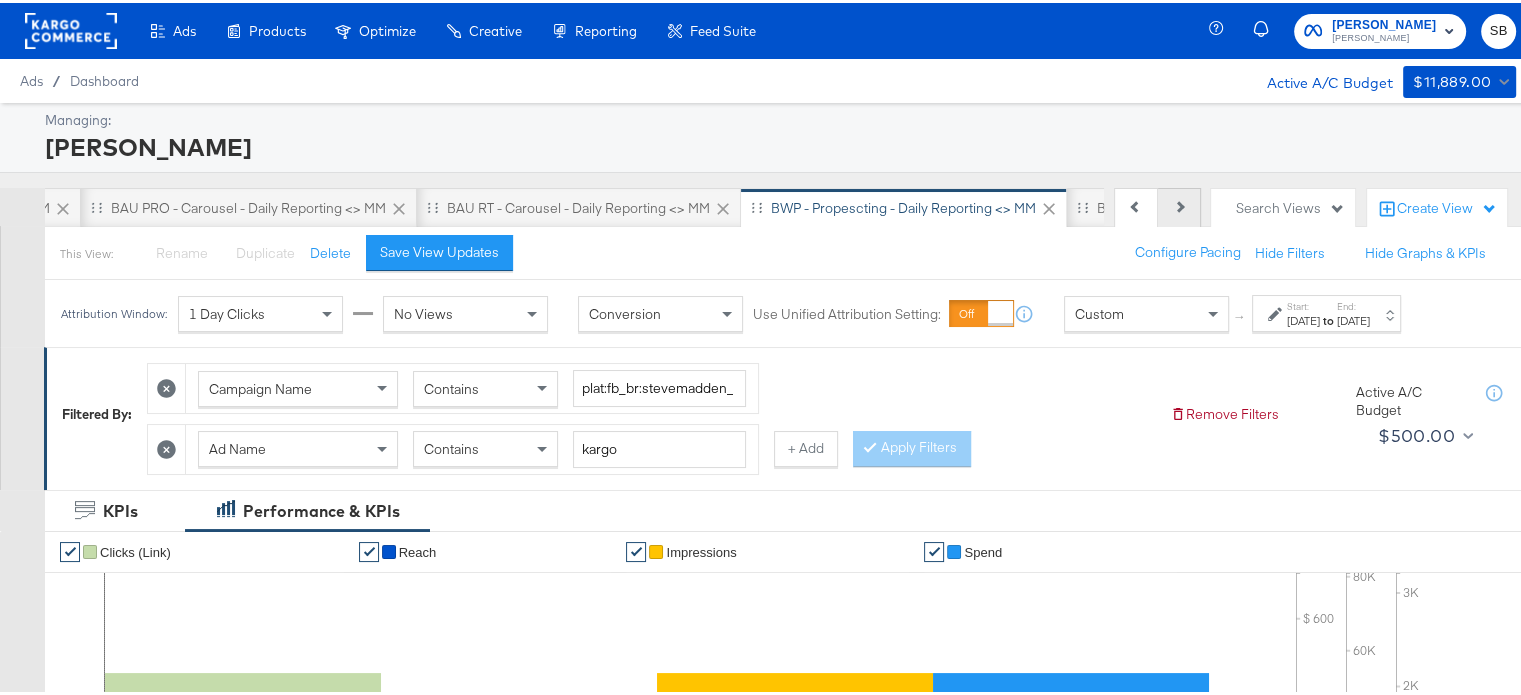 click at bounding box center (1178, 203) 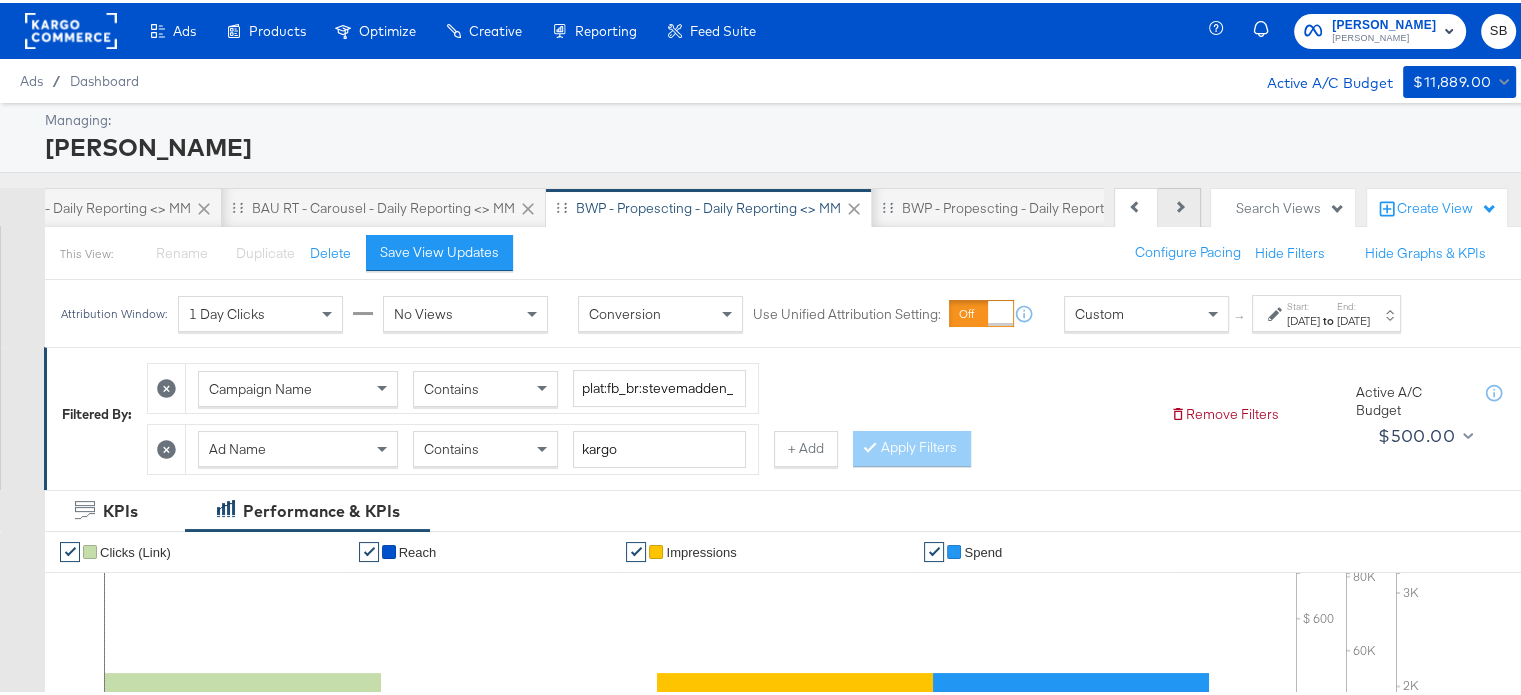 scroll, scrollTop: 0, scrollLeft: 800, axis: horizontal 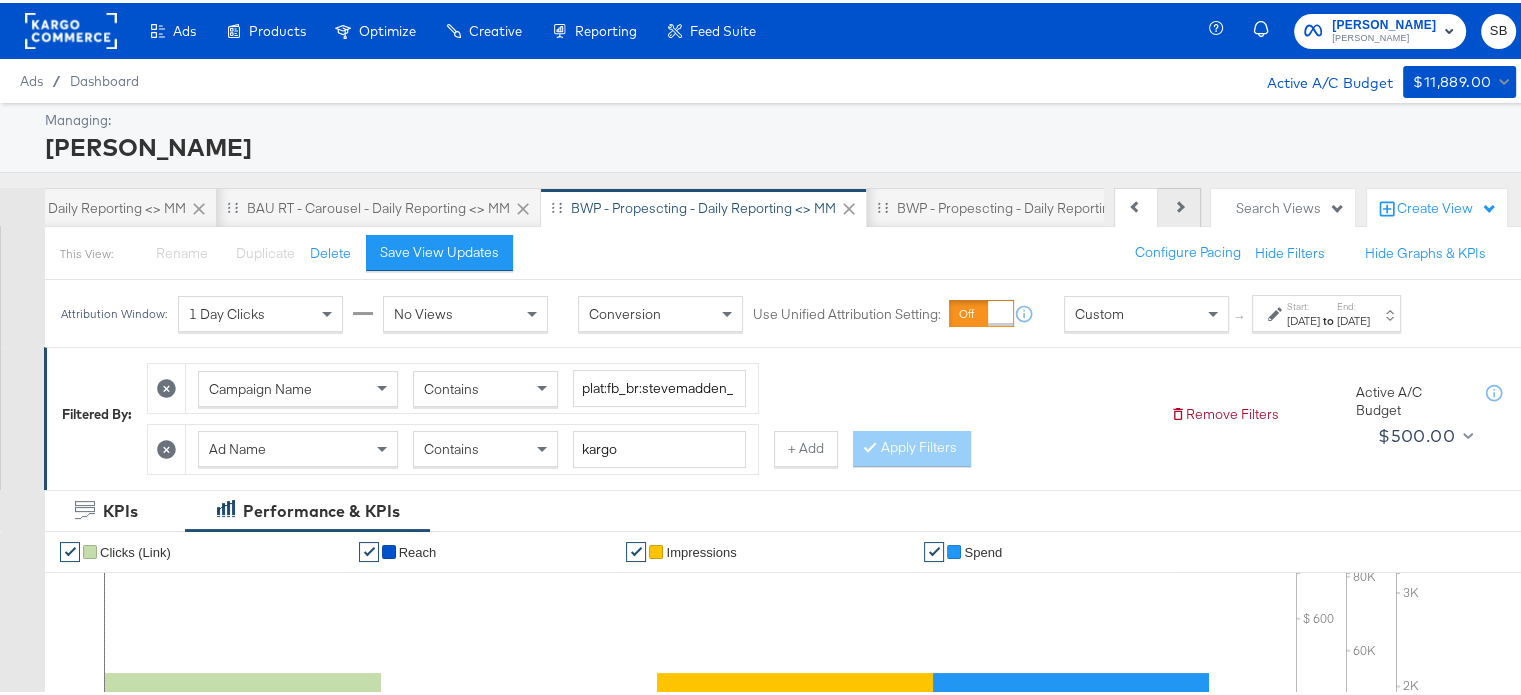 click on "Next" at bounding box center [1179, 205] 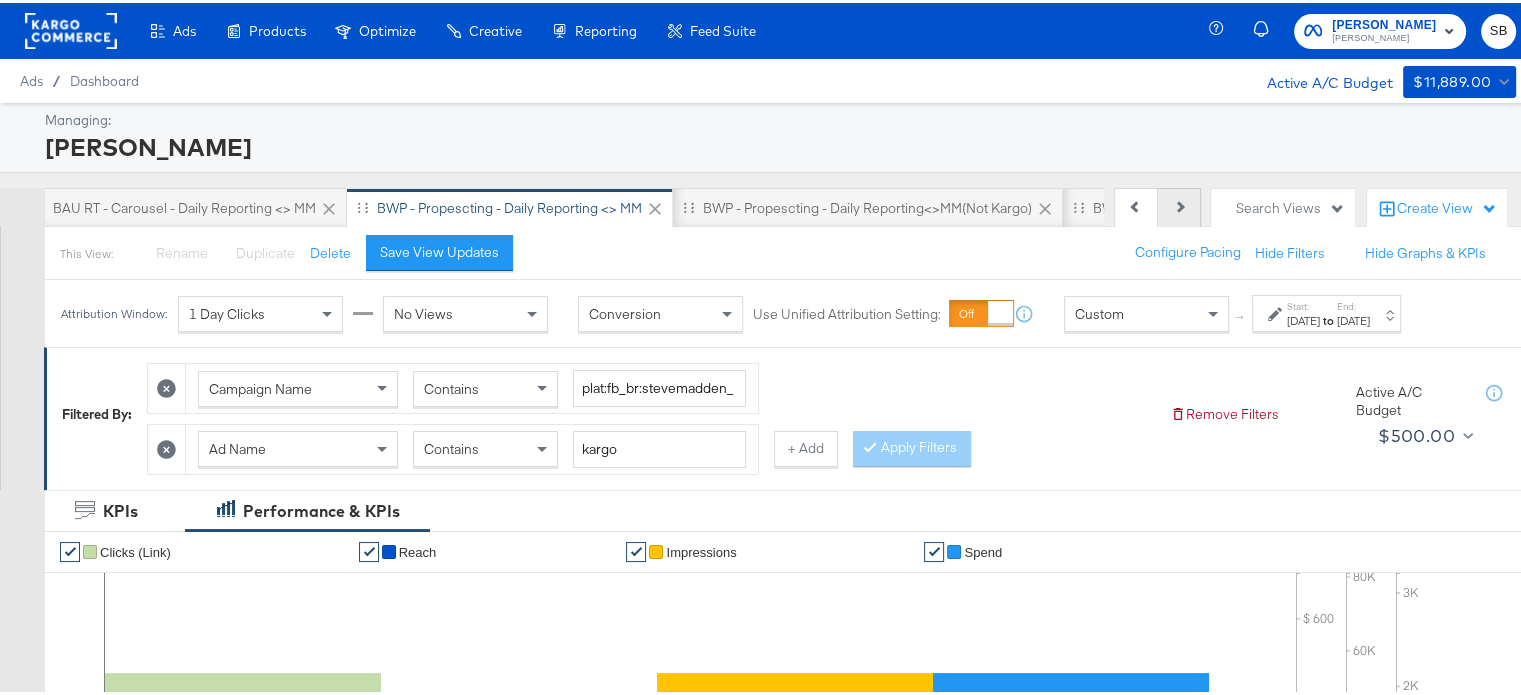 scroll, scrollTop: 0, scrollLeft: 1000, axis: horizontal 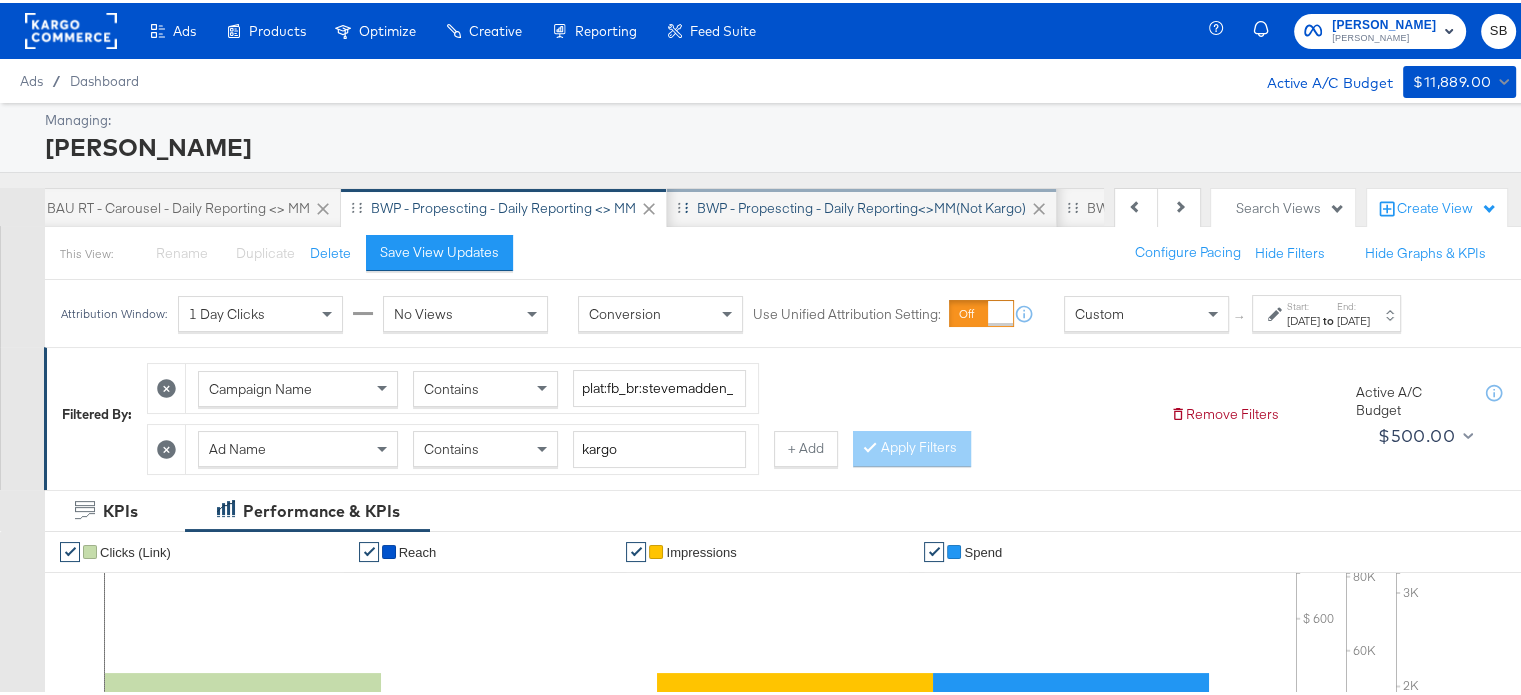 click on "BWP - Propescting - Daily Reporting<>MM(not kargo)" at bounding box center [861, 205] 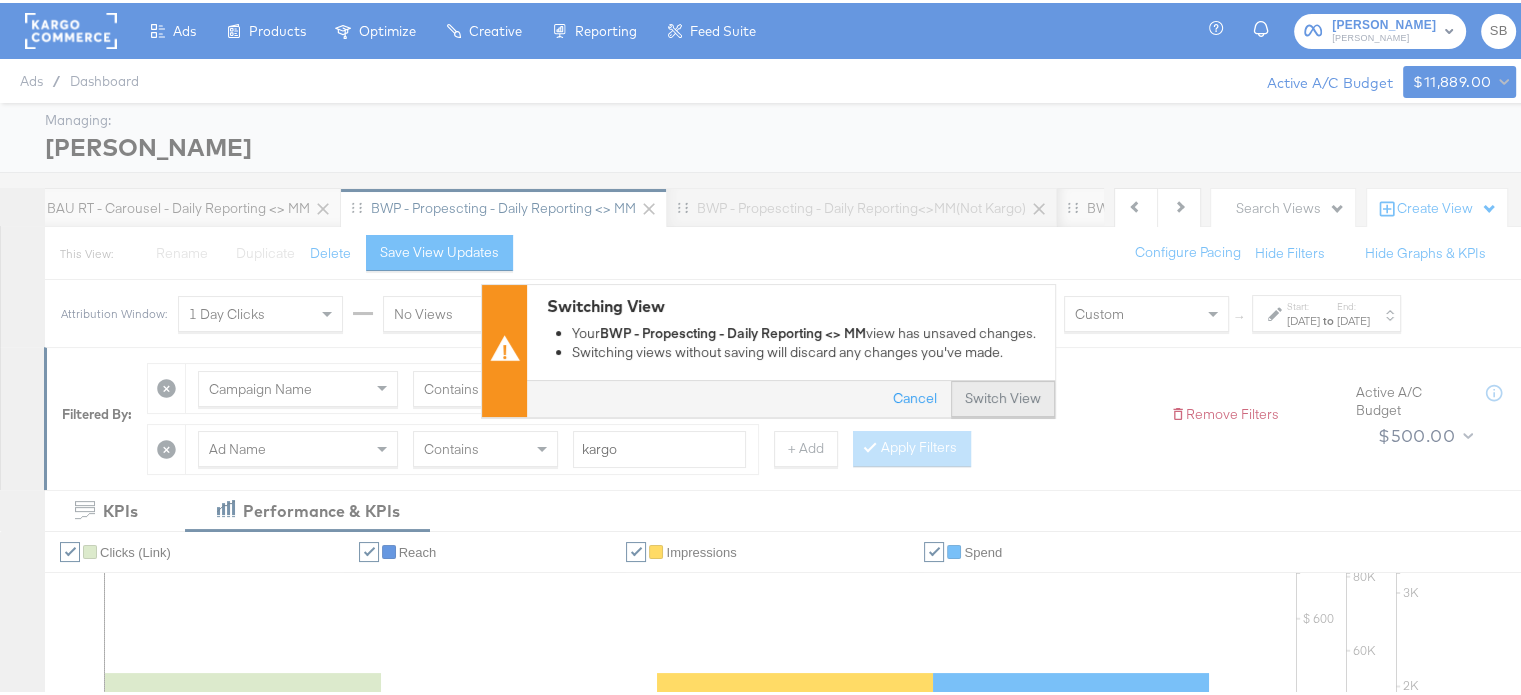click on "Switch View" at bounding box center (1003, 396) 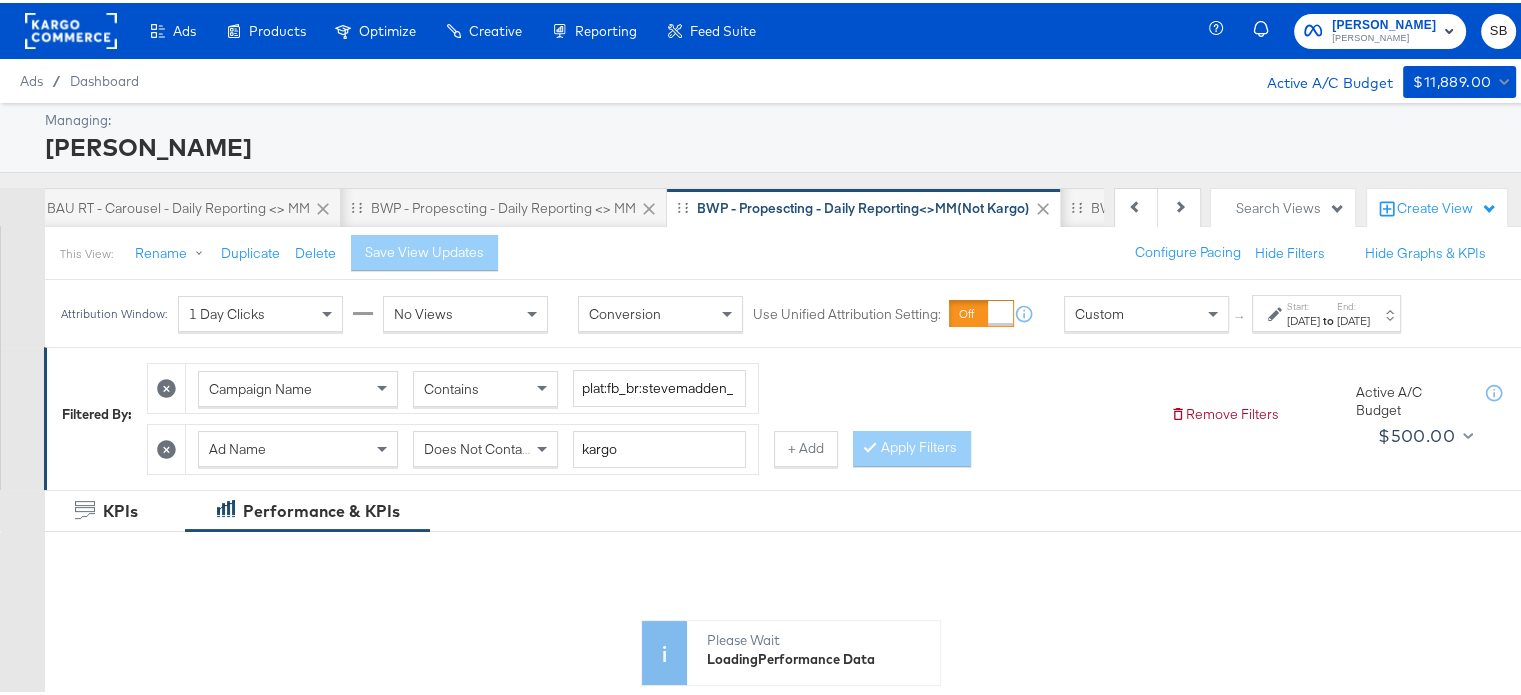 click on "[DATE]" at bounding box center (1303, 318) 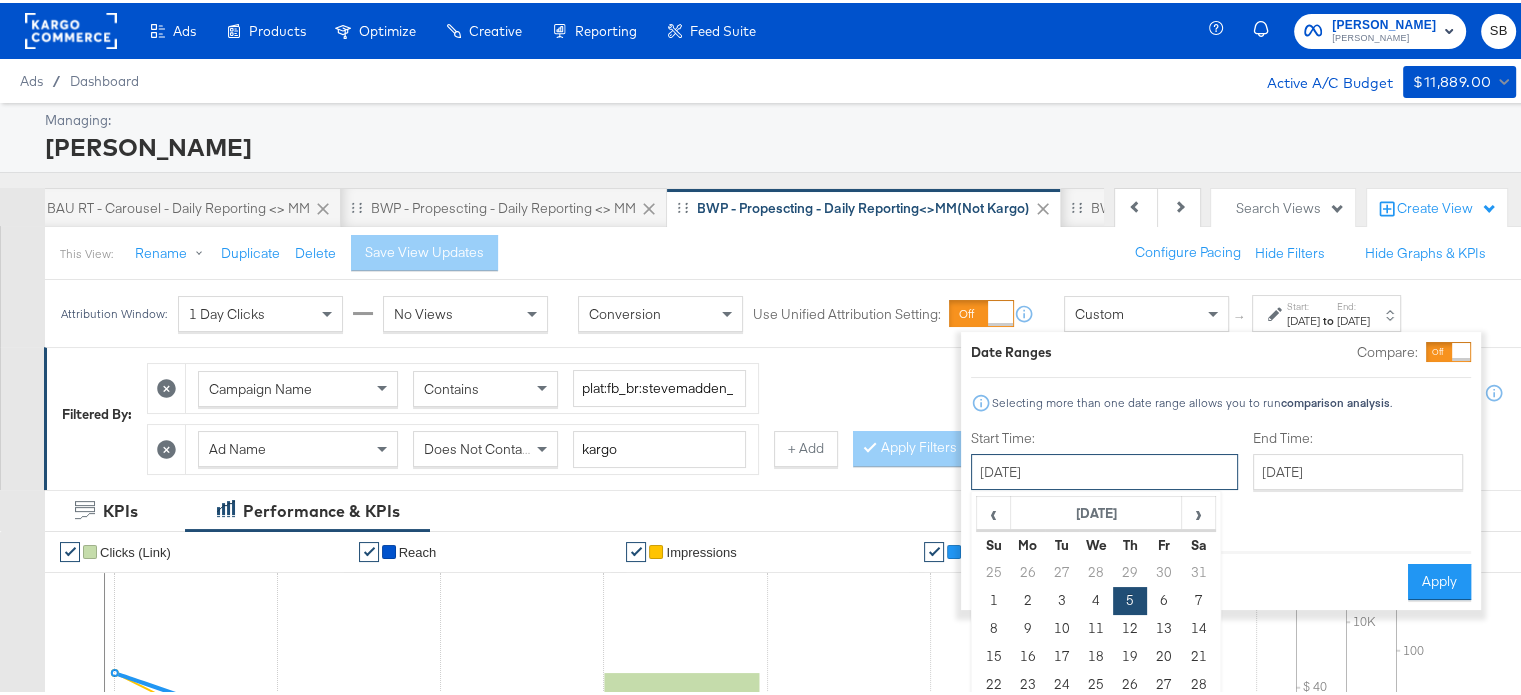 click on "[DATE]" at bounding box center (1104, 469) 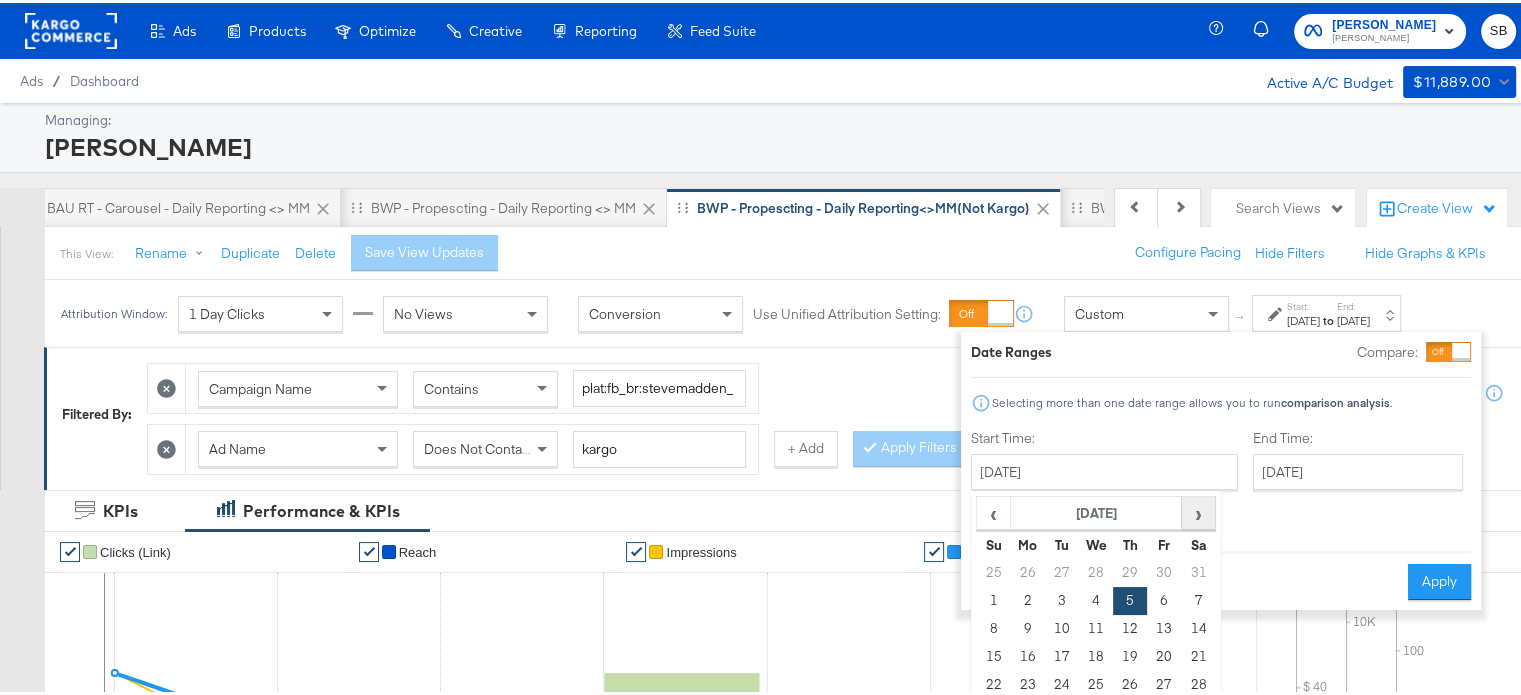 click on "›" at bounding box center [1198, 510] 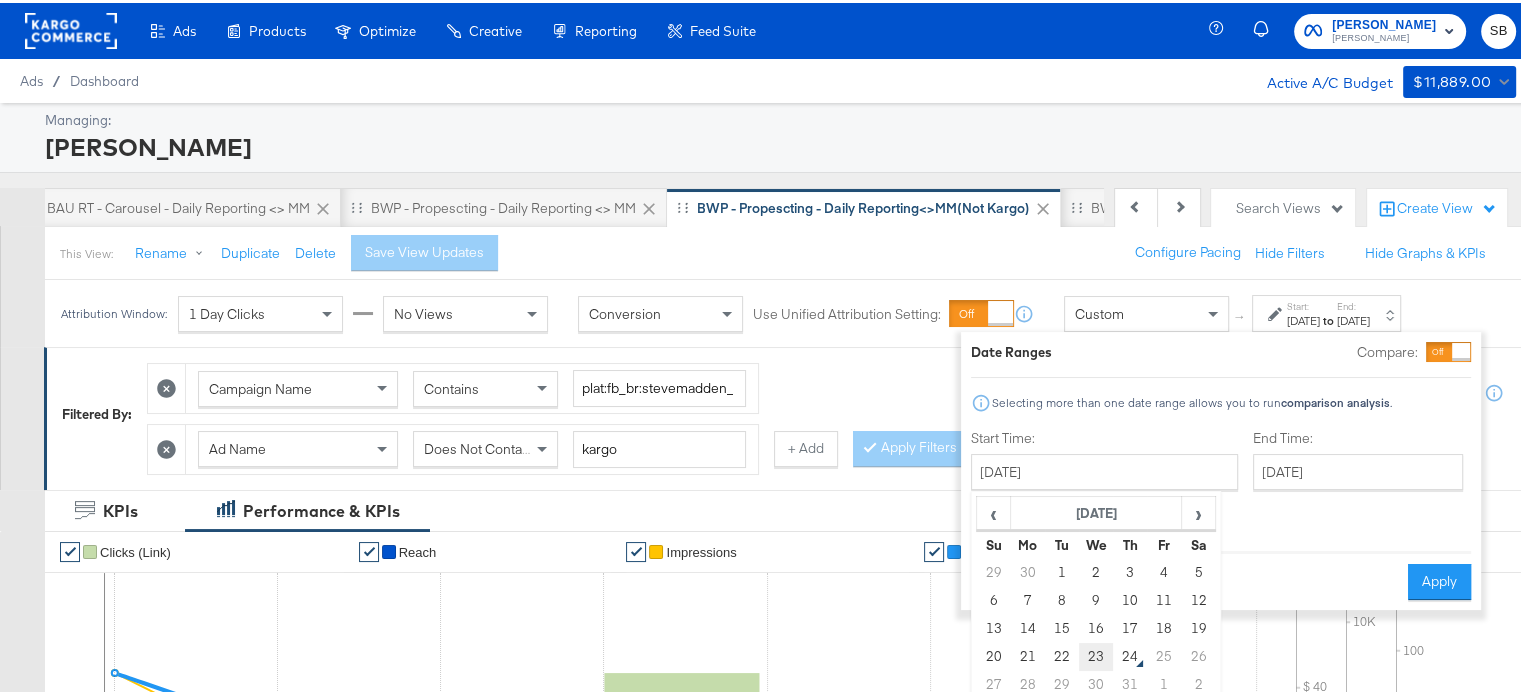 click on "23" at bounding box center (1096, 654) 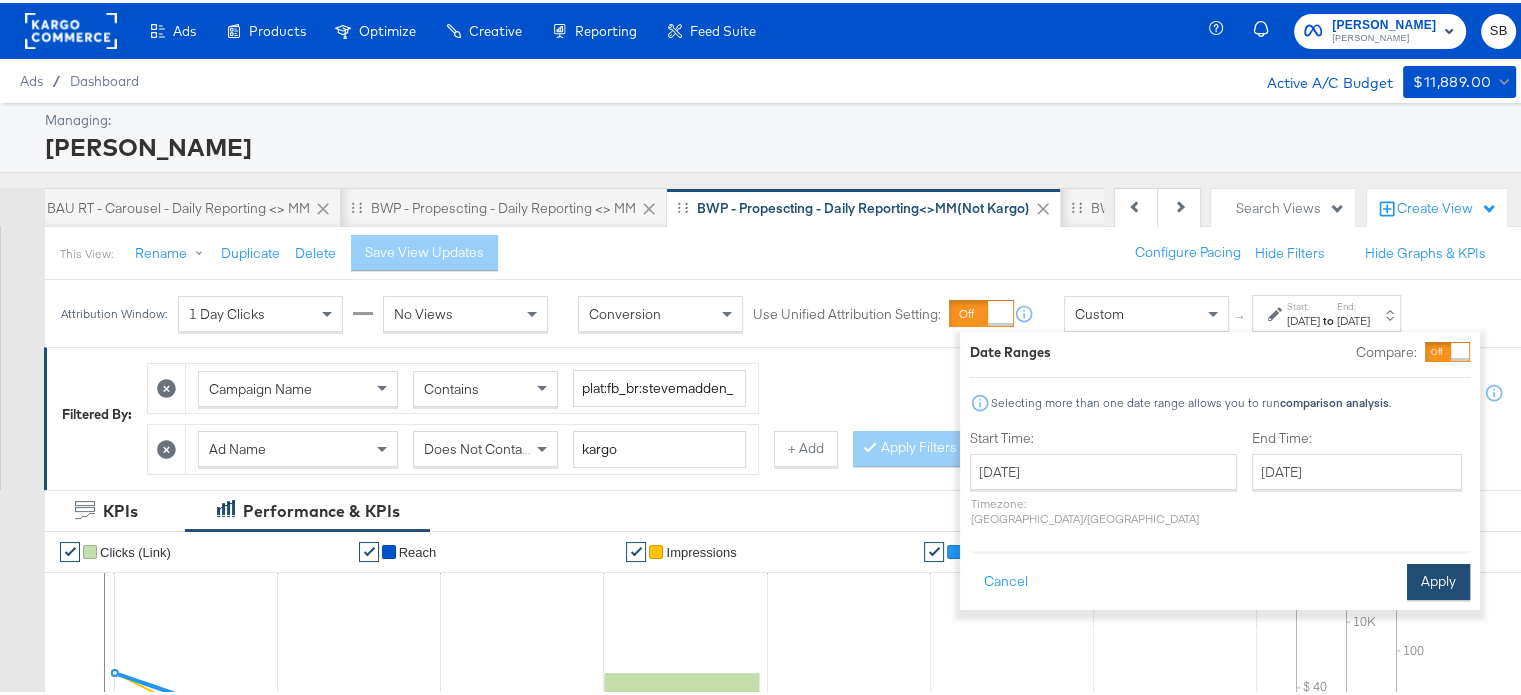 click on "Apply" at bounding box center [1438, 579] 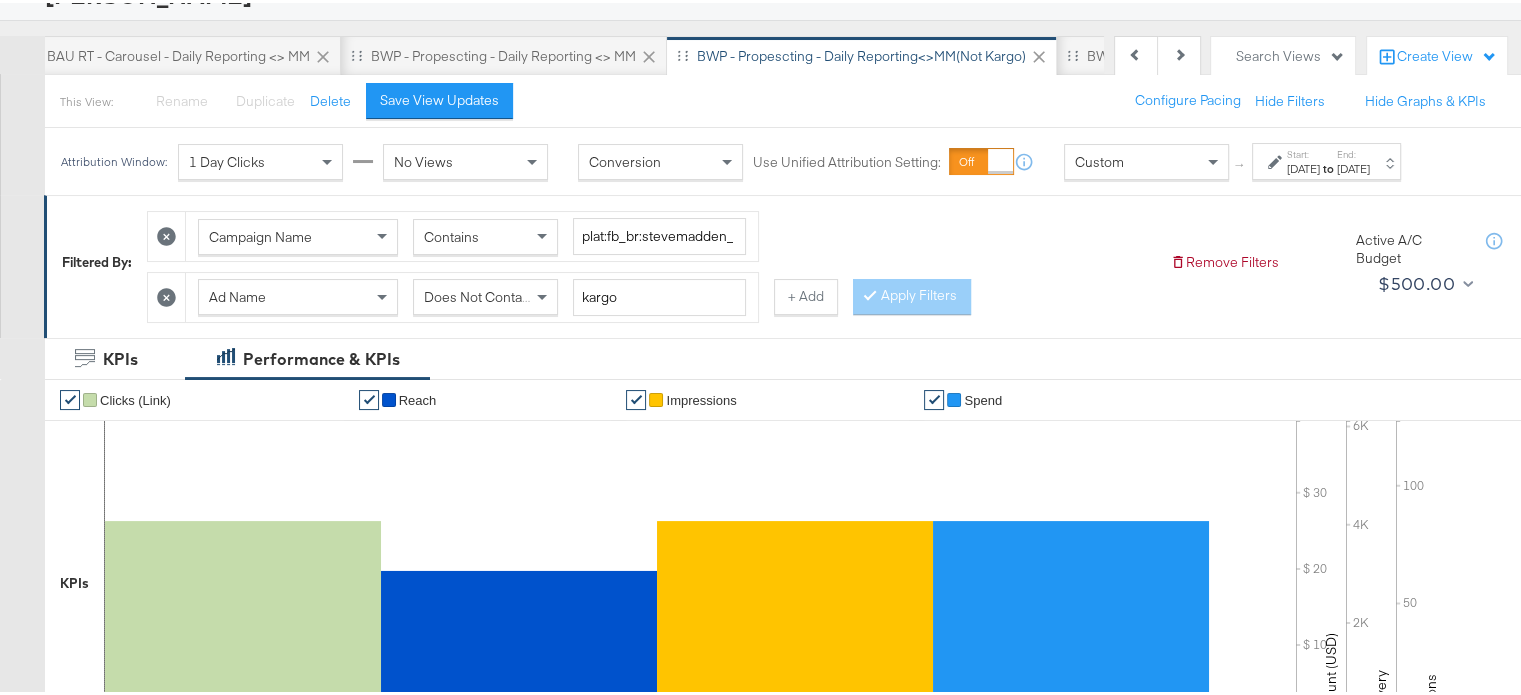 scroll, scrollTop: 0, scrollLeft: 0, axis: both 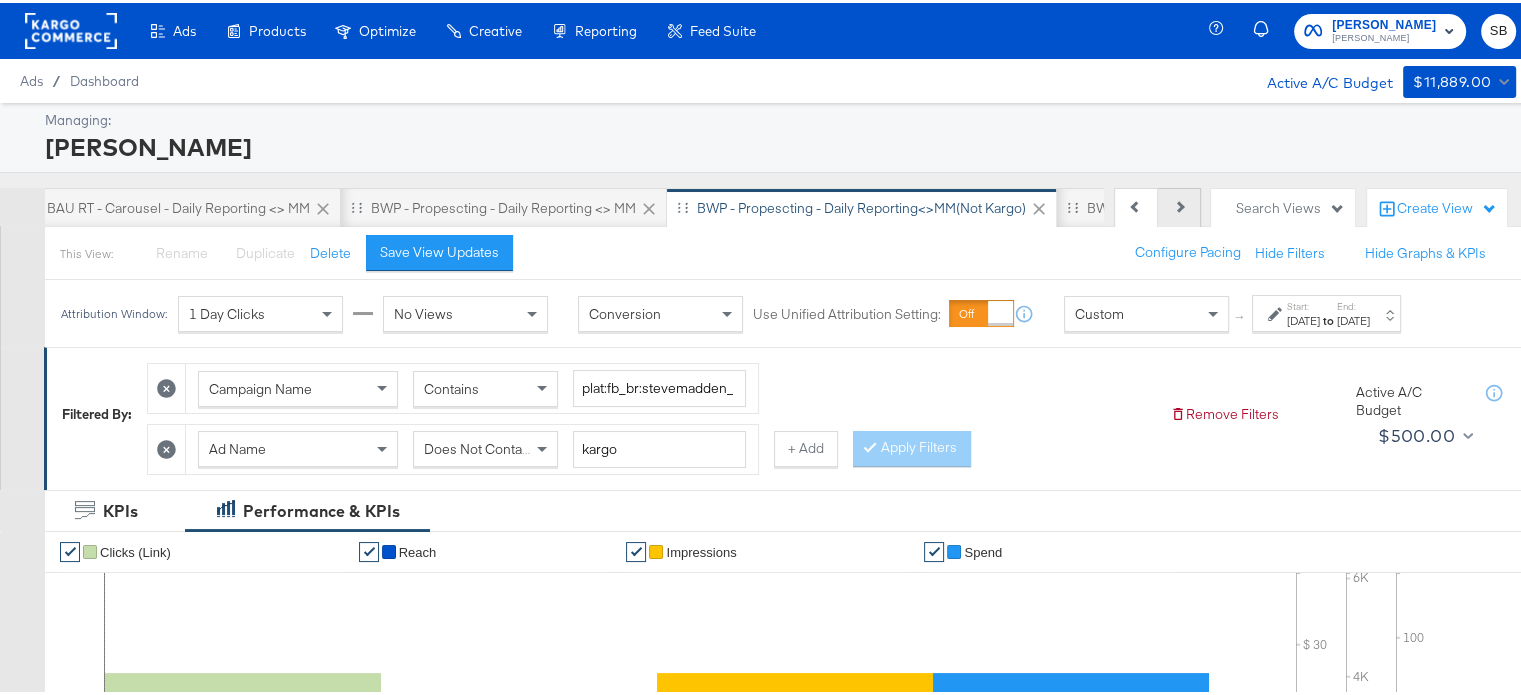 click on "Next" at bounding box center [1179, 205] 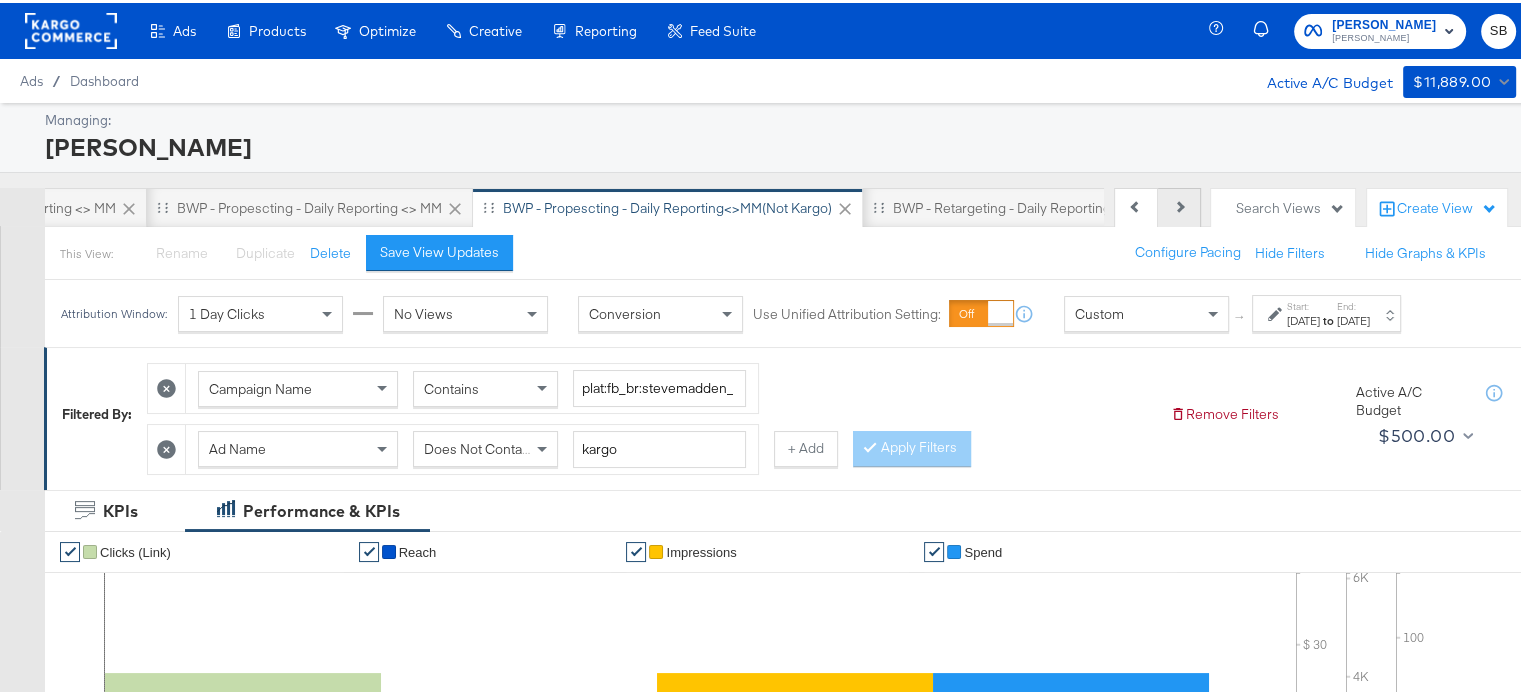 scroll, scrollTop: 0, scrollLeft: 1200, axis: horizontal 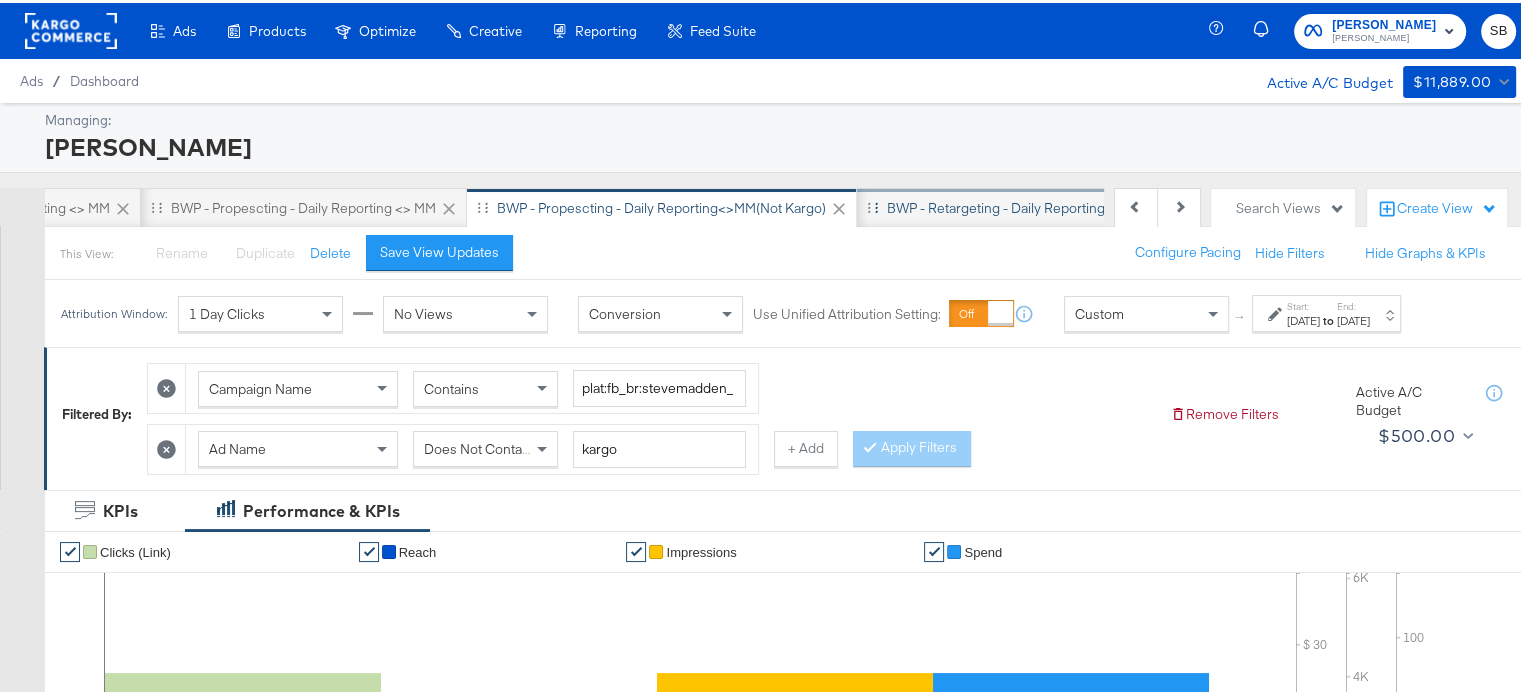 click on "BWP - Retargeting - Daily Reporting <> MM" at bounding box center [1018, 205] 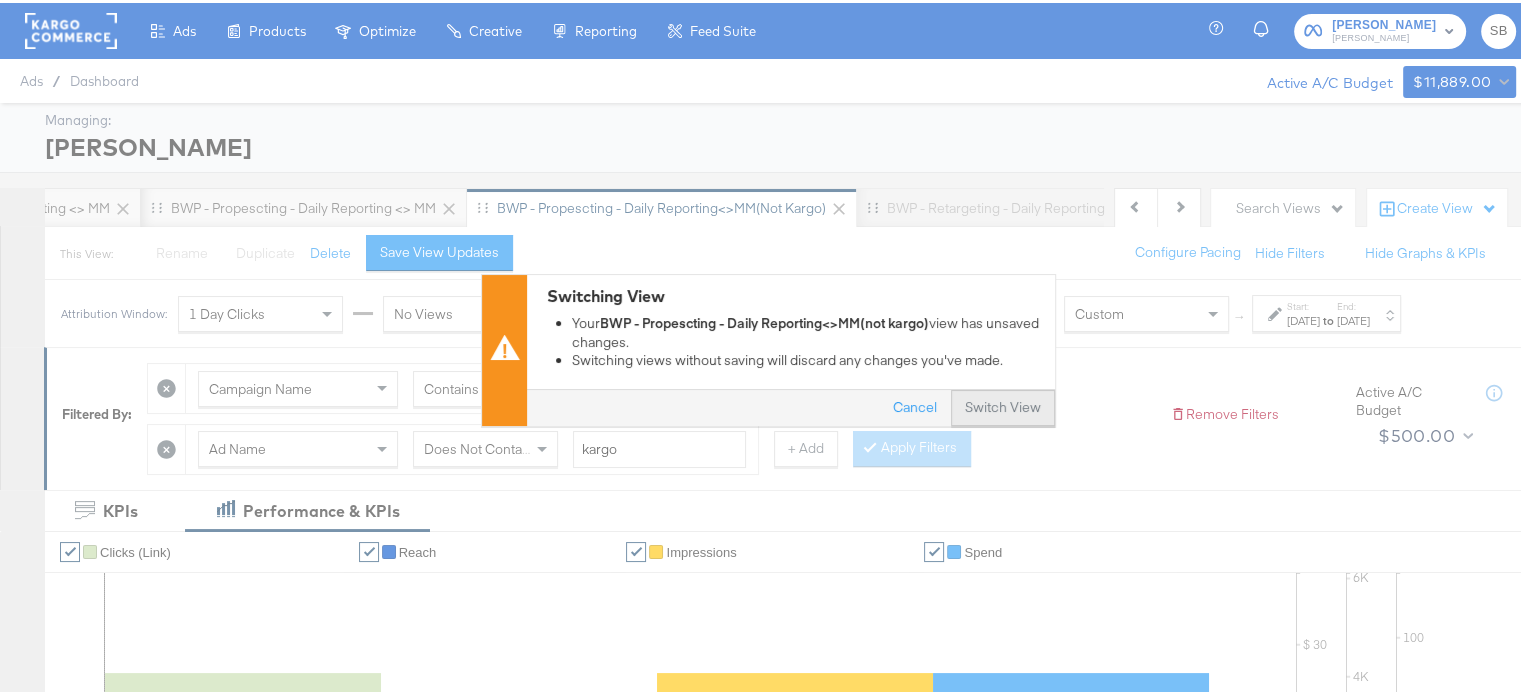 click on "Switch View" at bounding box center [1003, 406] 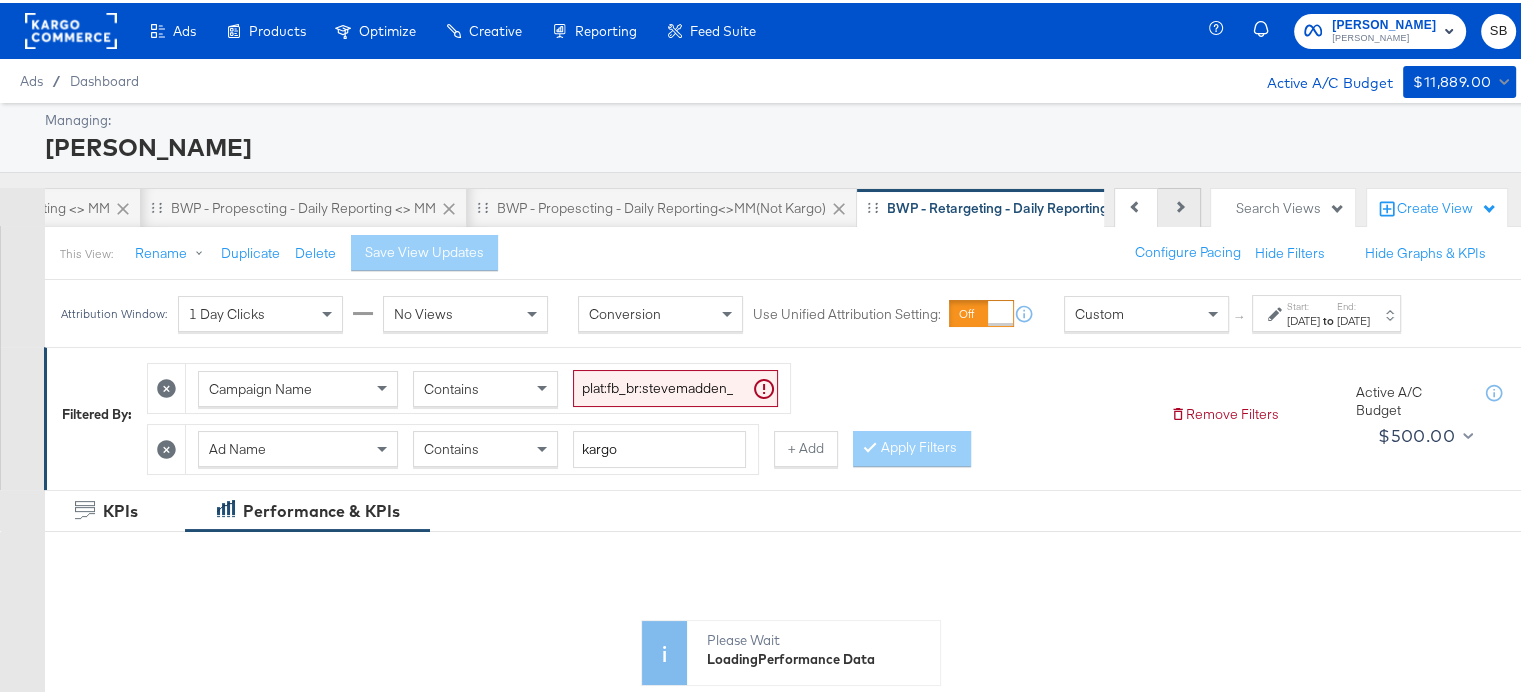 click at bounding box center (1178, 203) 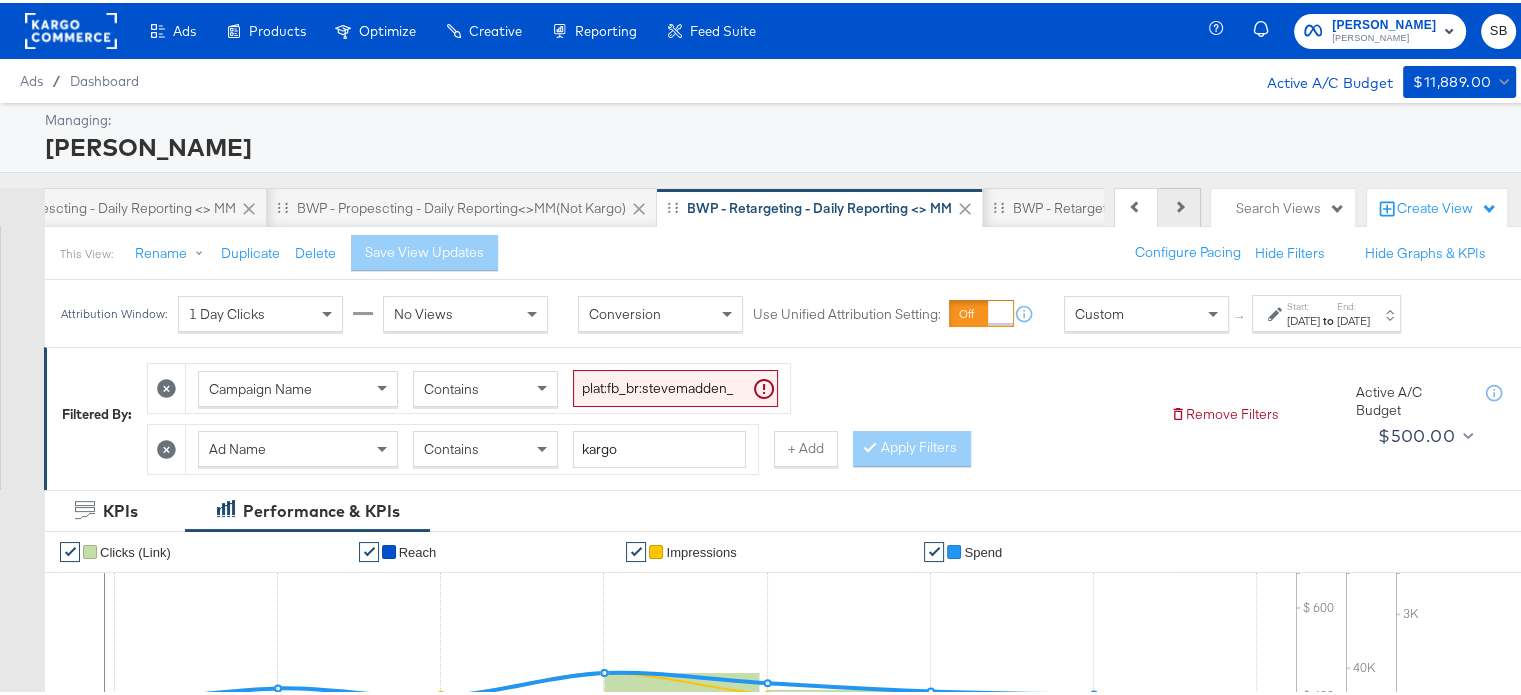 click at bounding box center (1178, 203) 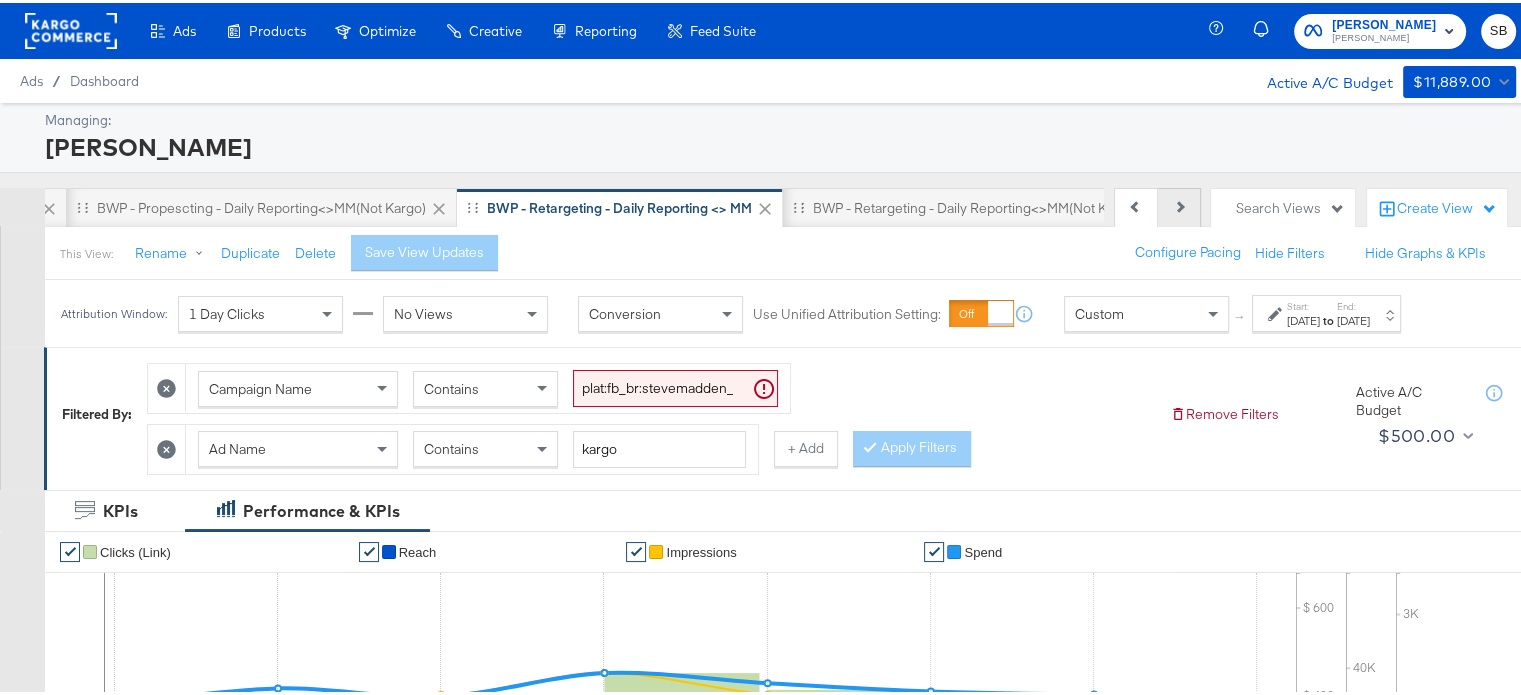 click at bounding box center (1178, 203) 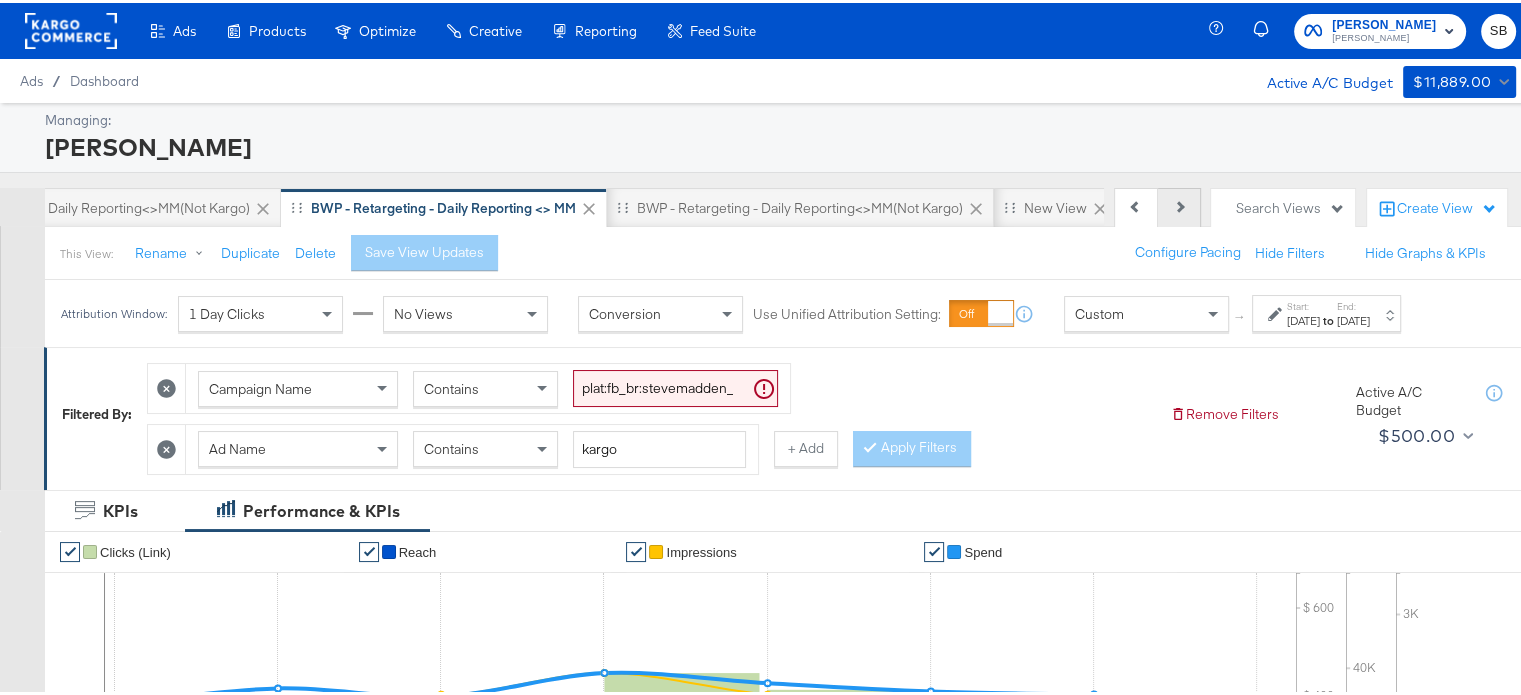 scroll, scrollTop: 0, scrollLeft: 1800, axis: horizontal 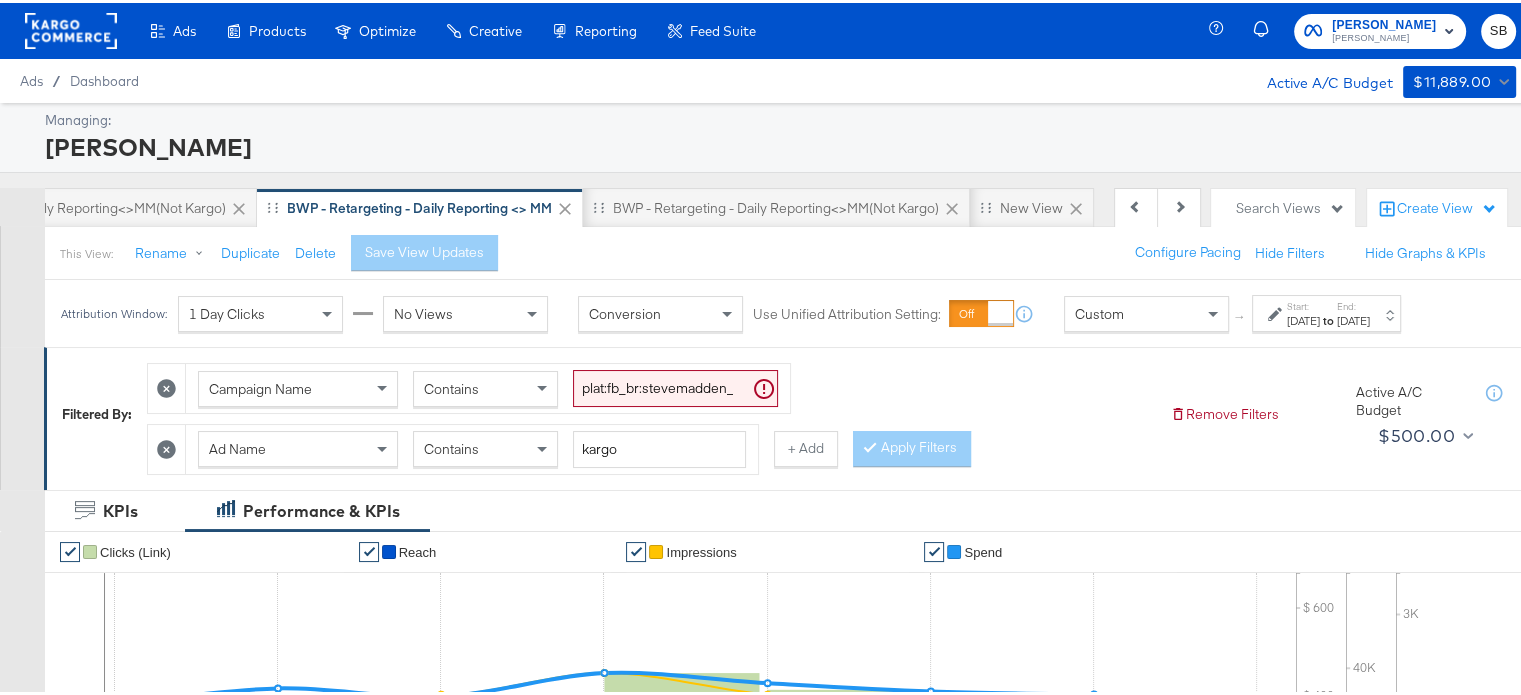 click on "[DATE]" at bounding box center (1303, 318) 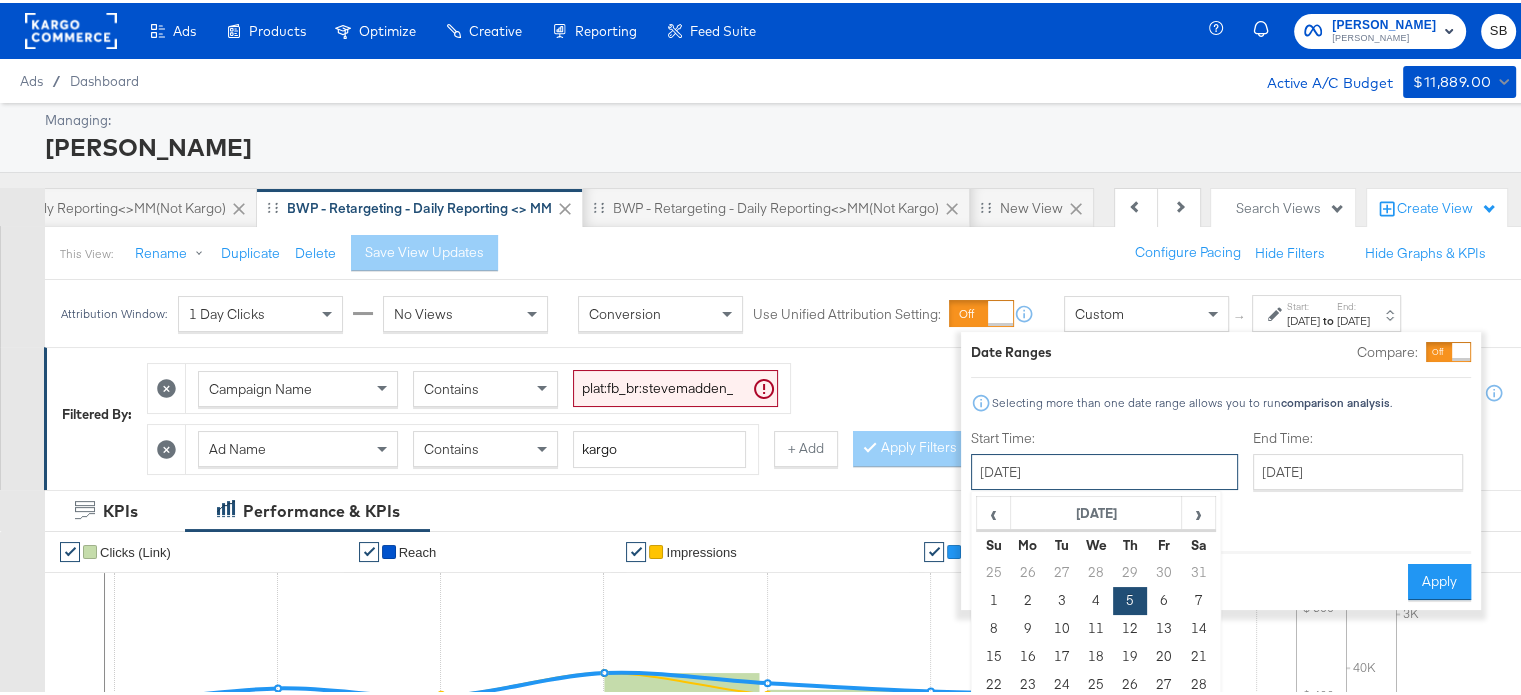 click on "[DATE]" at bounding box center [1104, 469] 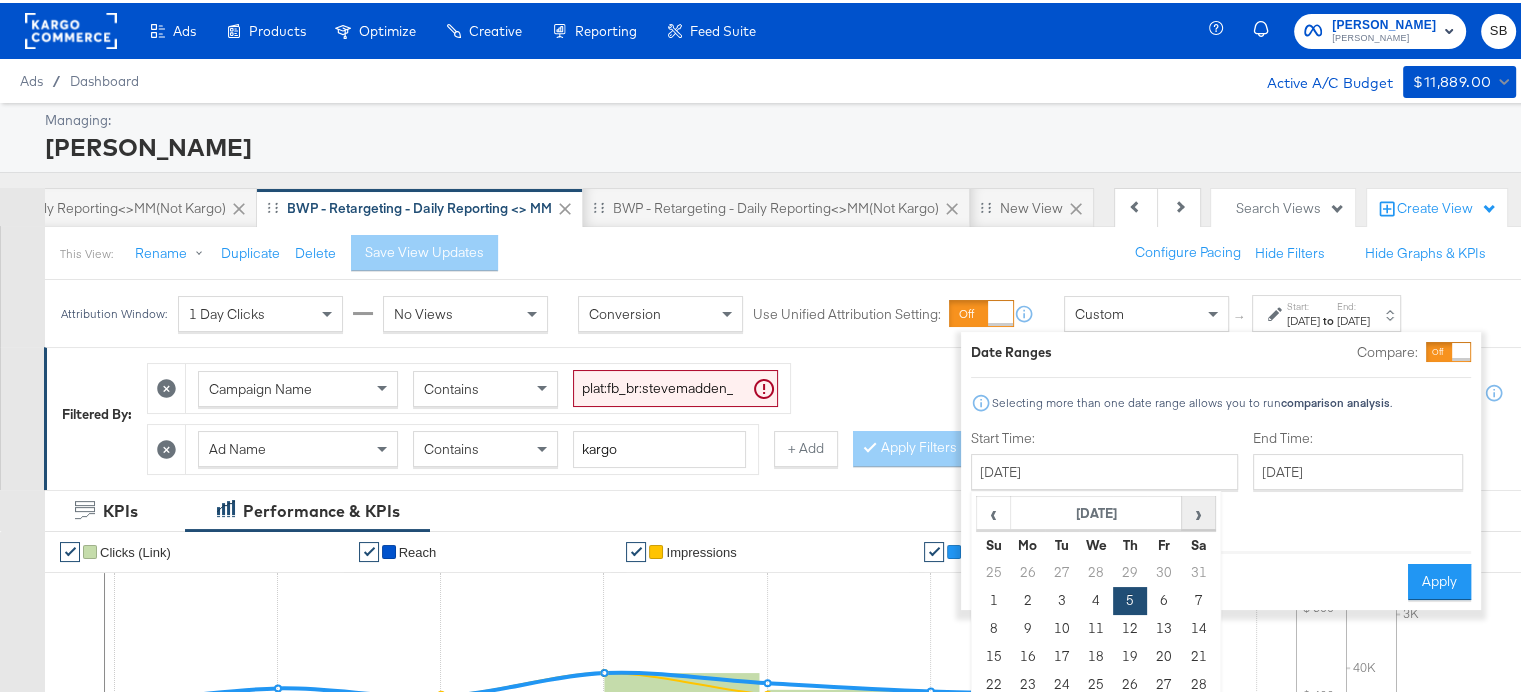 click on "›" at bounding box center [1198, 510] 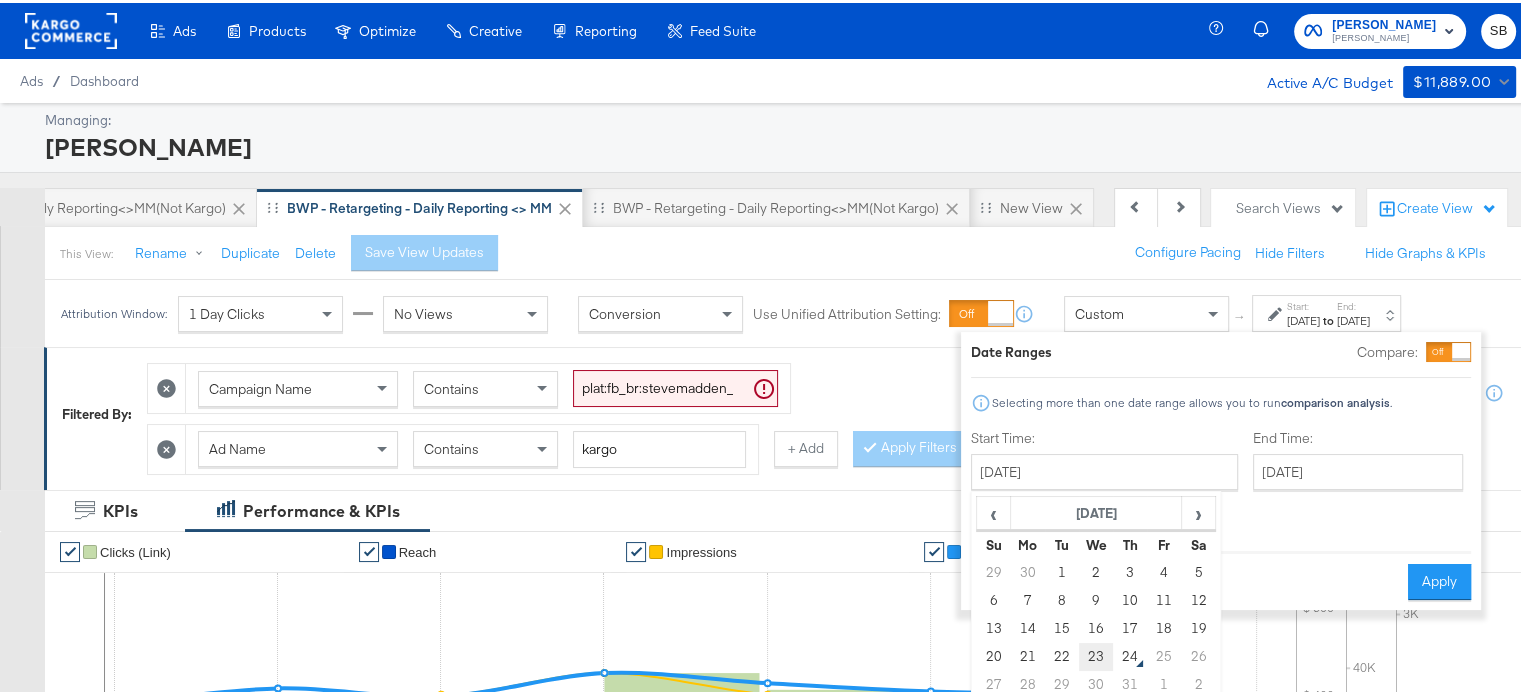 click on "23" at bounding box center [1096, 654] 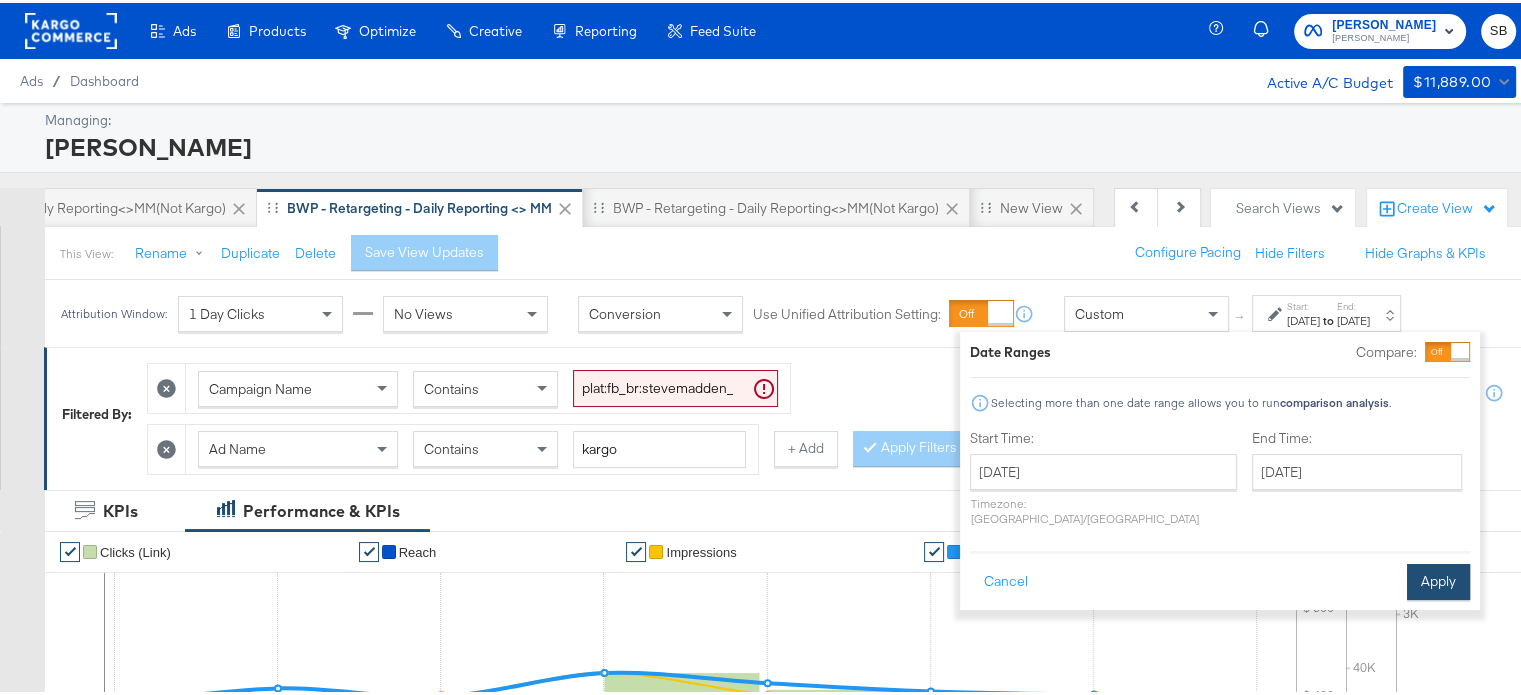 click on "Apply" at bounding box center [1438, 579] 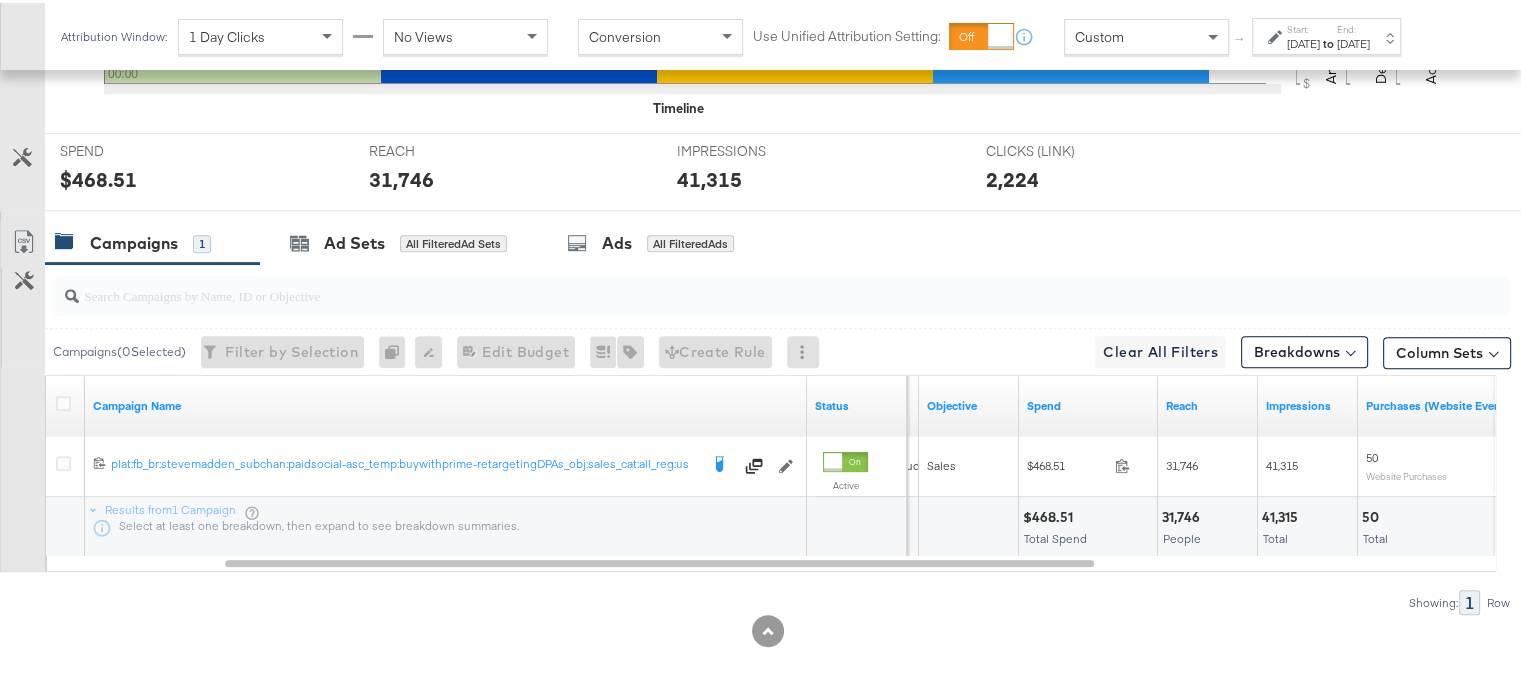 scroll, scrollTop: 0, scrollLeft: 0, axis: both 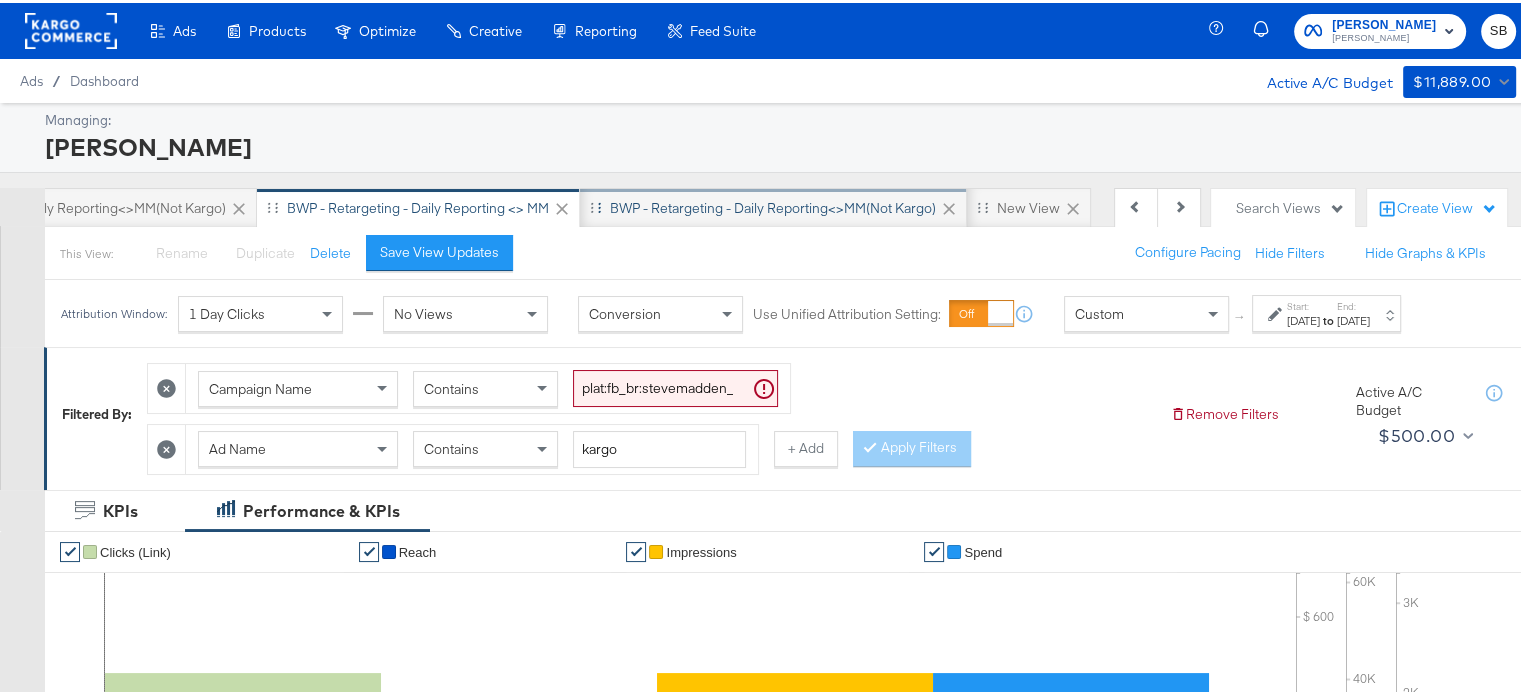click on "BWP - Retargeting - Daily Reporting<>MM(not kargo)" at bounding box center [773, 205] 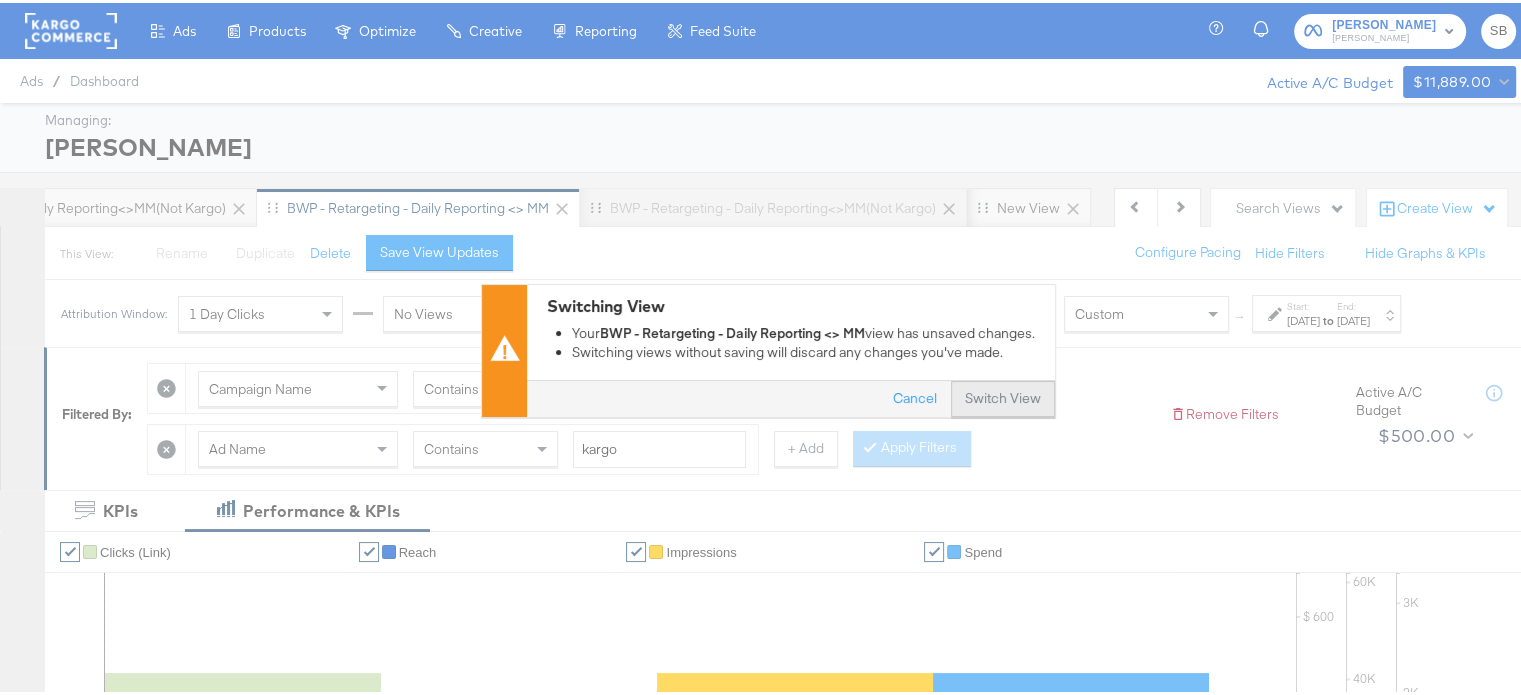 click on "Switch View" at bounding box center (1003, 396) 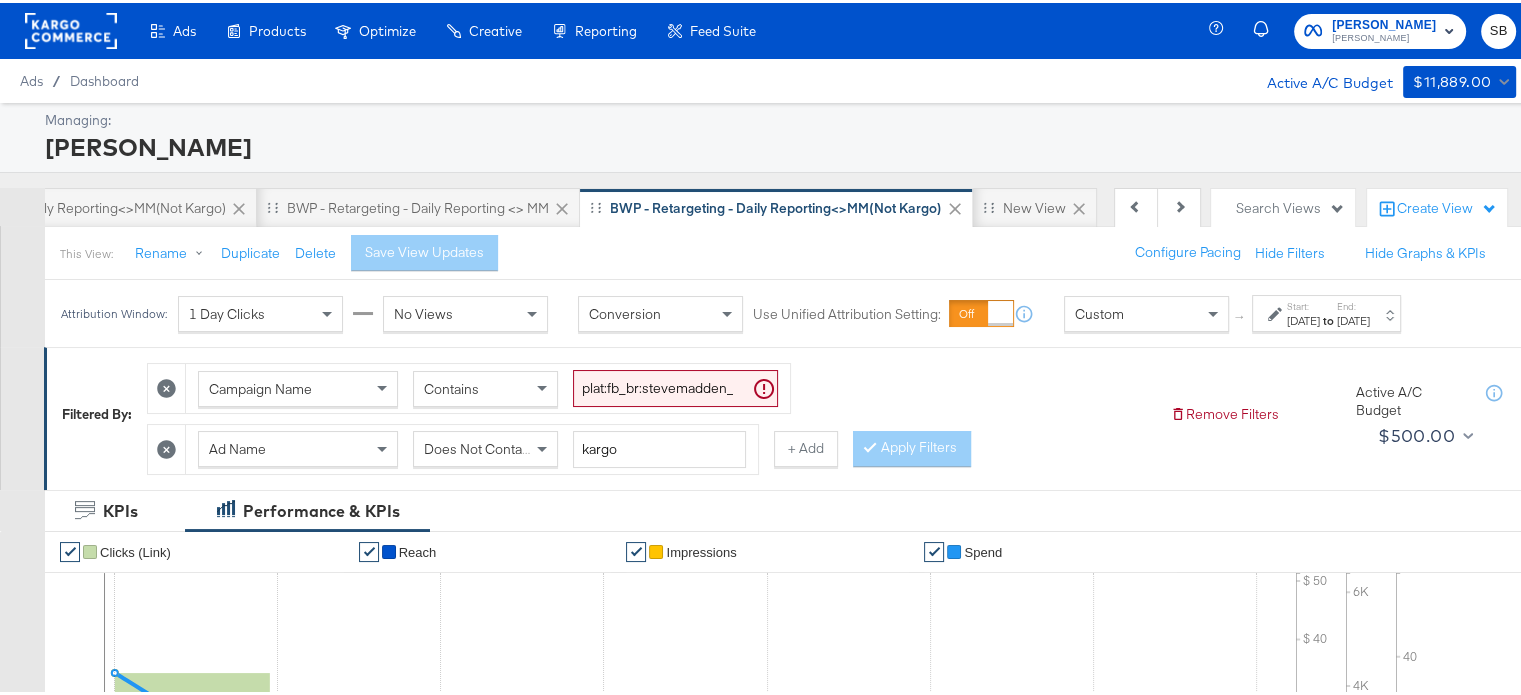 click on "End:" at bounding box center [1353, 303] 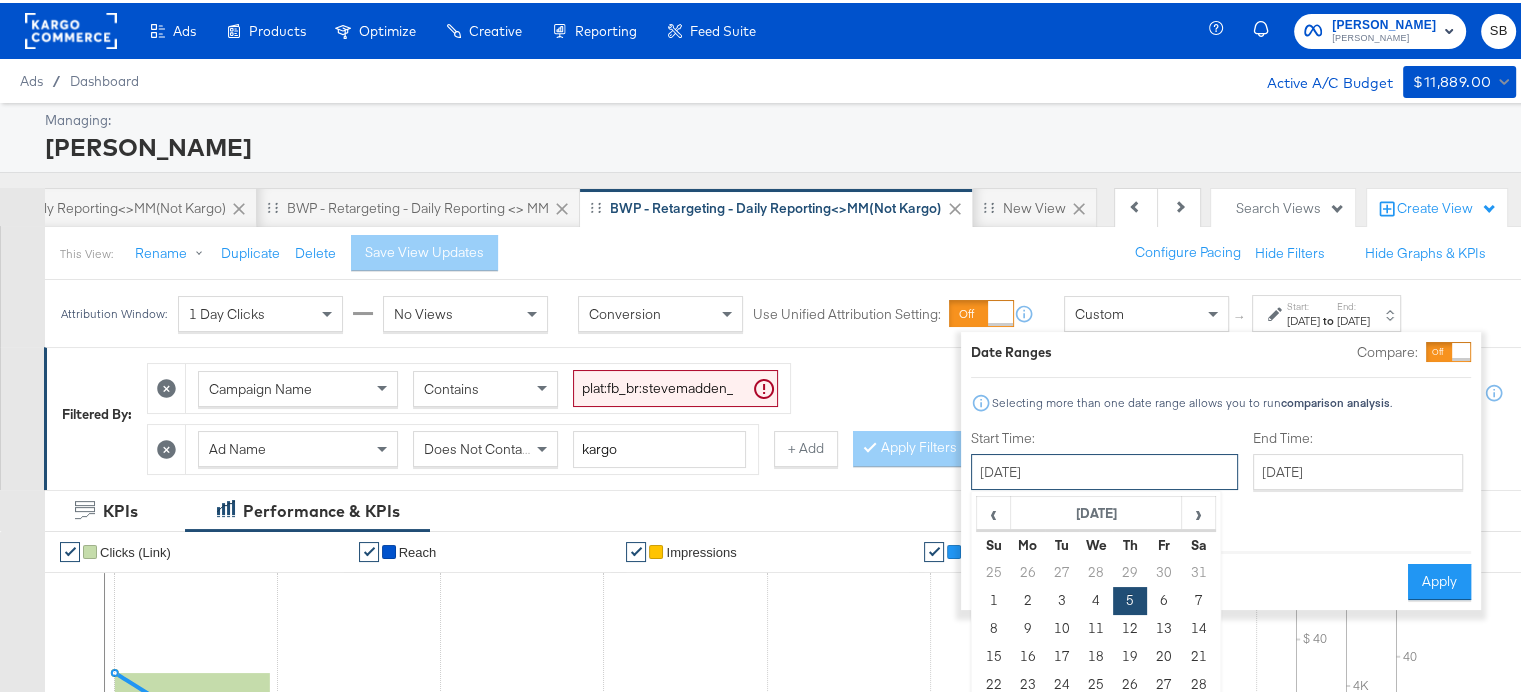 click on "[DATE]" at bounding box center [1104, 469] 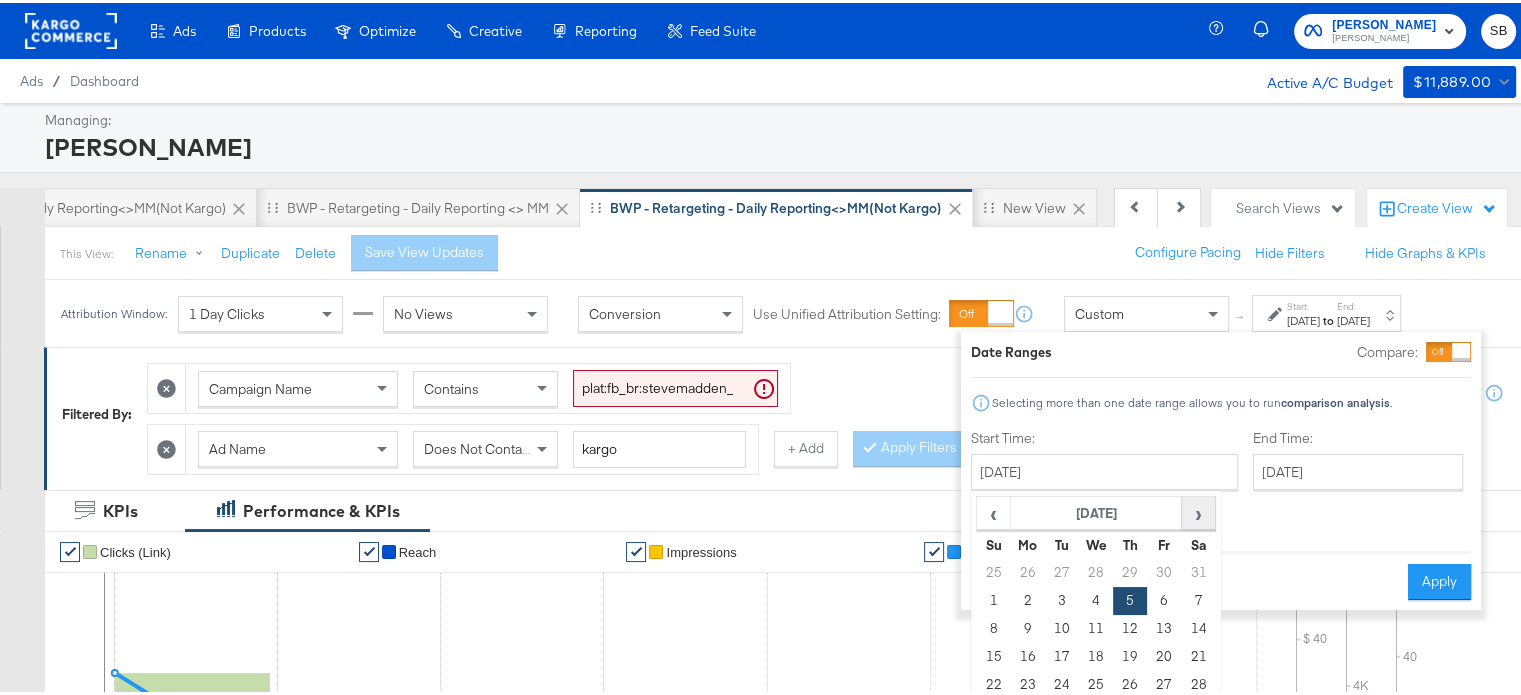 click on "›" at bounding box center [1198, 510] 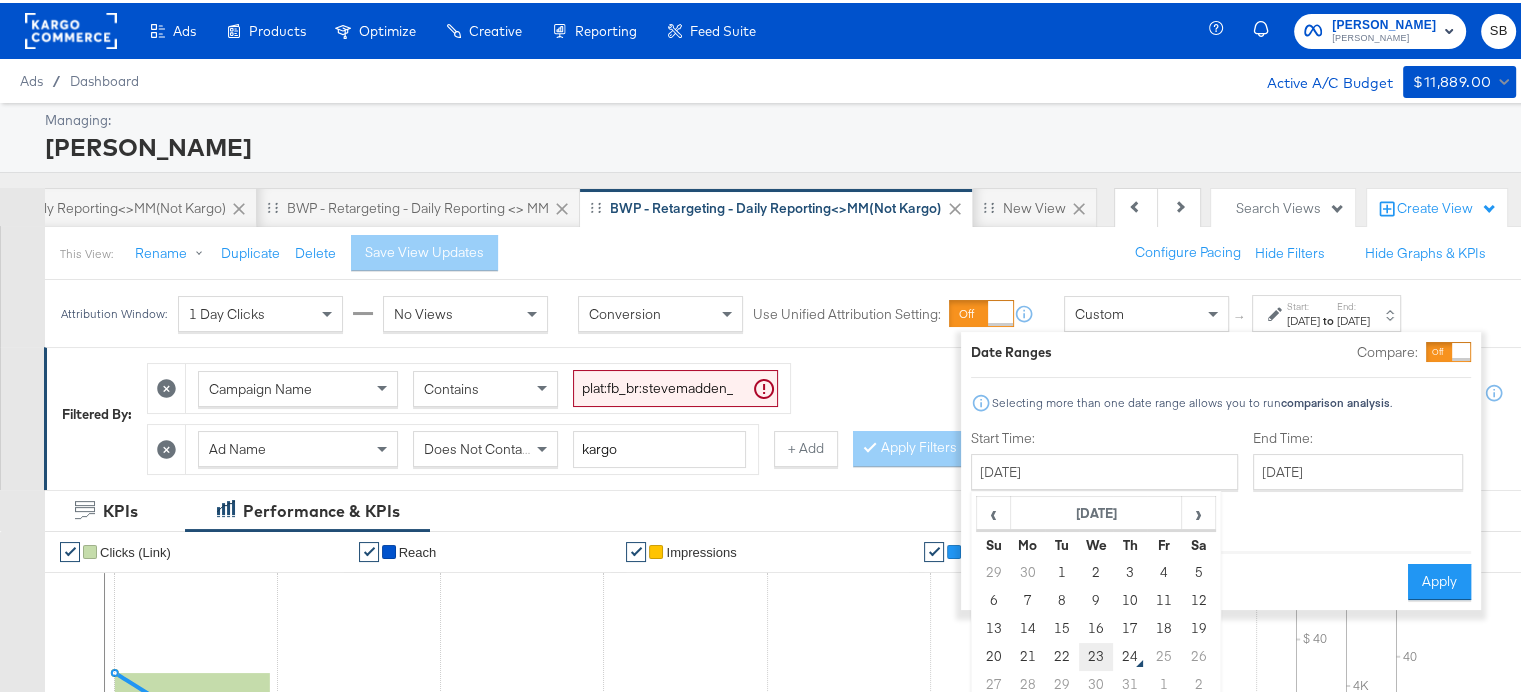 click on "23" at bounding box center [1096, 654] 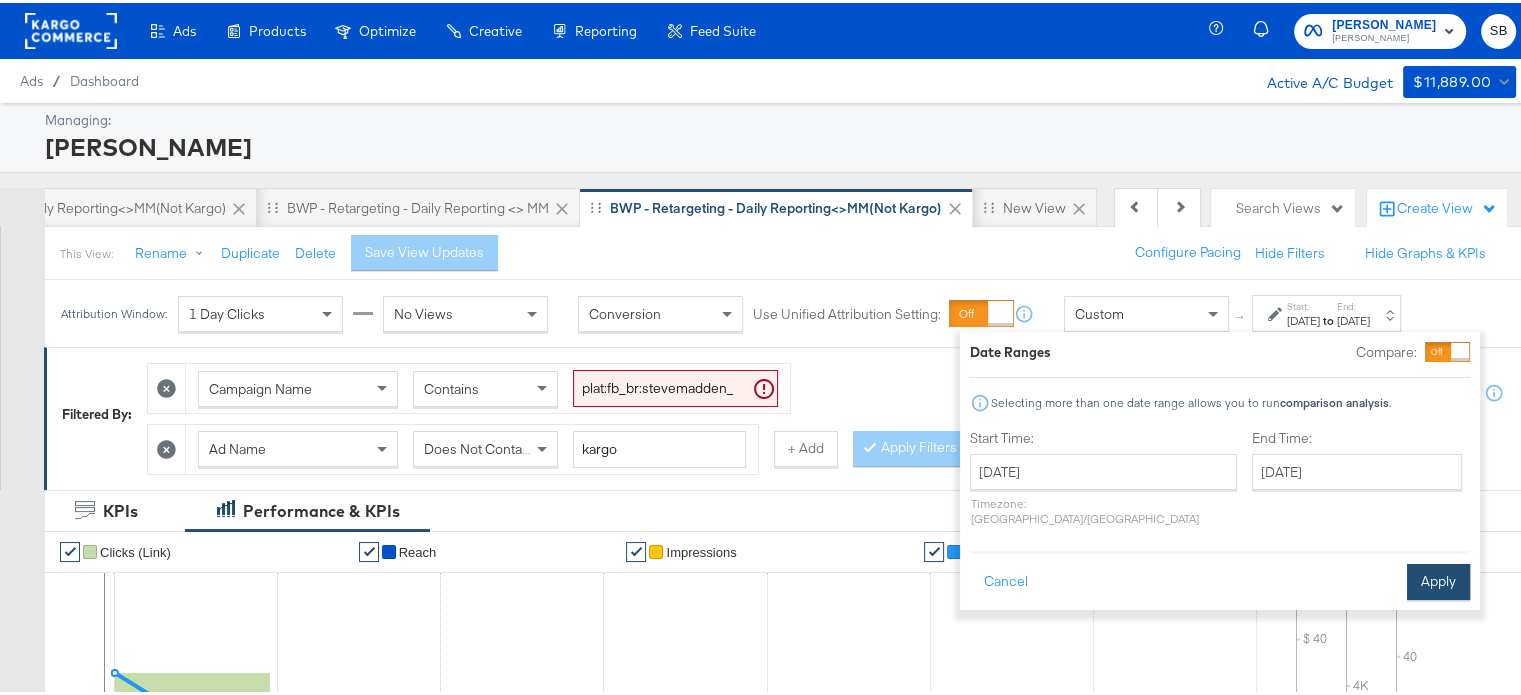 click on "Apply" at bounding box center [1438, 579] 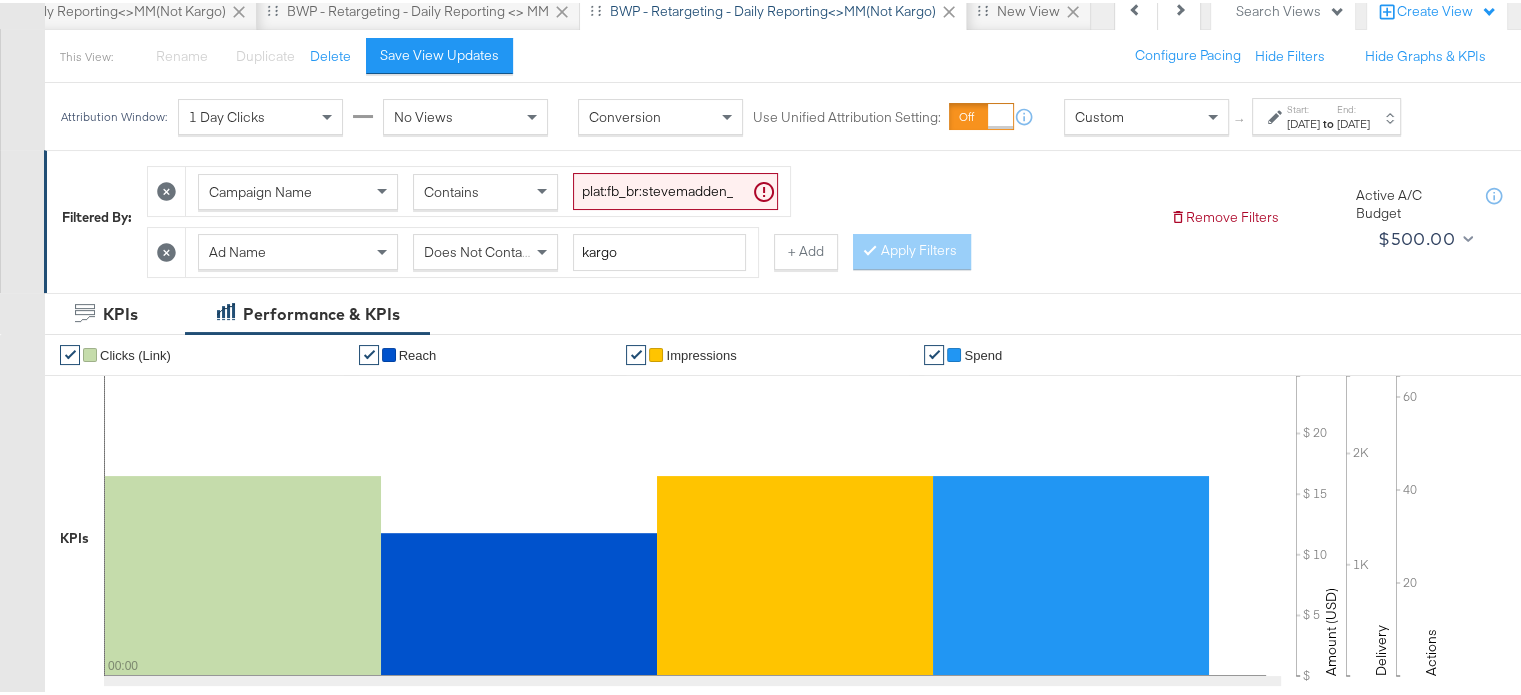 scroll, scrollTop: 124, scrollLeft: 0, axis: vertical 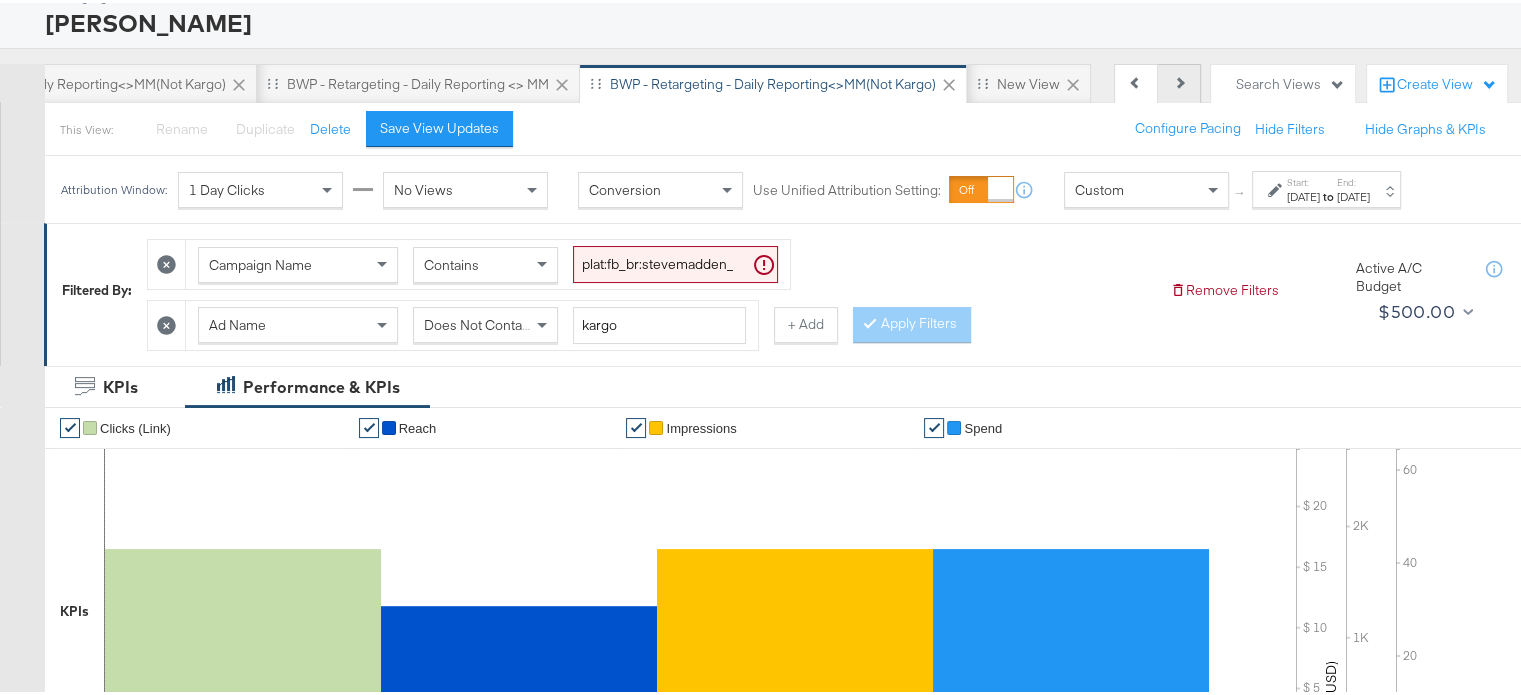 click on "Next" at bounding box center [1179, 81] 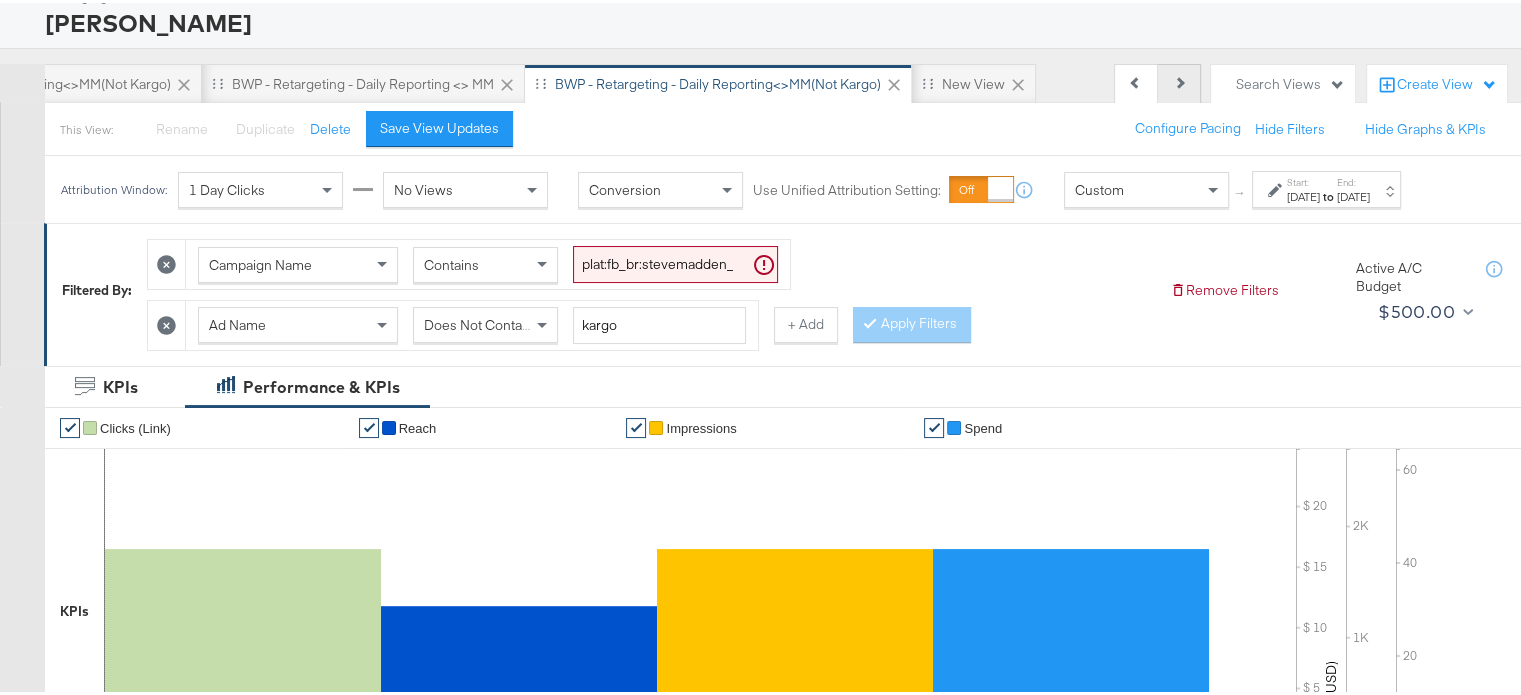 click on "Next" at bounding box center [1179, 81] 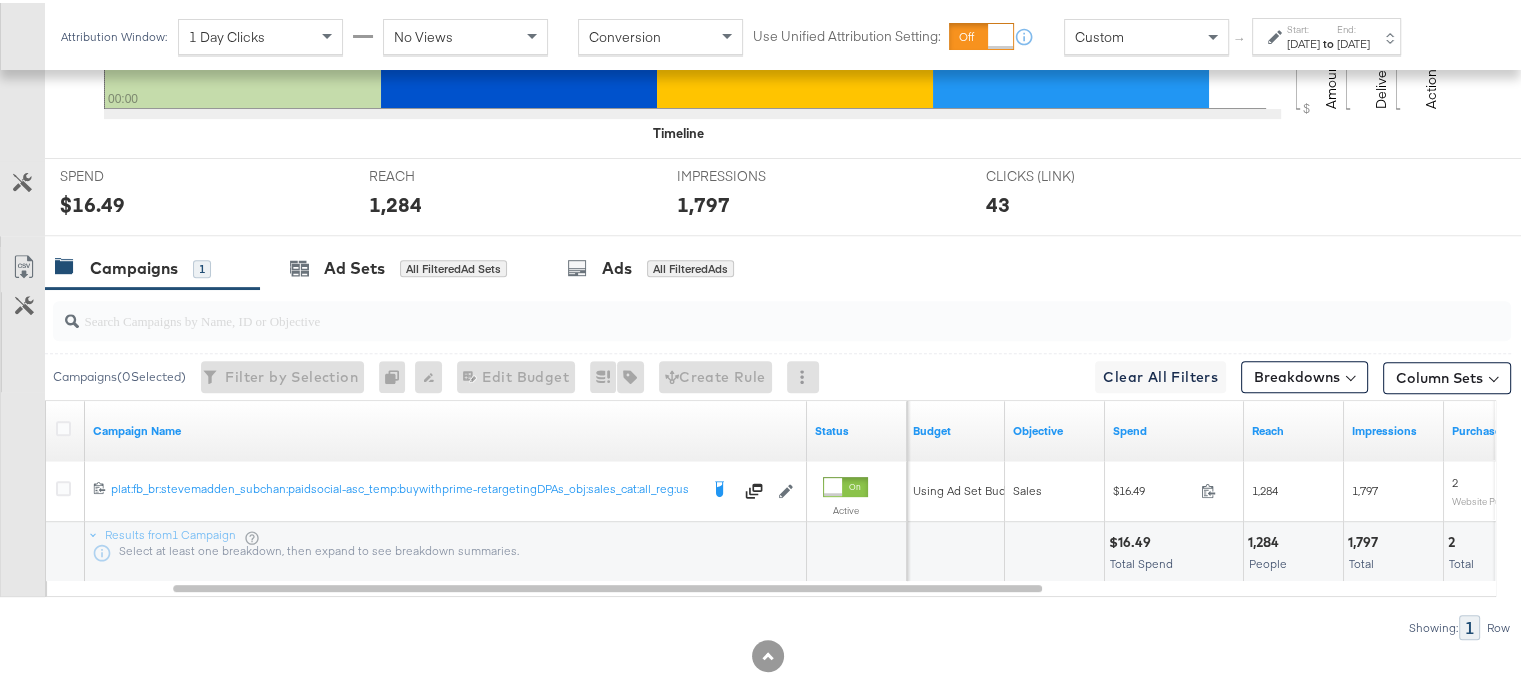 scroll, scrollTop: 789, scrollLeft: 0, axis: vertical 